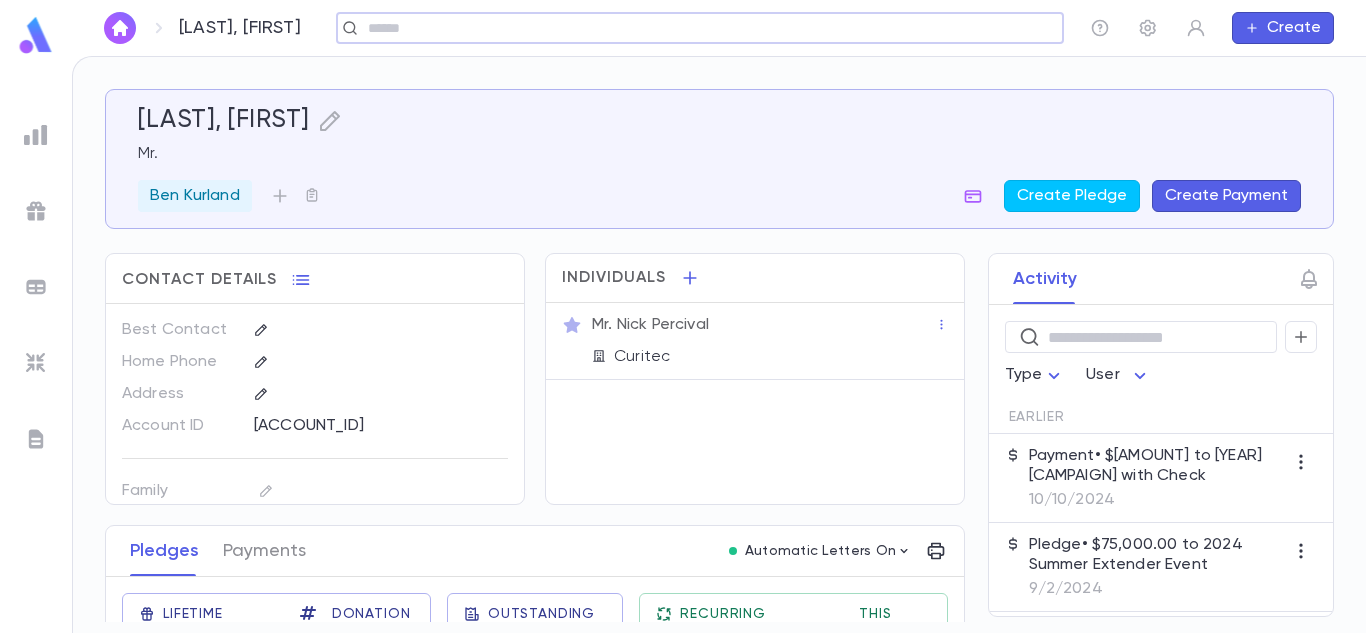 scroll, scrollTop: 0, scrollLeft: 0, axis: both 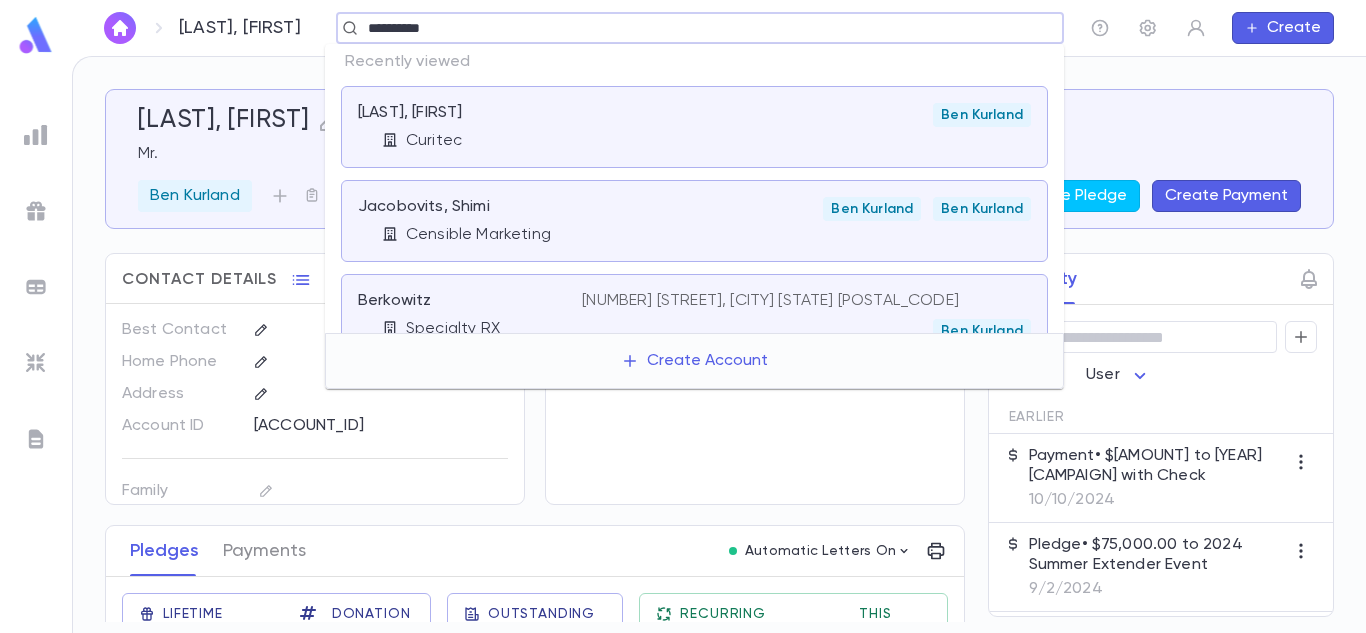 type on "**********" 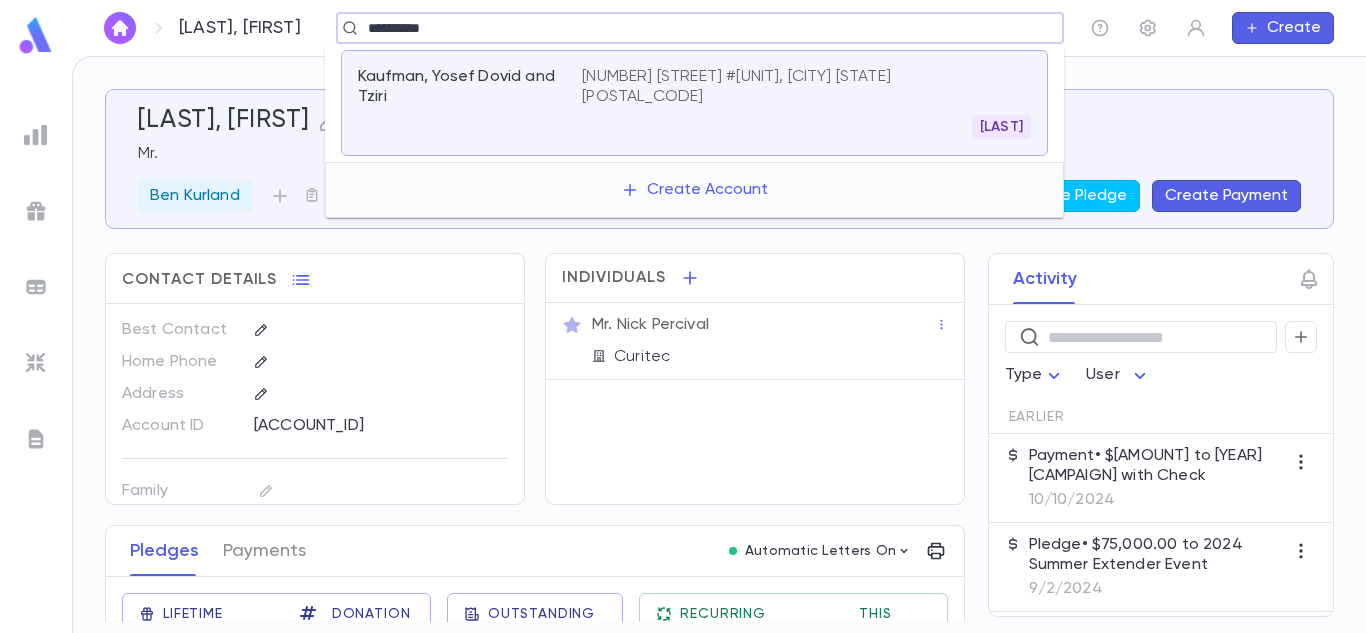 click on "[NUMBER] [STREET] #[UNIT], [CITY] [STATE] [POSTAL_CODE]" at bounding box center (794, 87) 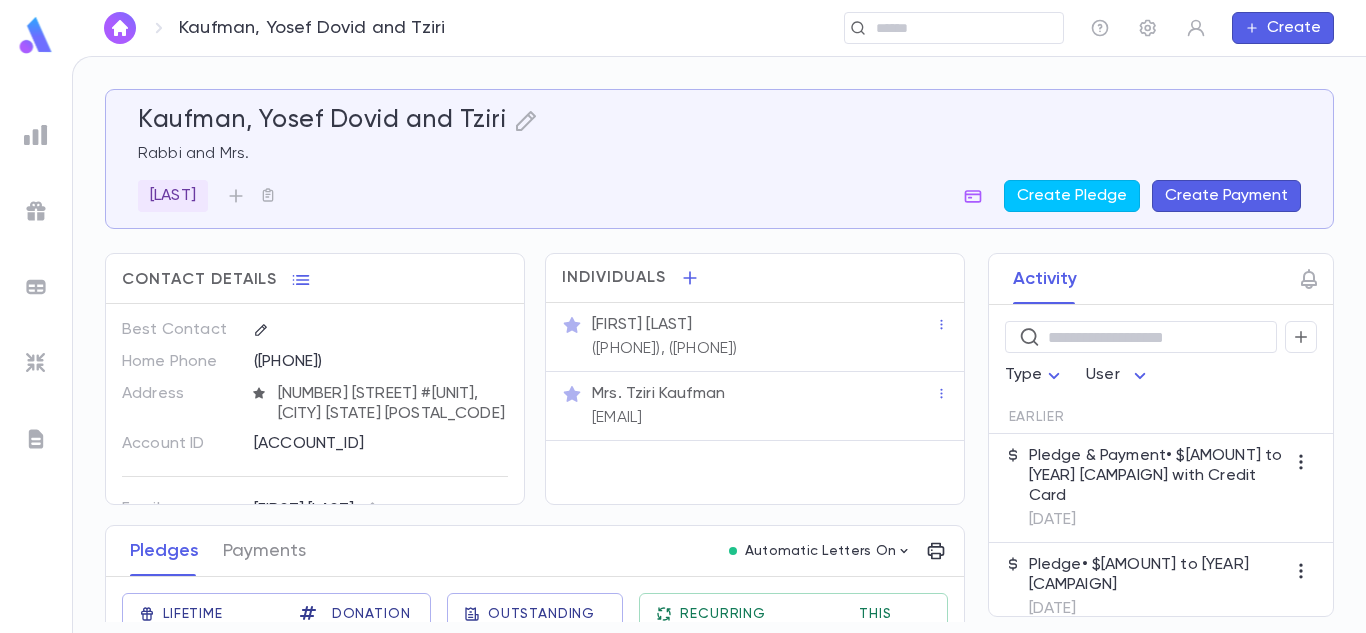 click on "Contact Details Best Contact Home Phone ([PHONE]) Address [NUMBER] [STREET] #[UNIT], [CITY] [STATE] [POSTAL_CODE] Account ID [NUMBER] Family Yitzchok Brandwein Generation 2.  Grandchild Family Notes Kaufman, Yonah 01 Rayzers Eichenthal Connection Neighborhood Chassidish Individuals Rabbi Yosef Dovid Kaufman ([PHONE]), ([PHONE]) Mrs. Tziri Kaufman [EMAIL] Pledges Payments  Automatic Letters On Lifetime Donations $126.00 Donation Qty 2 Outstanding $0.00 Recurring Monthly $0.00 This Year $0.00 Date Amount Campaign Group Paid Outstanding Installments Notes 2/27/2024 $54.00 2024 Rayze it Campaign Rayze it Campaigns PAID $0.00 1 Streicher, Moshe & Leah 10/27/2020 $72.00 2020 Rayze it Campaign Rayze it Campaigns PAID $0.00 1 Berkovicz -Brandwein" at bounding box center (535, 568) 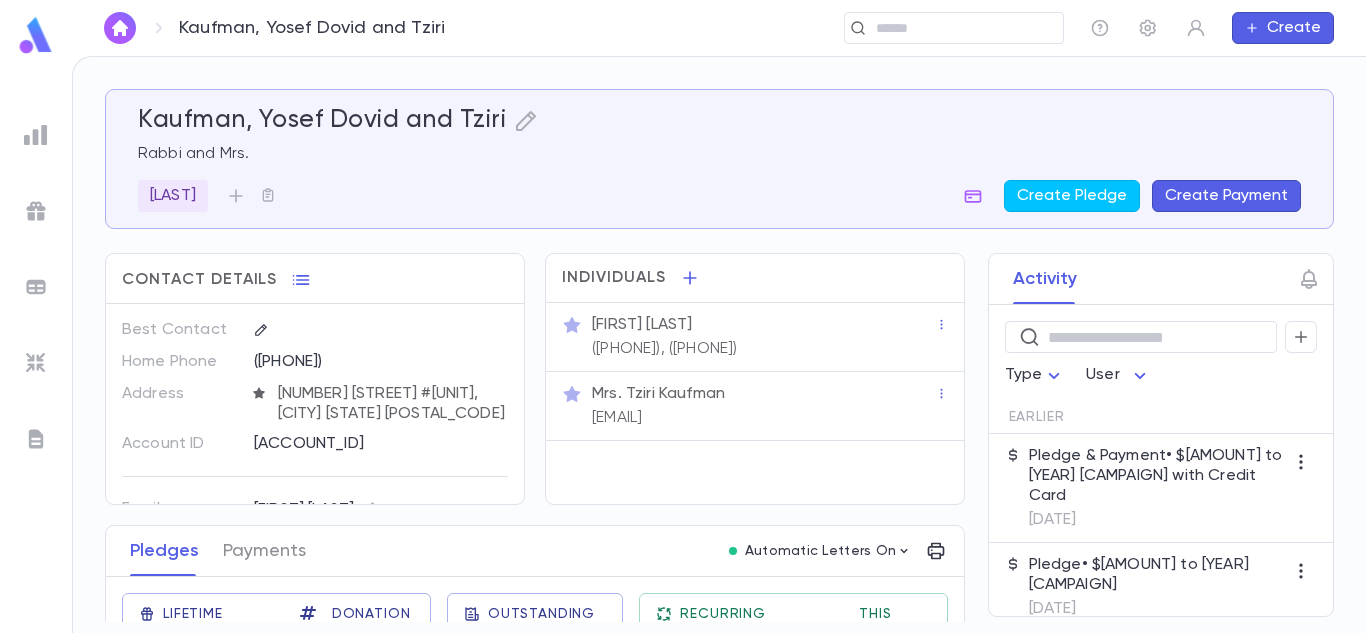 click on "Individuals [FIRST] [LAST] ([PHONE]), ([PHONE]) [FIRST] [LAST] [EMAIL]" at bounding box center [745, 369] 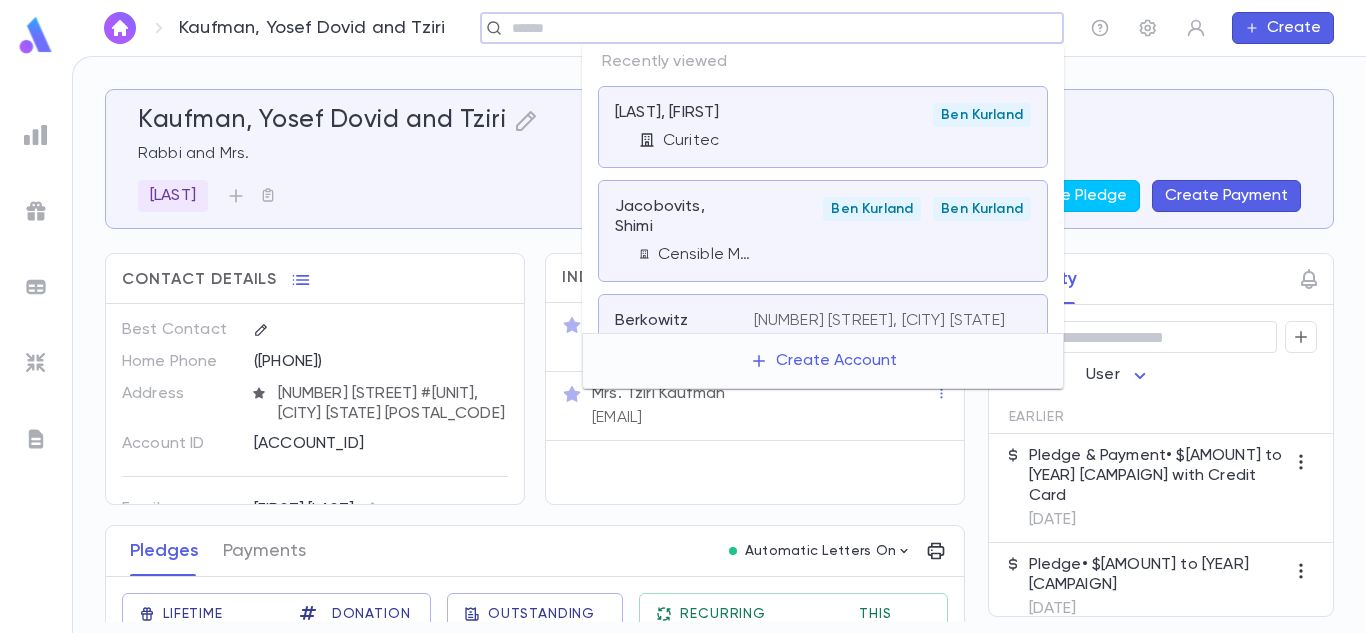 click at bounding box center (765, 28) 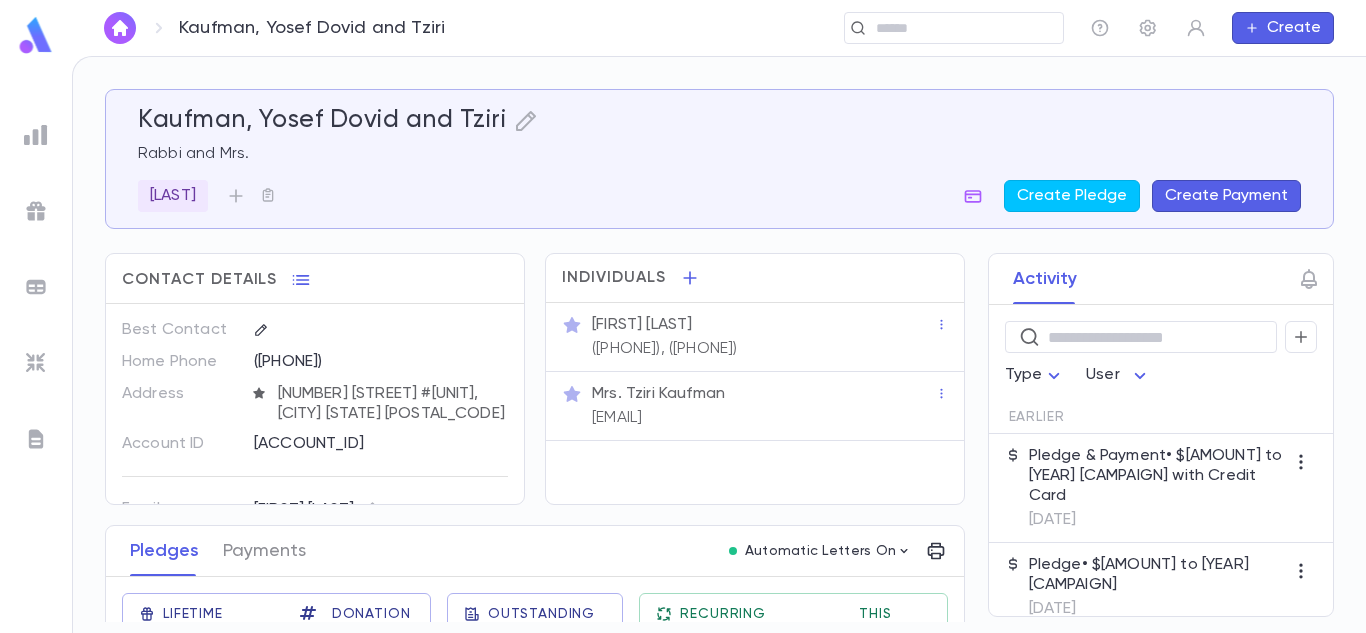 click on "Kaufman, Yosef Dovid and Tziri Rabbi and Mrs. CY WILHELM Create Pledge Create Payment Contact Details Best Contact Home Phone ([PHONE]) Address [NUMBER] [STREET] #[UNIT], [CITY] [STATE] [POSTAL_CODE] Account ID [NUMBER] Family Yitzchok Brandwein Generation 2.  Grandchild Family Notes Kaufman, Yonah 01 Rayzers Eichenthal Connection Neighborhood Chassidish Individuals Rabbi Yosef Dovid Kaufman ([PHONE]), ([PHONE]) Mrs. Tziri Kaufman [EMAIL] Pledges Payments  Automatic Letters On Lifetime Donations $126.00 Donation Qty 2 Outstanding $0.00 Recurring Monthly $0.00 This Year $0.00 Date Amount Campaign Group Paid Outstanding Installments Notes 2/27/2024 $54.00 2024 Rayze it Campaign Rayze it Campaigns PAID $0.00 1 Streicher, Moshe & Leah 10/27/2020 $72.00 2020 Rayze it Campaign Rayze it Campaigns PAID $0.00 1 Berkovicz -Brandwein Activity ​ Type User Earlier Pledge & Payment  • $54.00 to 2024 Rayze it Campaign with Credit Card 2/27/2024 Pledge  • $72.00 to 2020 Rayze it Campaign 10/27/2020" at bounding box center (719, 345) 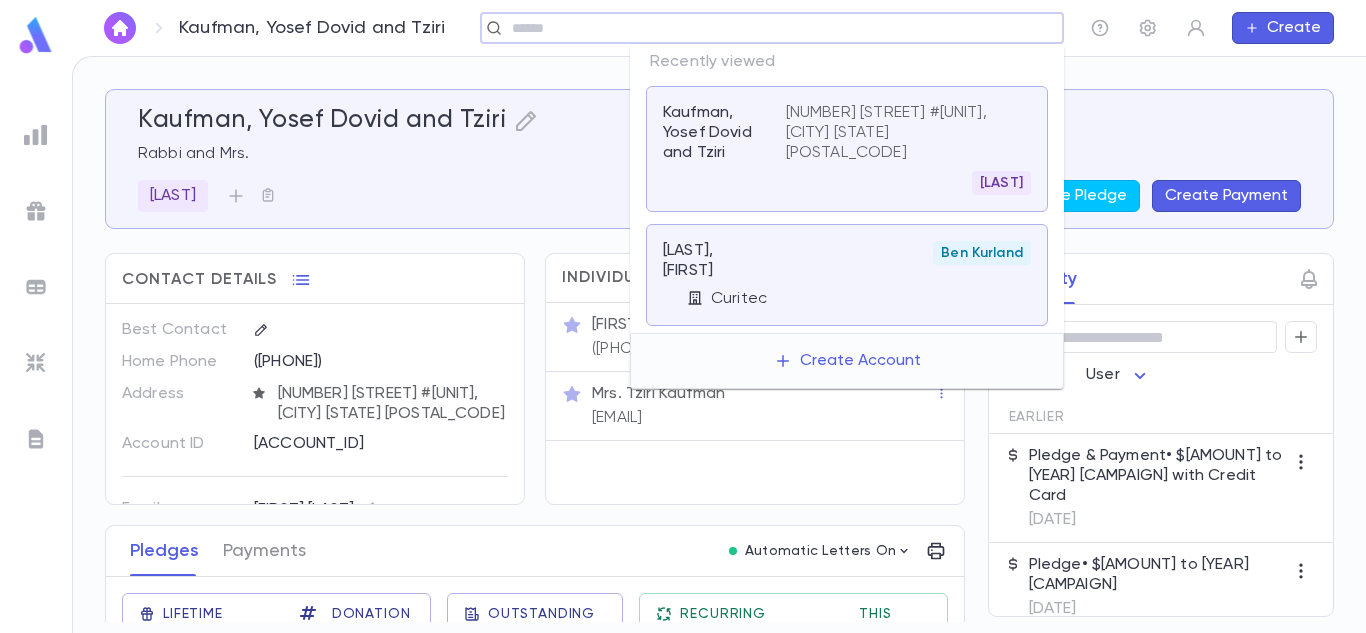click at bounding box center (765, 28) 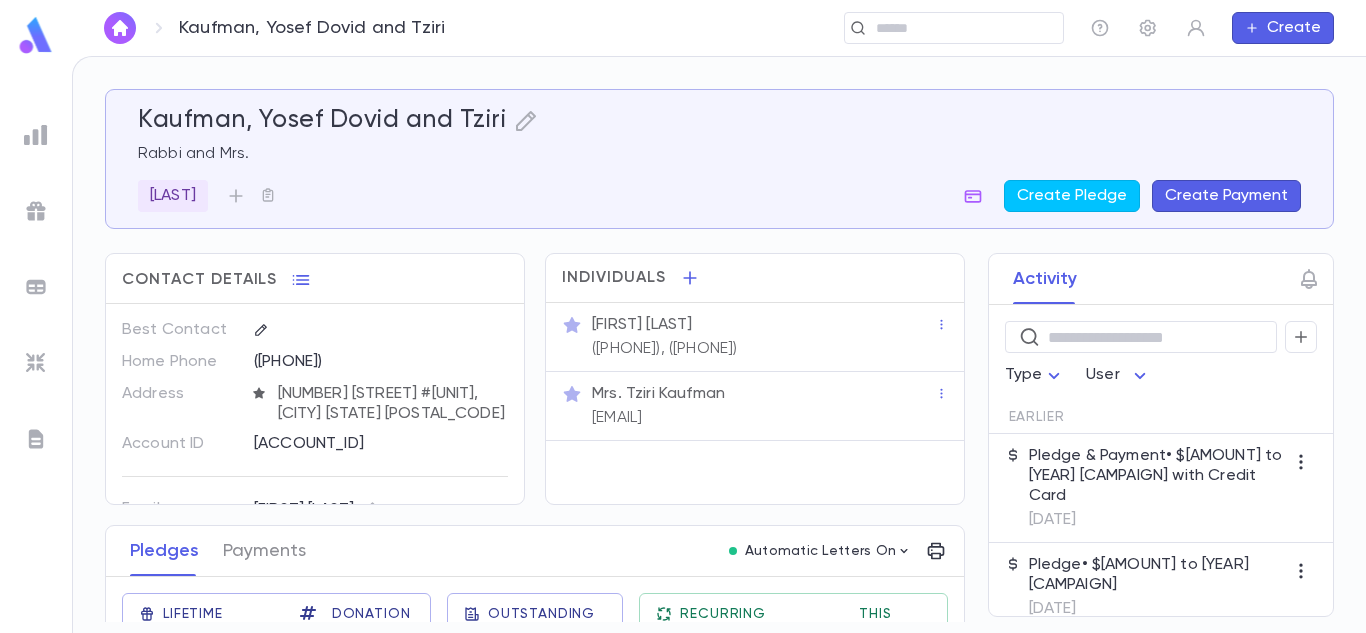 click on "Kaufman, Yosef Dovid and Tziri Rabbi and Mrs. CY WILHELM Create Pledge Create Payment Contact Details Best Contact Home Phone ([PHONE]) Address [NUMBER] [STREET] #[UNIT], [CITY] [STATE] [POSTAL_CODE] Account ID [NUMBER] Family Yitzchok Brandwein Generation 2.  Grandchild Family Notes Kaufman, Yonah 01 Rayzers Eichenthal Connection Neighborhood Chassidish Individuals Rabbi Yosef Dovid Kaufman ([PHONE]), ([PHONE]) Mrs. Tziri Kaufman [EMAIL] Pledges Payments  Automatic Letters On Lifetime Donations $126.00 Donation Qty 2 Outstanding $0.00 Recurring Monthly $0.00 This Year $0.00 Date Amount Campaign Group Paid Outstanding Installments Notes 2/27/2024 $54.00 2024 Rayze it Campaign Rayze it Campaigns PAID $0.00 1 Streicher, Moshe & Leah 10/27/2020 $72.00 2020 Rayze it Campaign Rayze it Campaigns PAID $0.00 1 Berkovicz -Brandwein Activity ​ Type User Earlier Pledge & Payment  • $54.00 to 2024 Rayze it Campaign with Credit Card 2/27/2024 Pledge  • $72.00 to 2020 Rayze it Campaign 10/27/2020" at bounding box center [719, 345] 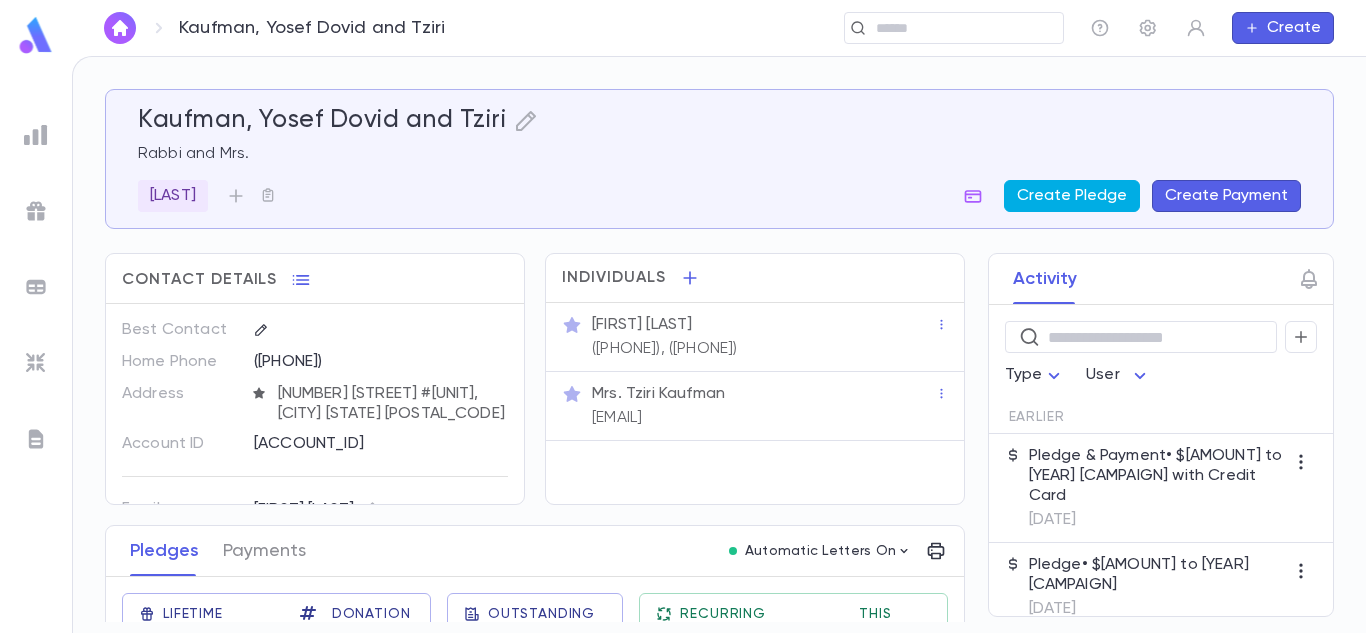 click on "Create Pledge" at bounding box center (1072, 196) 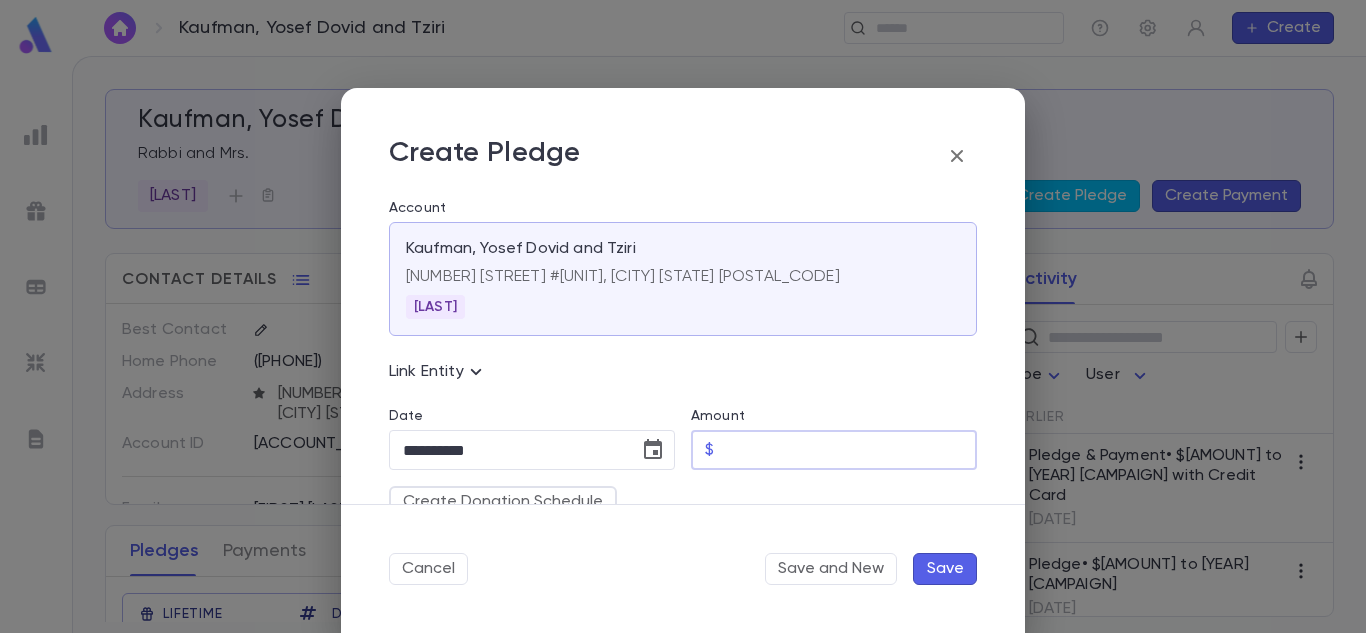 click on "Amount" at bounding box center [849, 450] 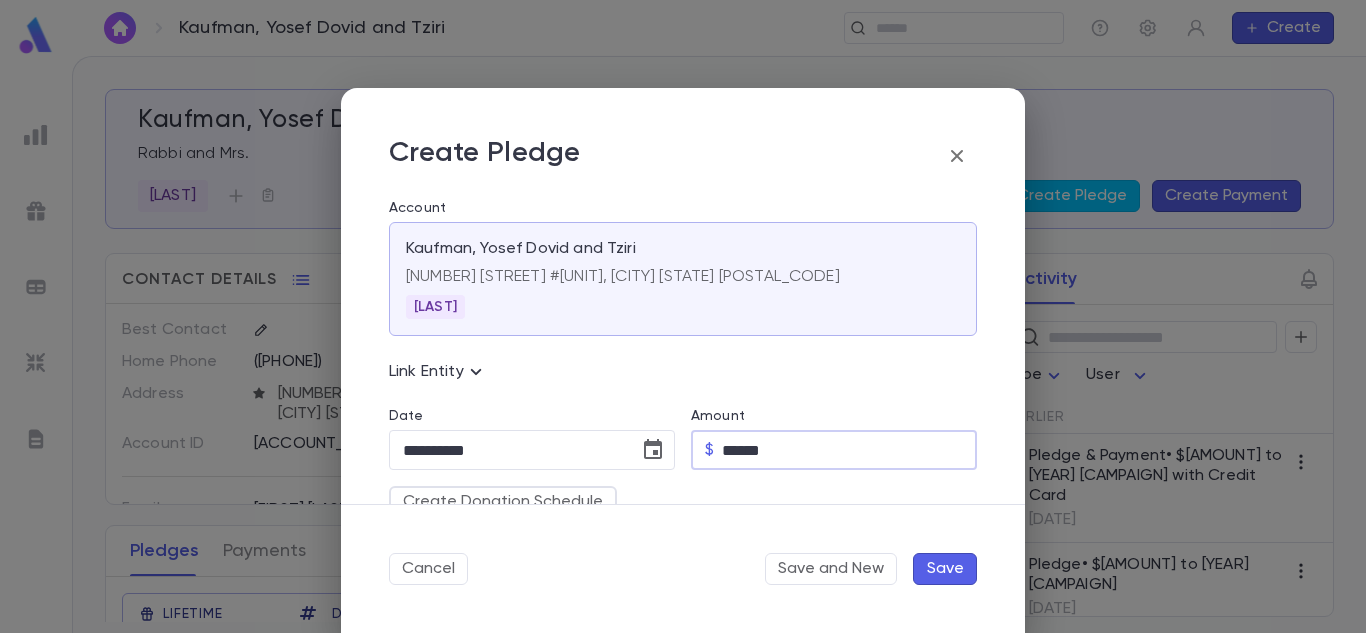 type on "******" 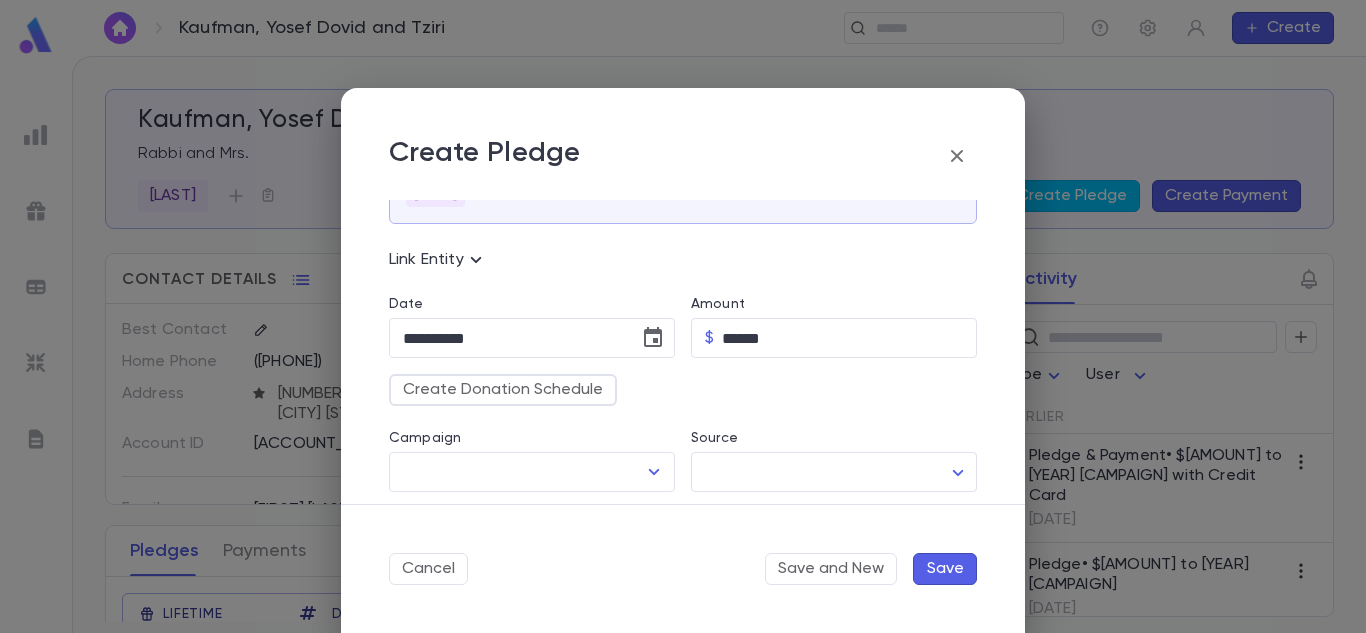 scroll, scrollTop: 130, scrollLeft: 0, axis: vertical 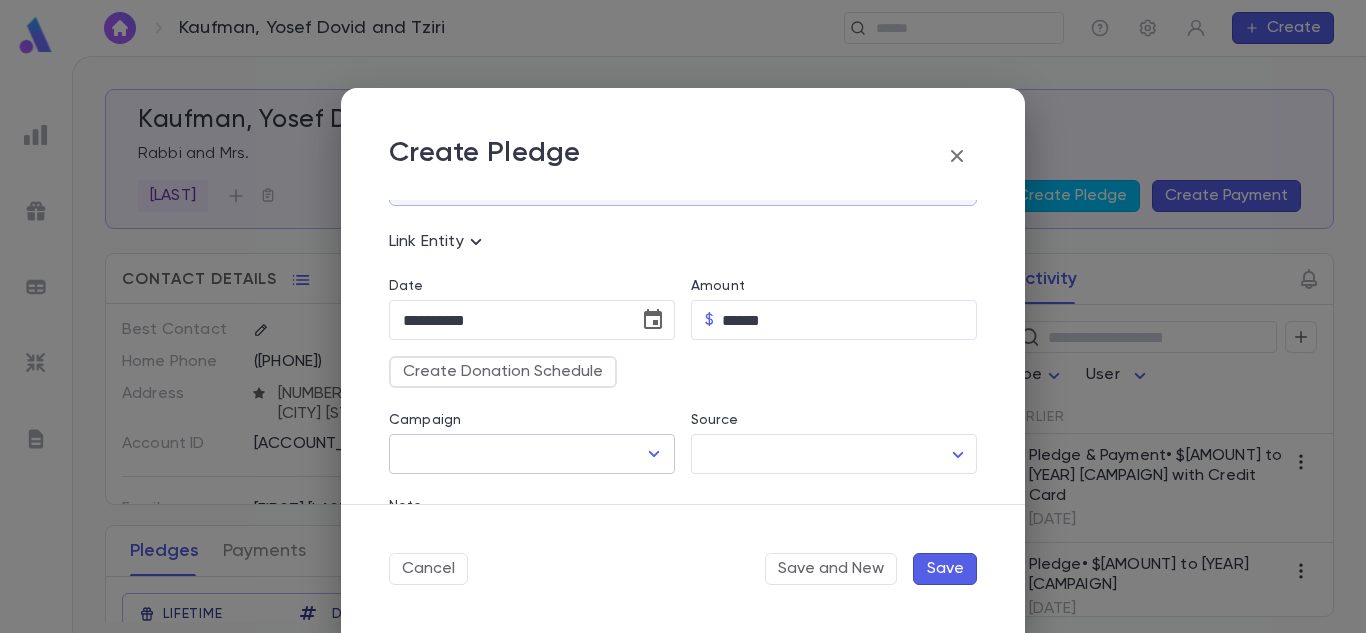 click at bounding box center (653, 454) 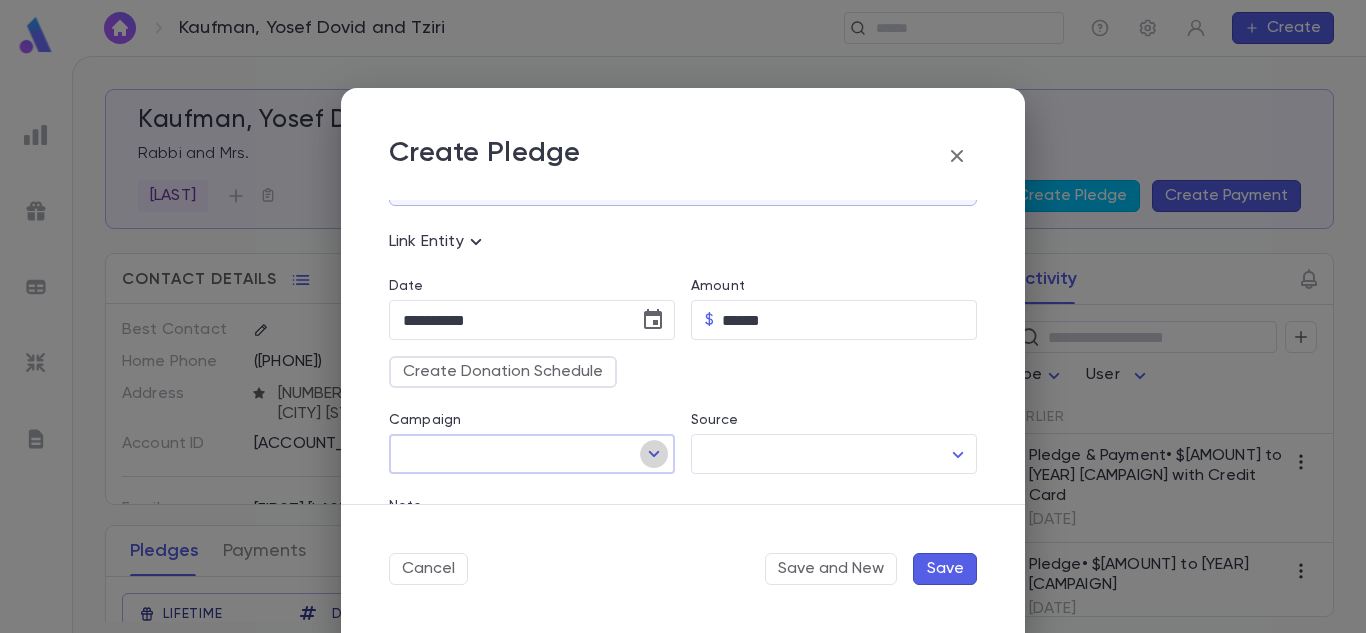 click 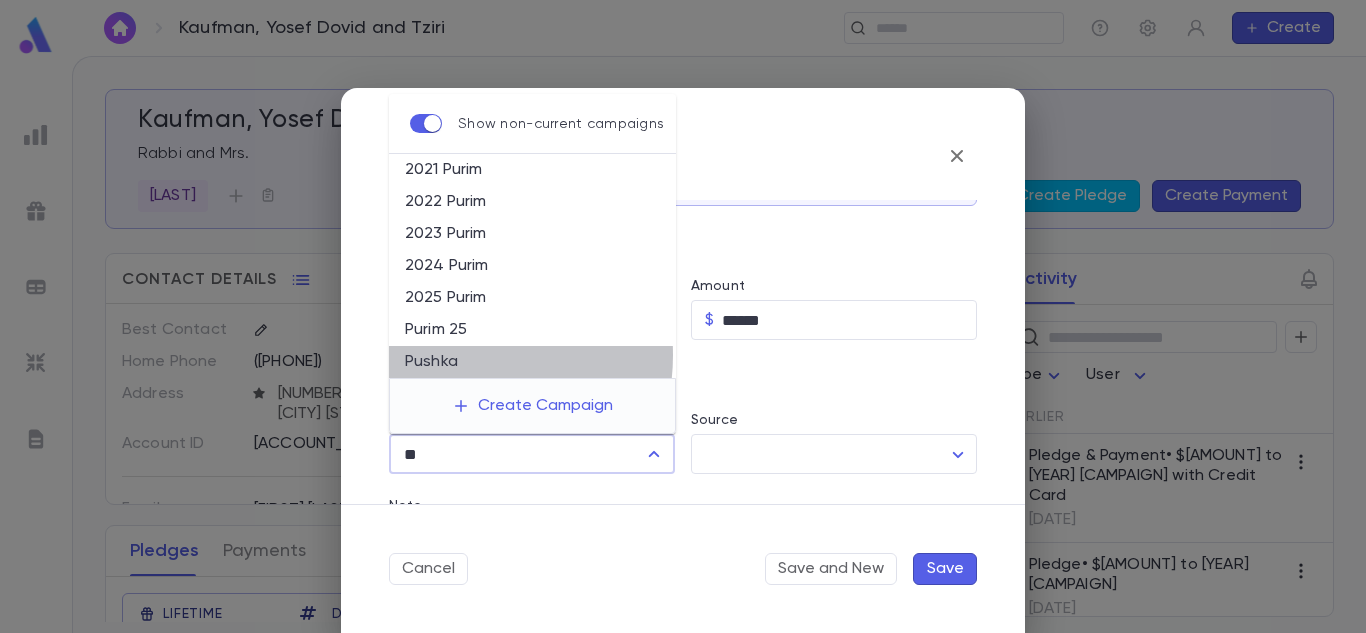 click on "Pushka" at bounding box center (532, 362) 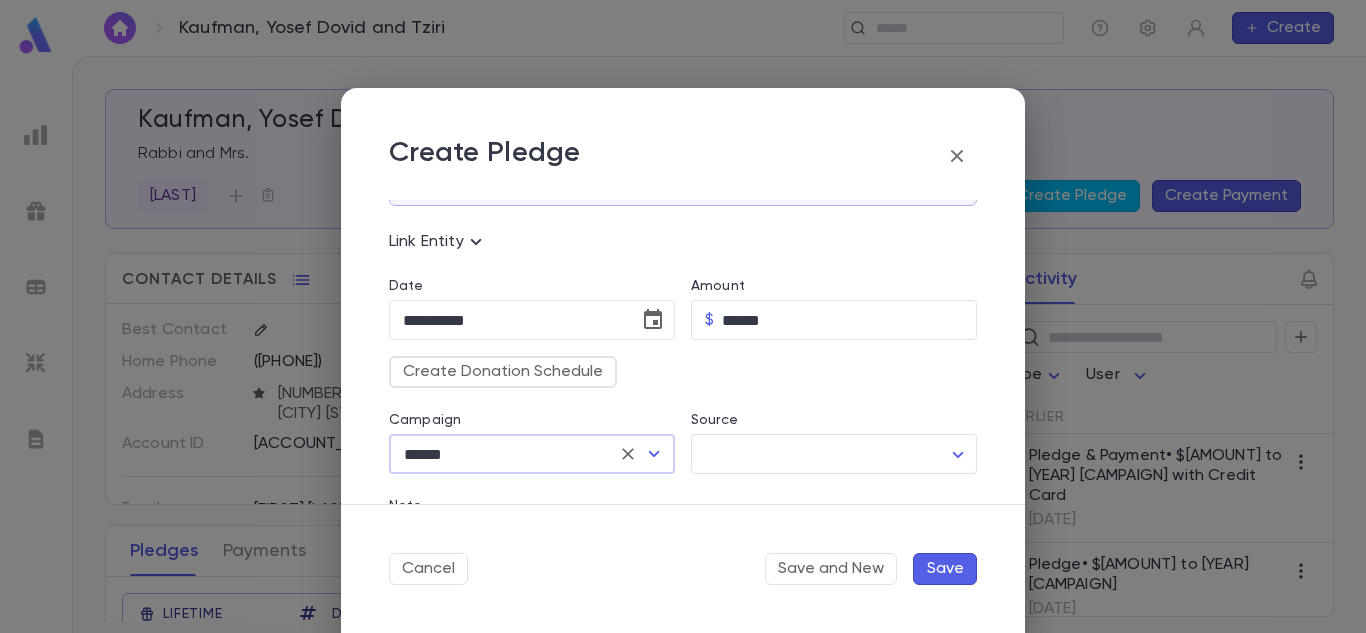 type on "******" 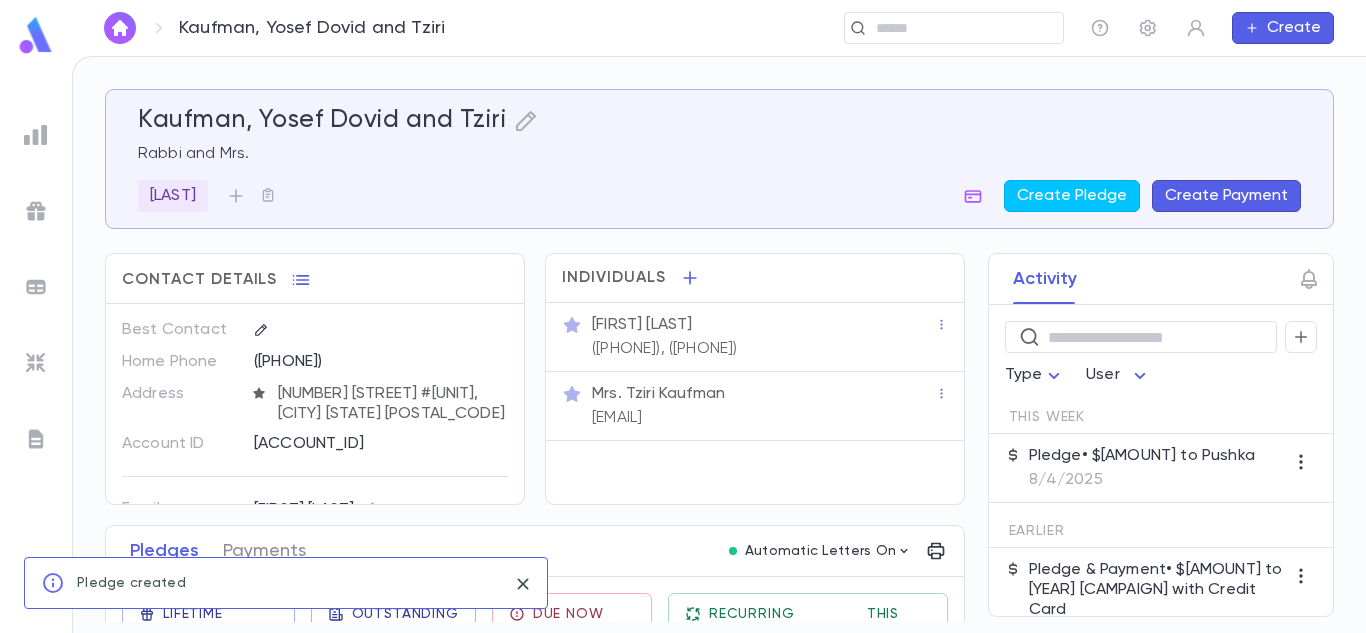 click on "Pledge  • $120.00 to Pushka" at bounding box center (1142, 456) 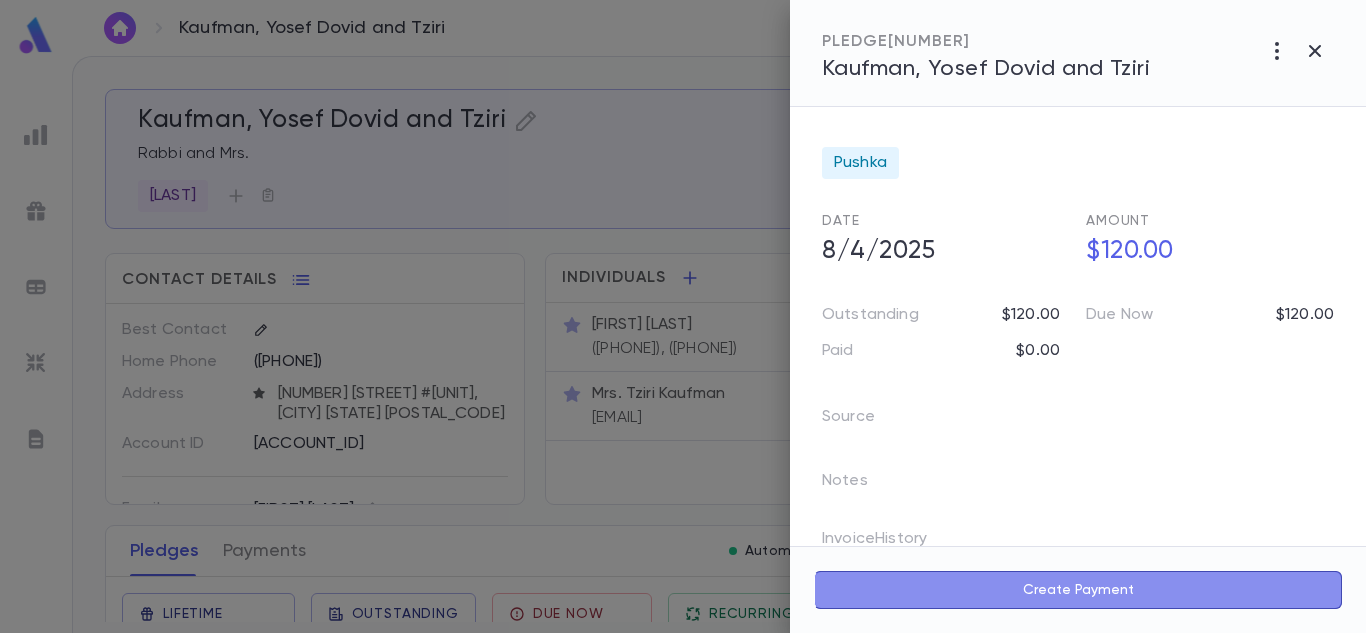 click on "Create Payment" at bounding box center (1078, 590) 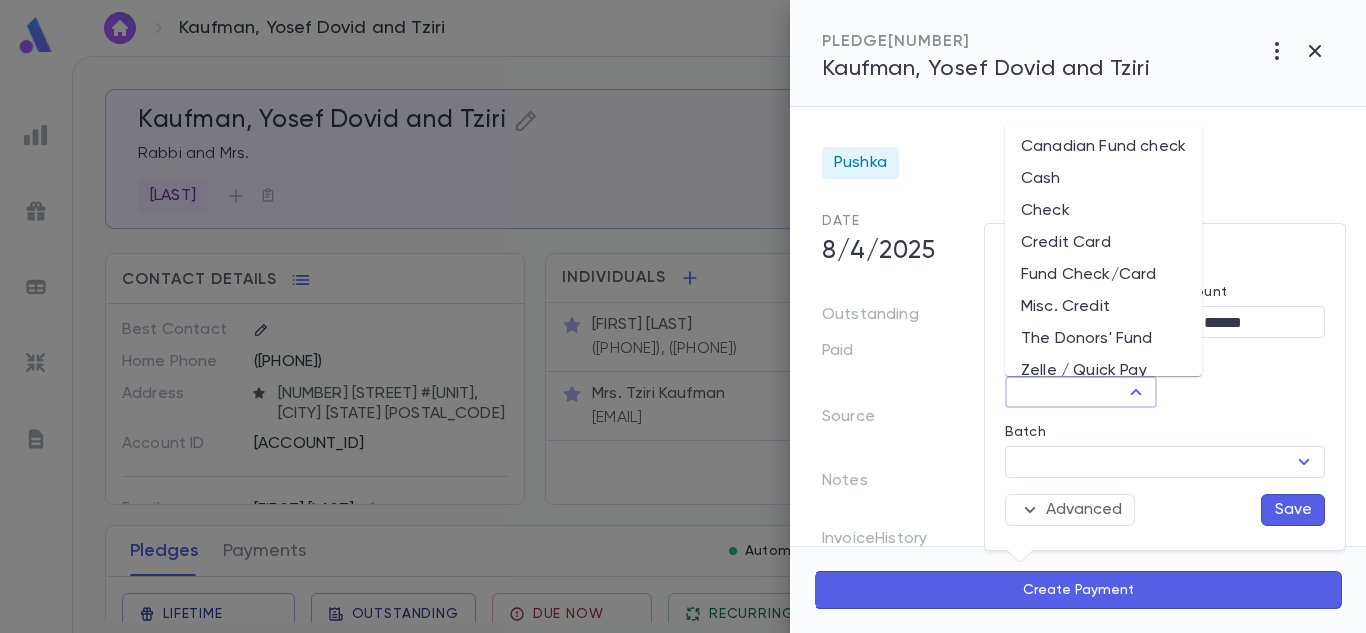 click on "Method" at bounding box center [1064, 392] 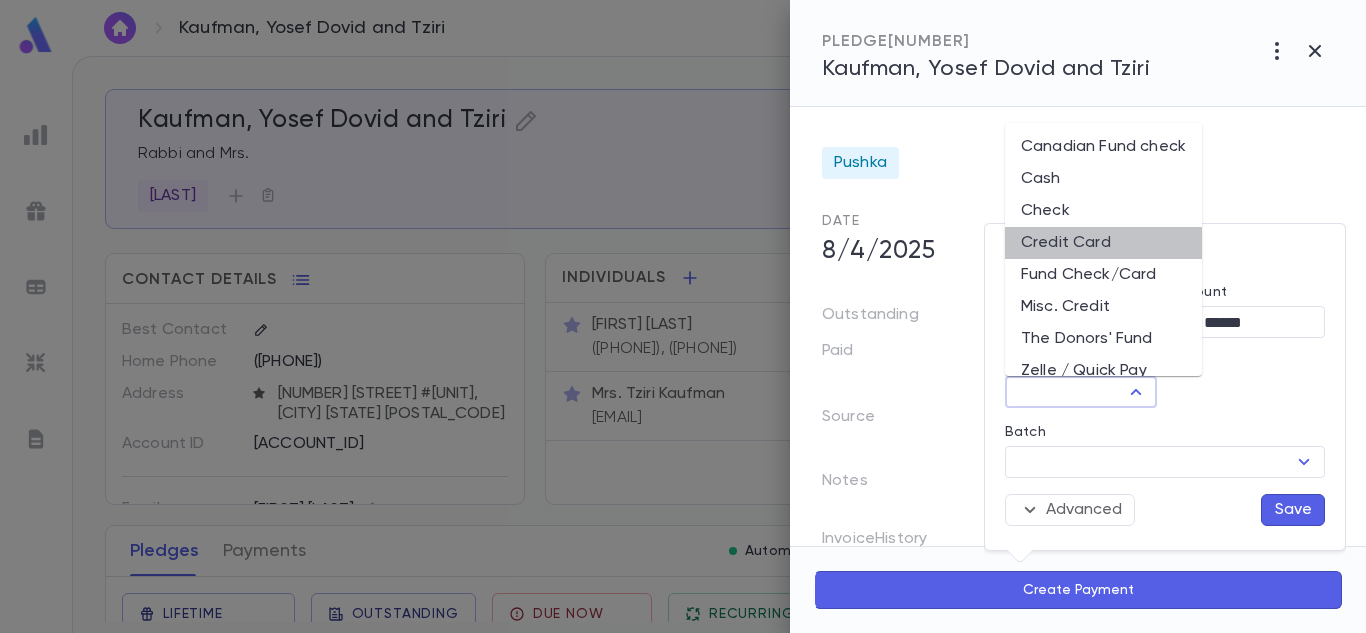 click on "Credit Card" at bounding box center (1103, 243) 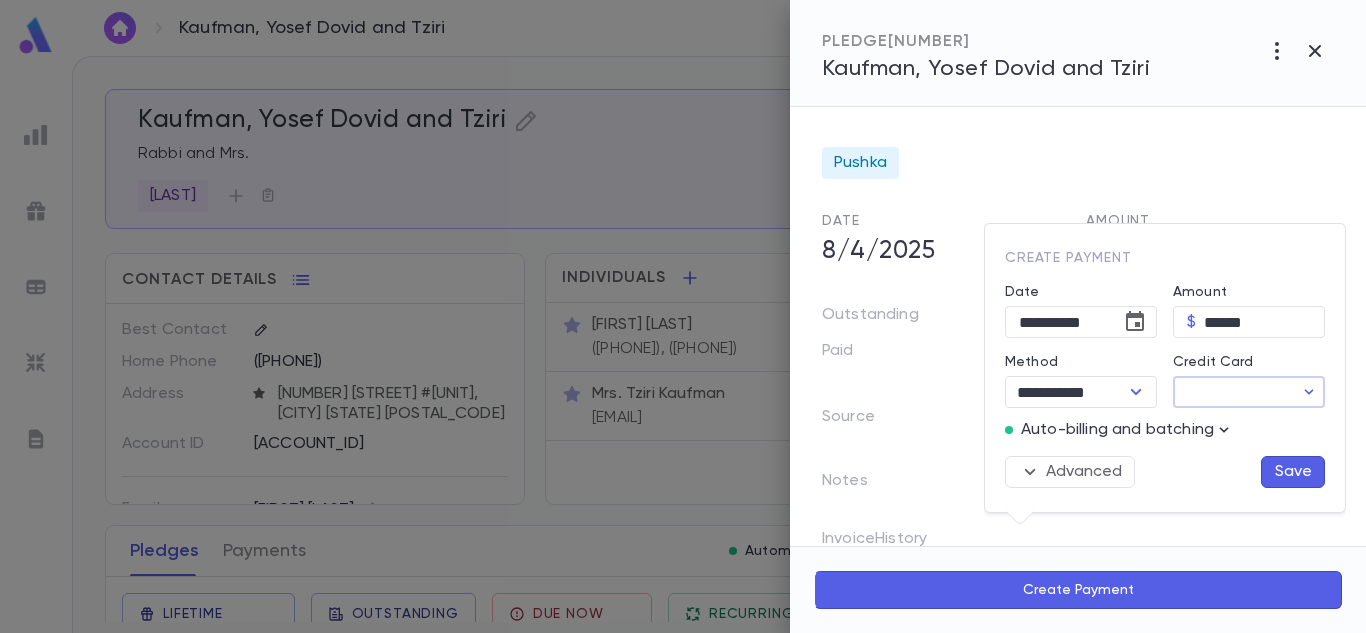 click on "Credit Card" at bounding box center (1233, 392) 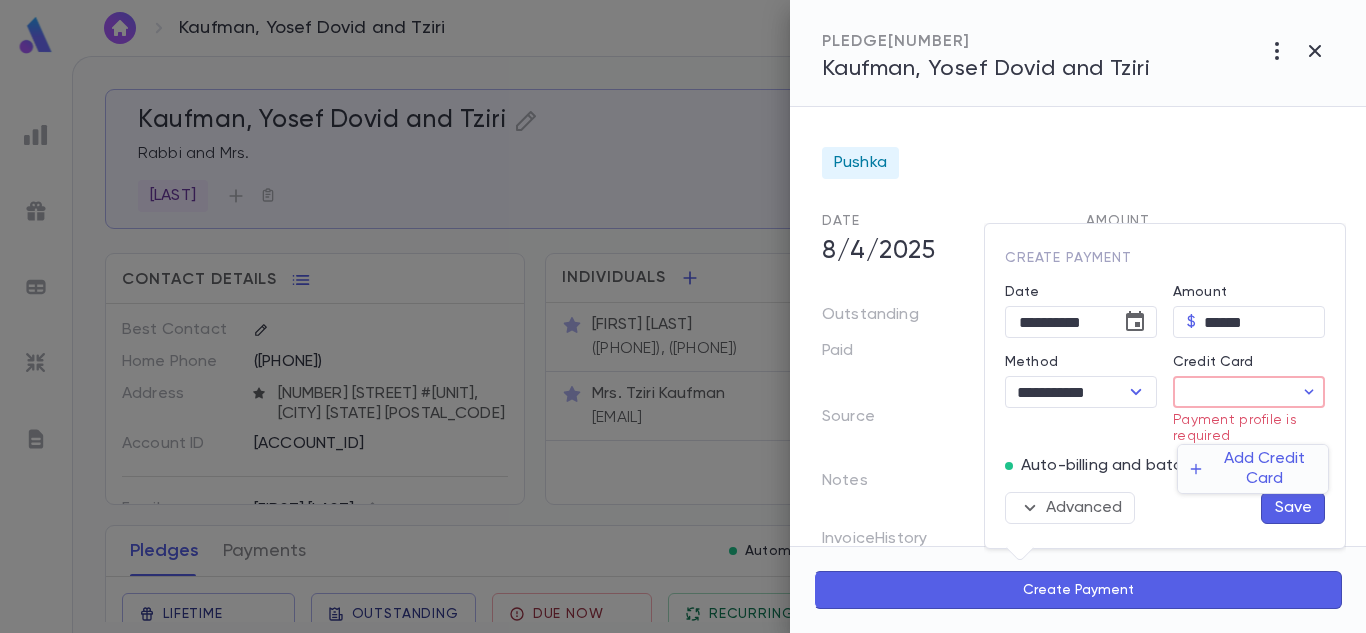 click on "Add   Credit Card" at bounding box center (1253, 469) 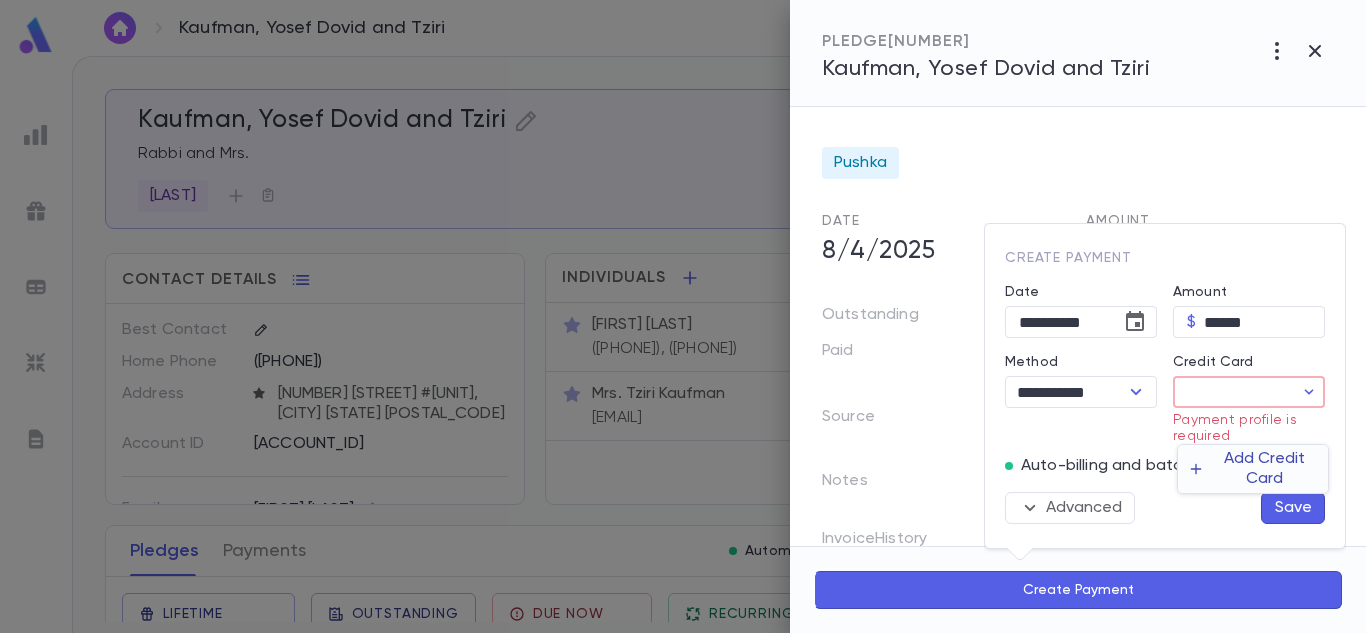 click on "Add   Credit Card" at bounding box center (1253, 469) 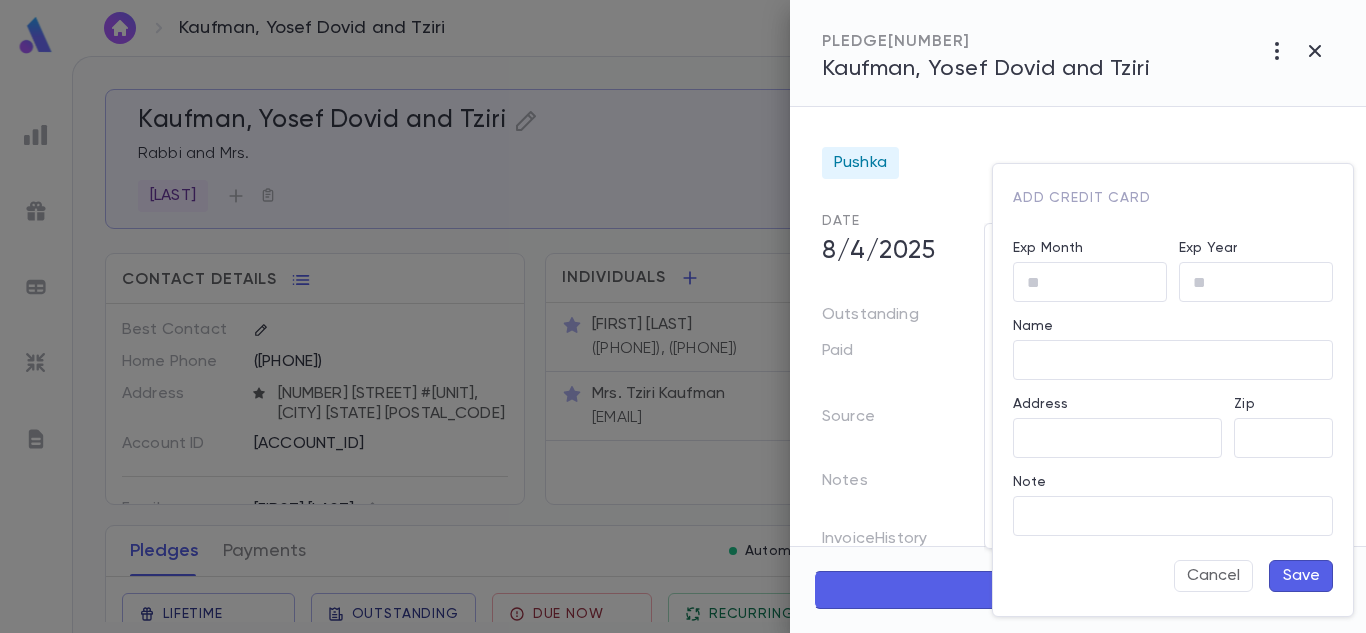 type on "**********" 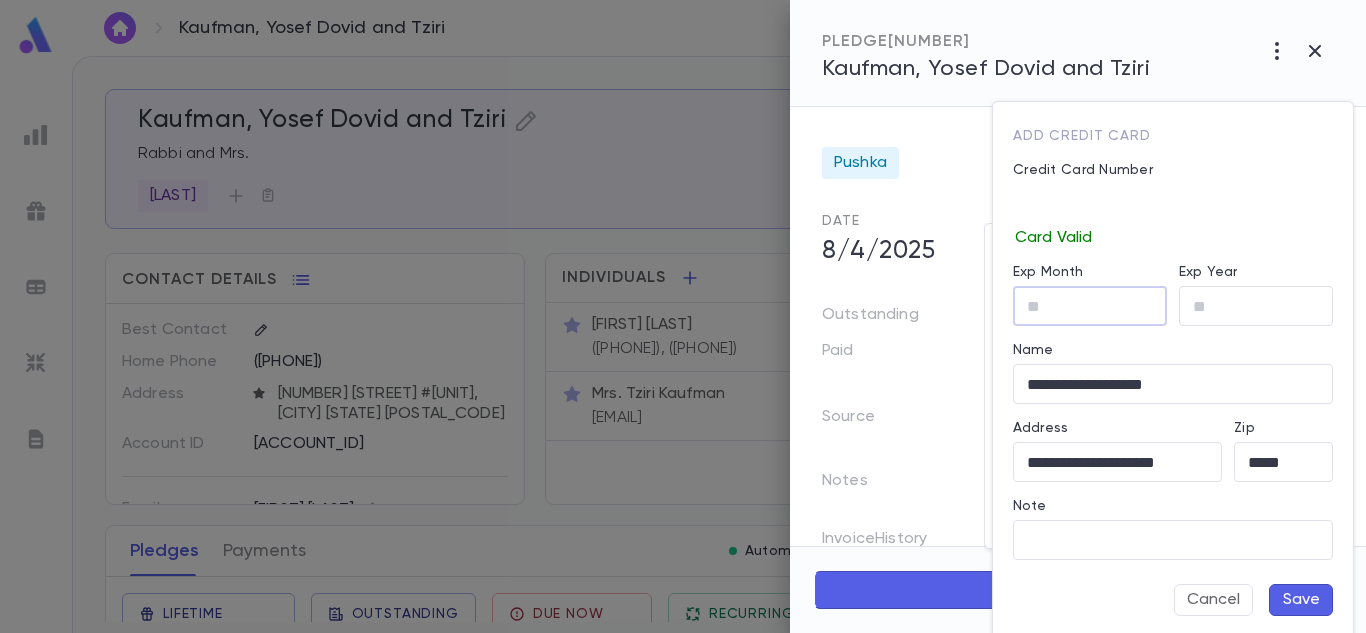 click on "Exp Month" at bounding box center (1090, 306) 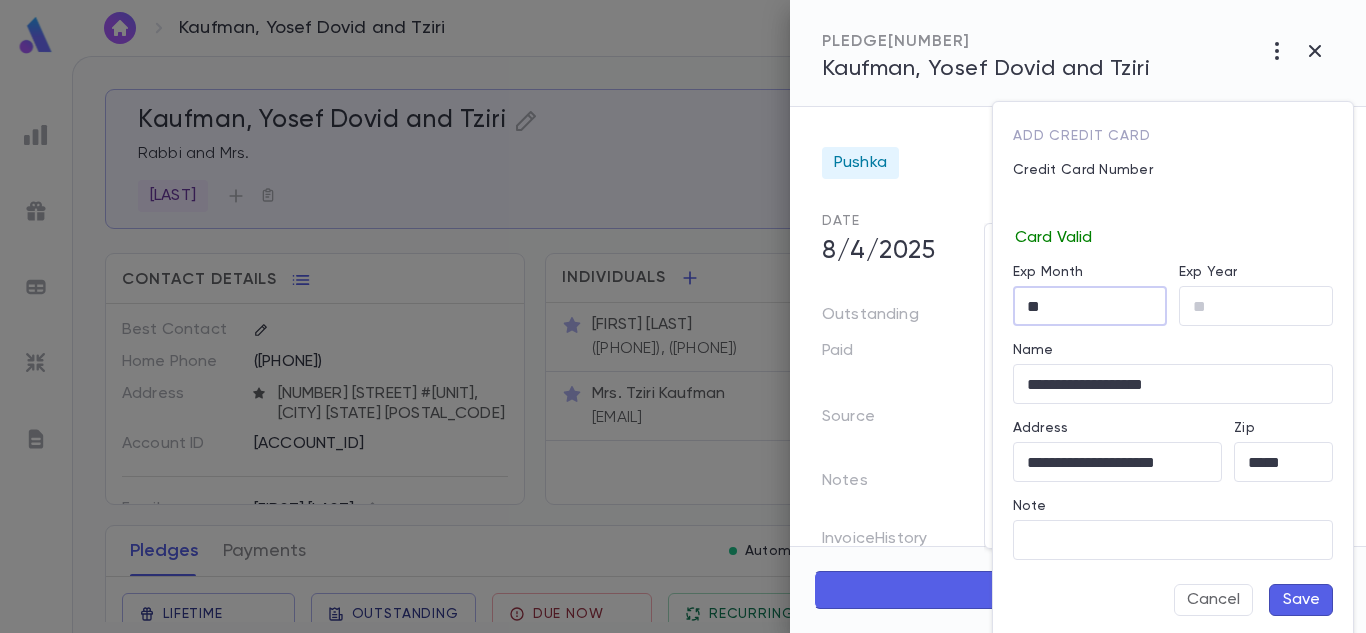 type on "*" 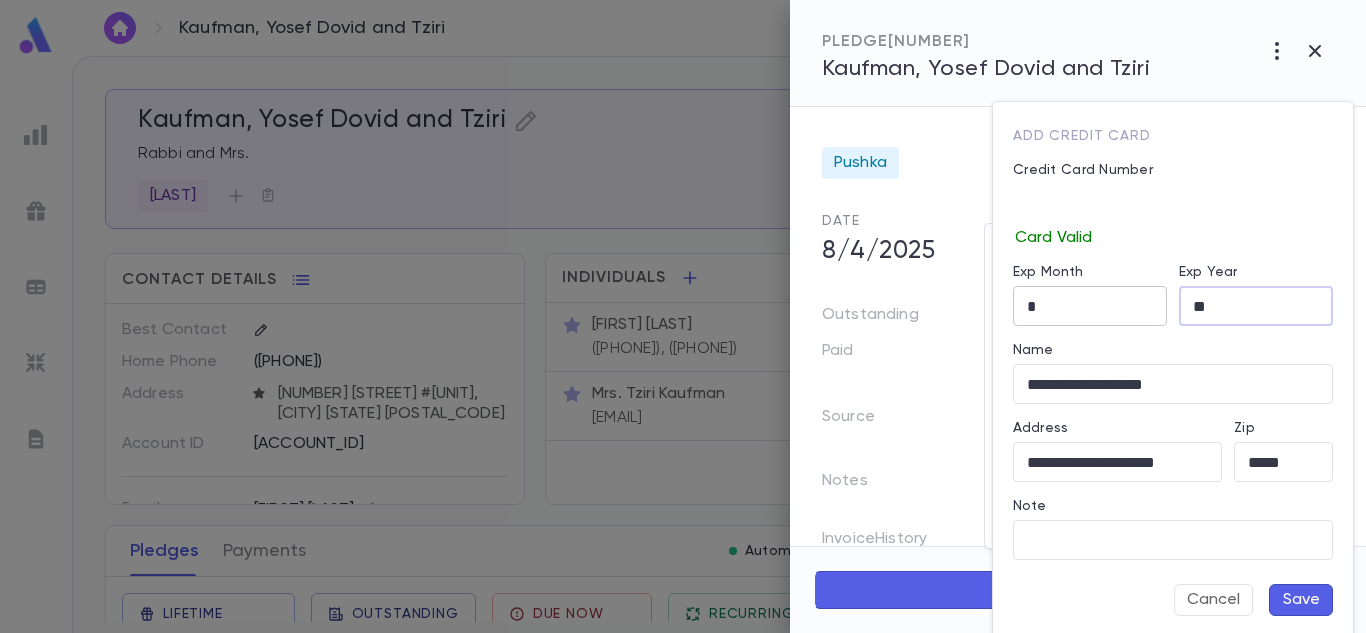 type on "**" 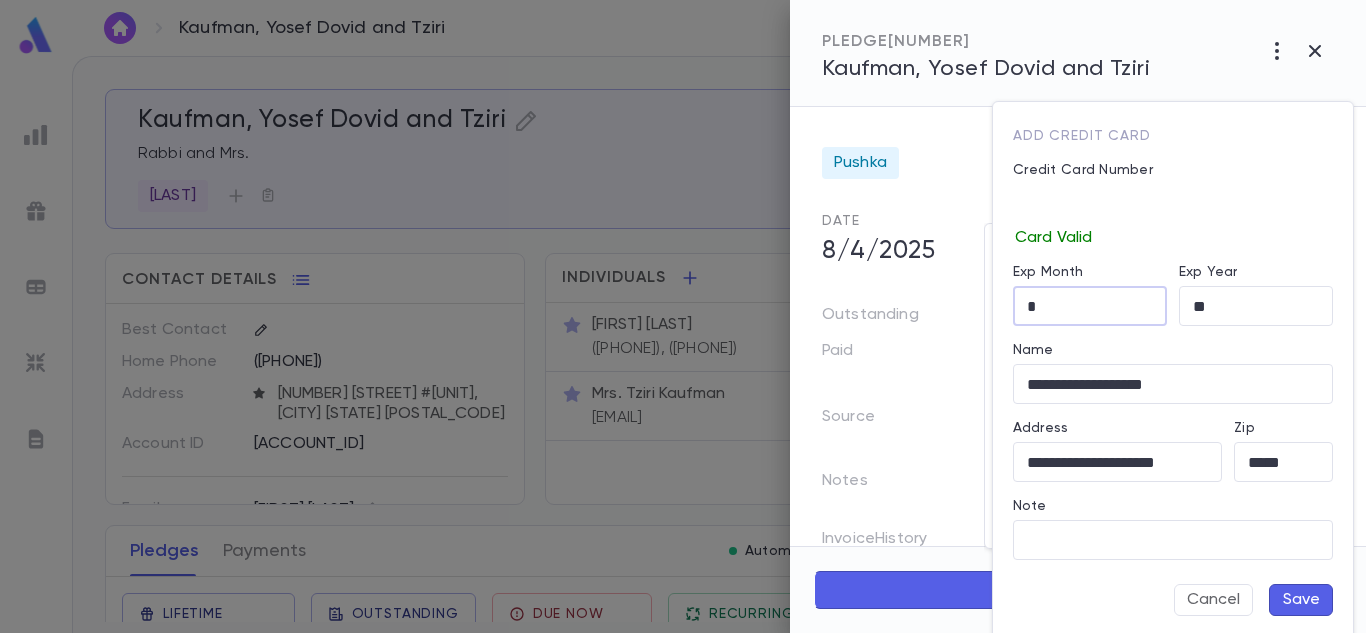 click on "*" at bounding box center (1090, 306) 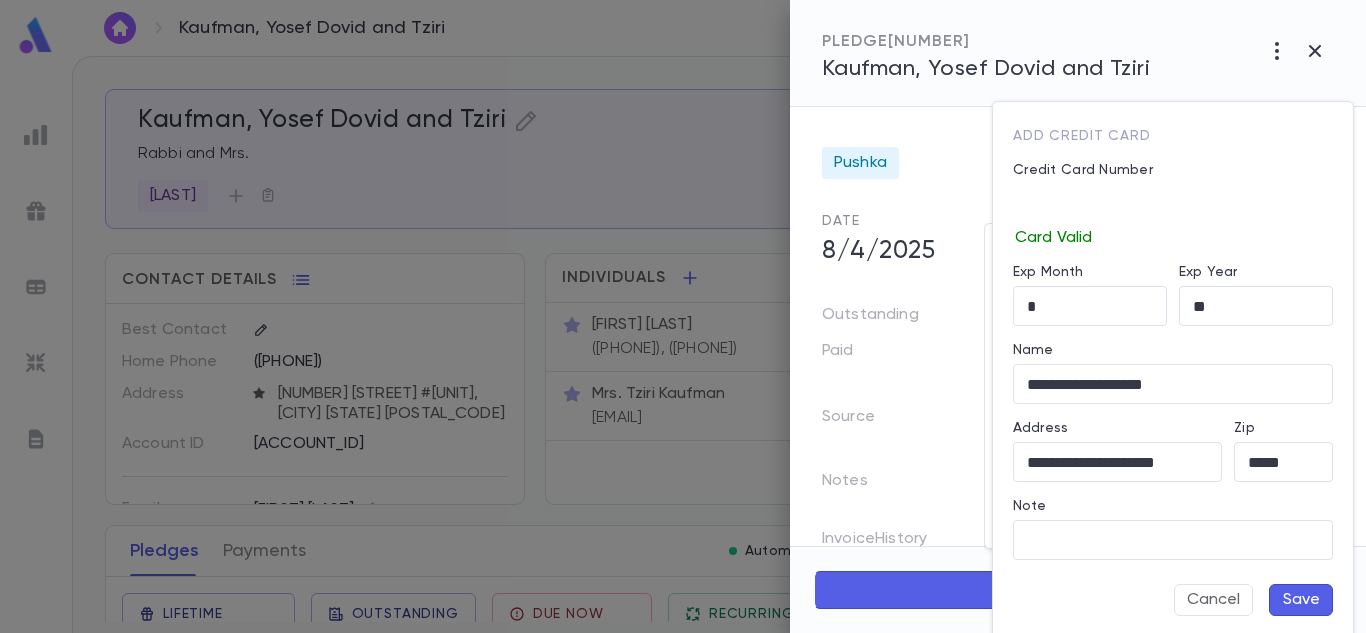 click on "Save" at bounding box center [1301, 600] 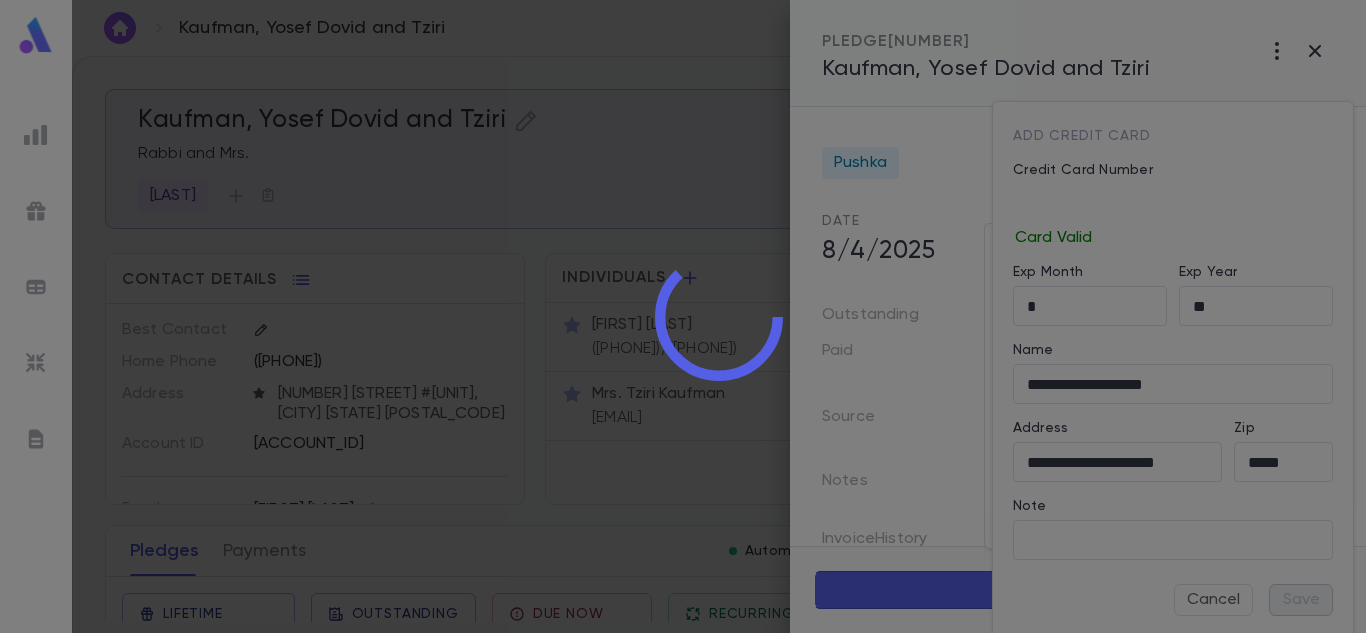 type on "********" 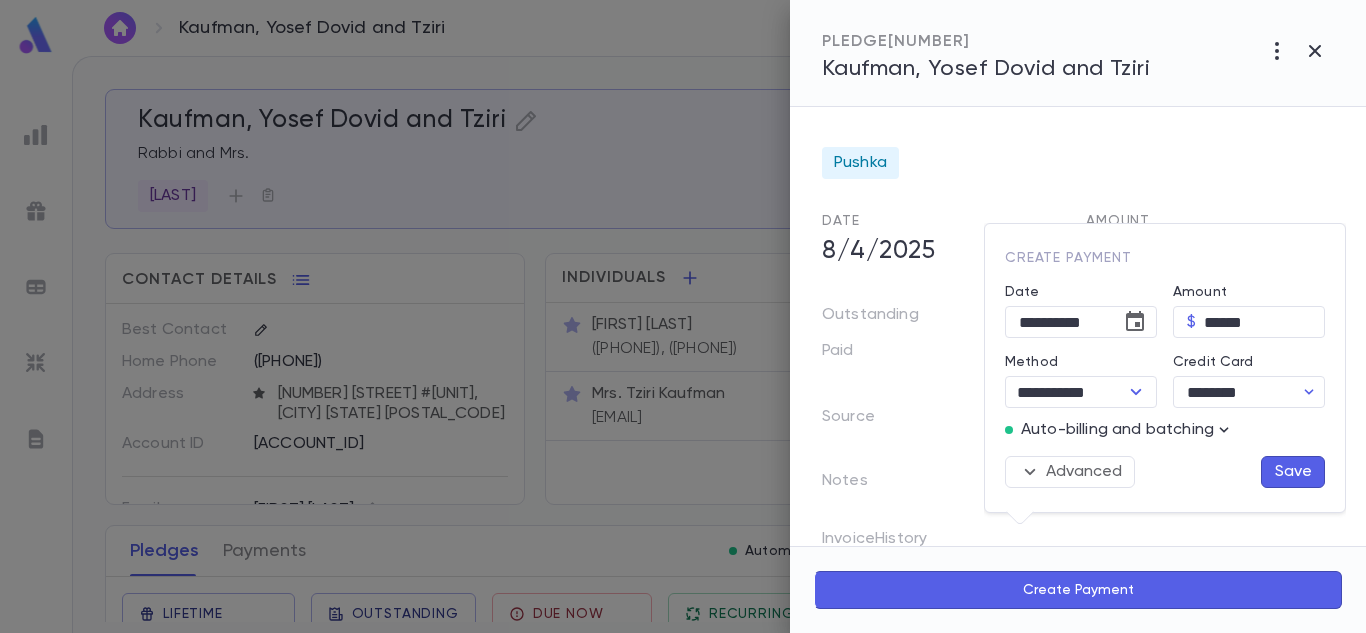 click on "Save" at bounding box center [1293, 472] 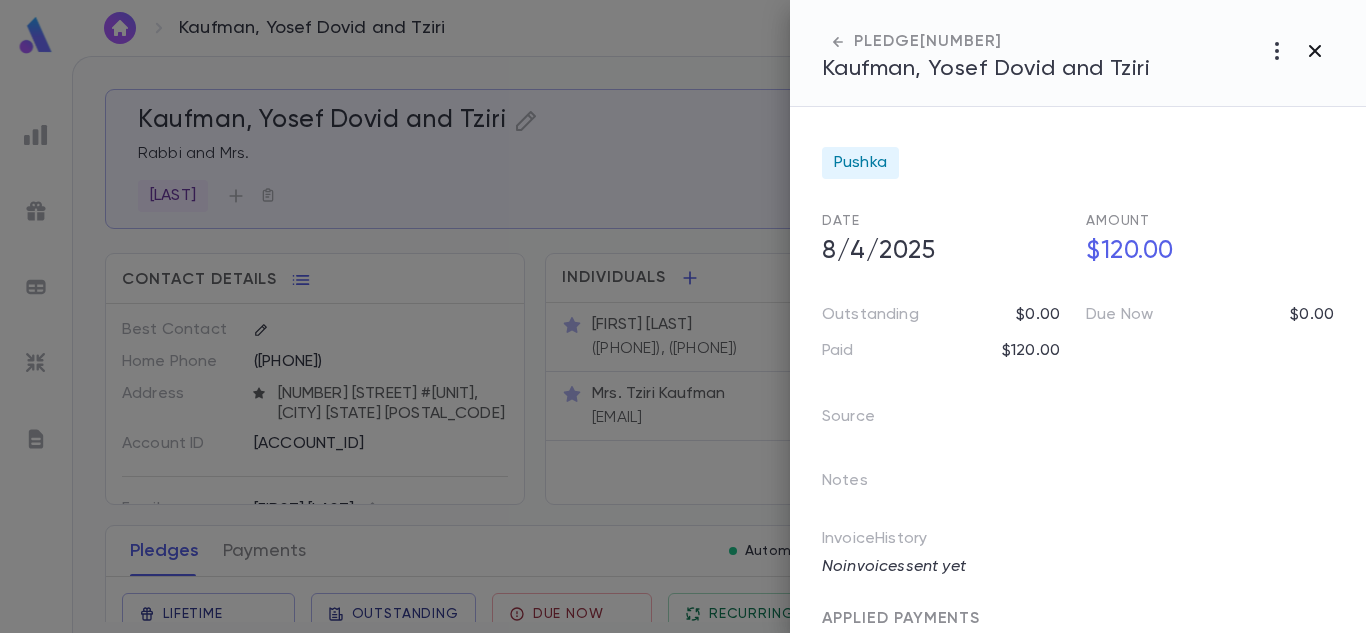 click 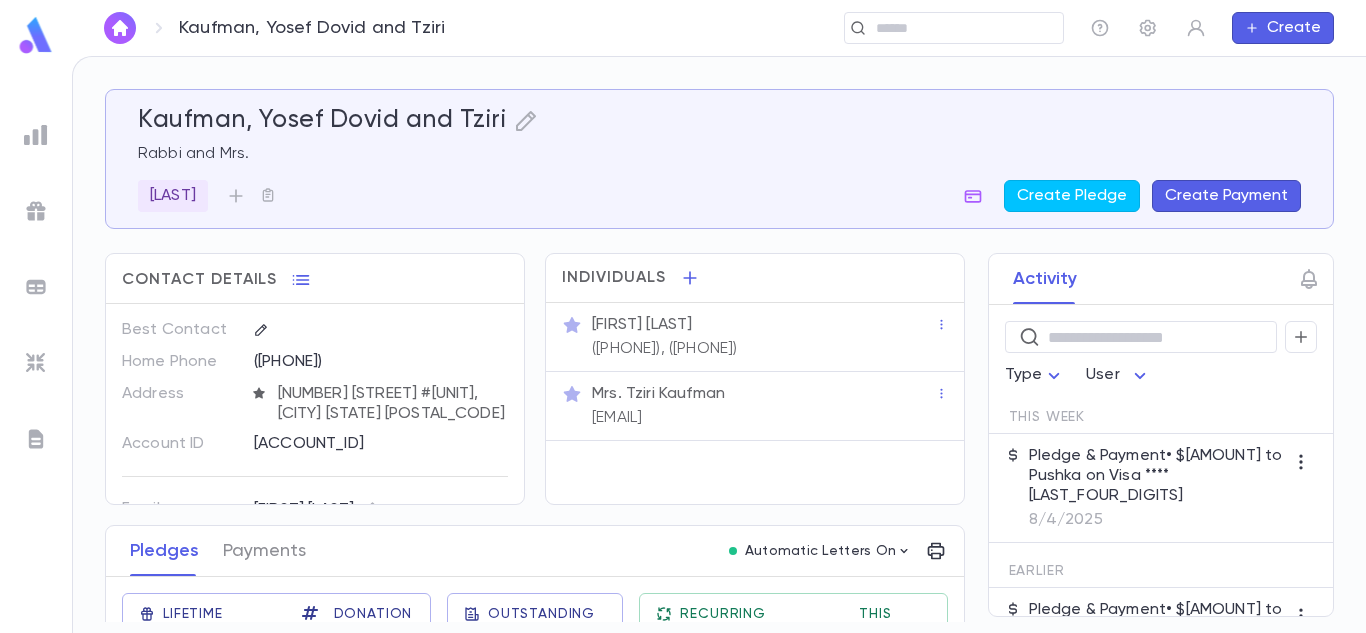 click on "Pledge & Payment  • $[AMOUNT] to Pushka on Visa ****[LAST_FOUR_DIGITS]" at bounding box center (1157, 476) 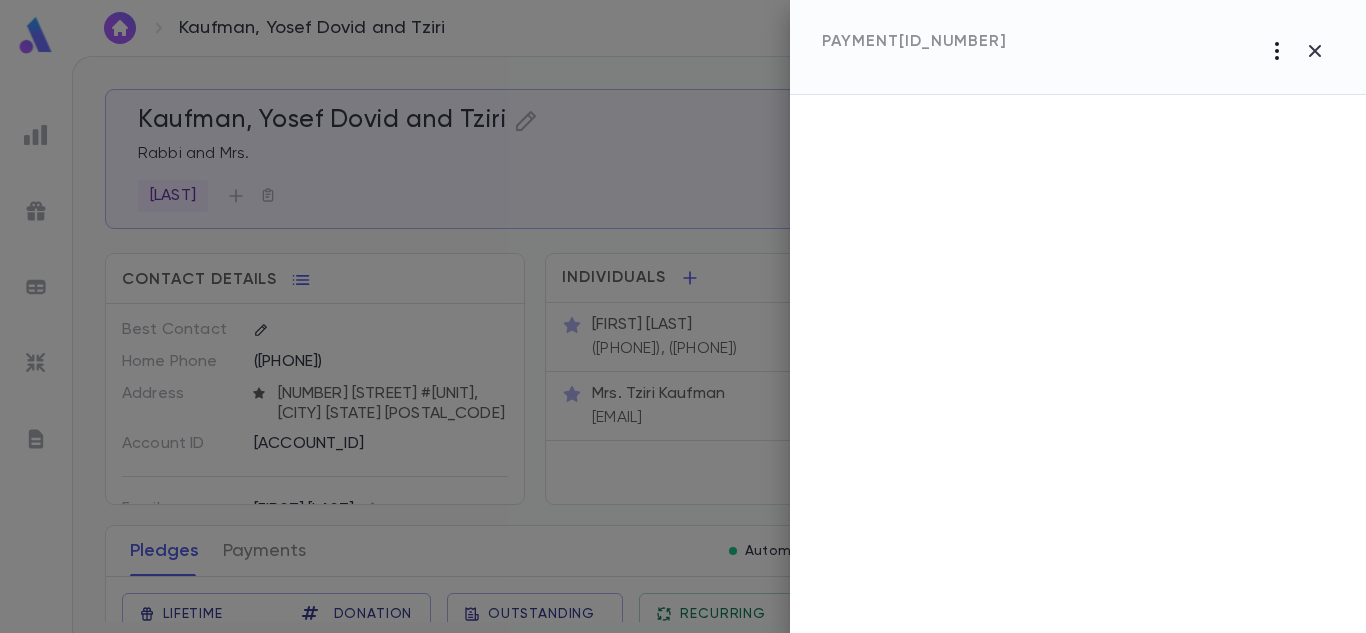 click 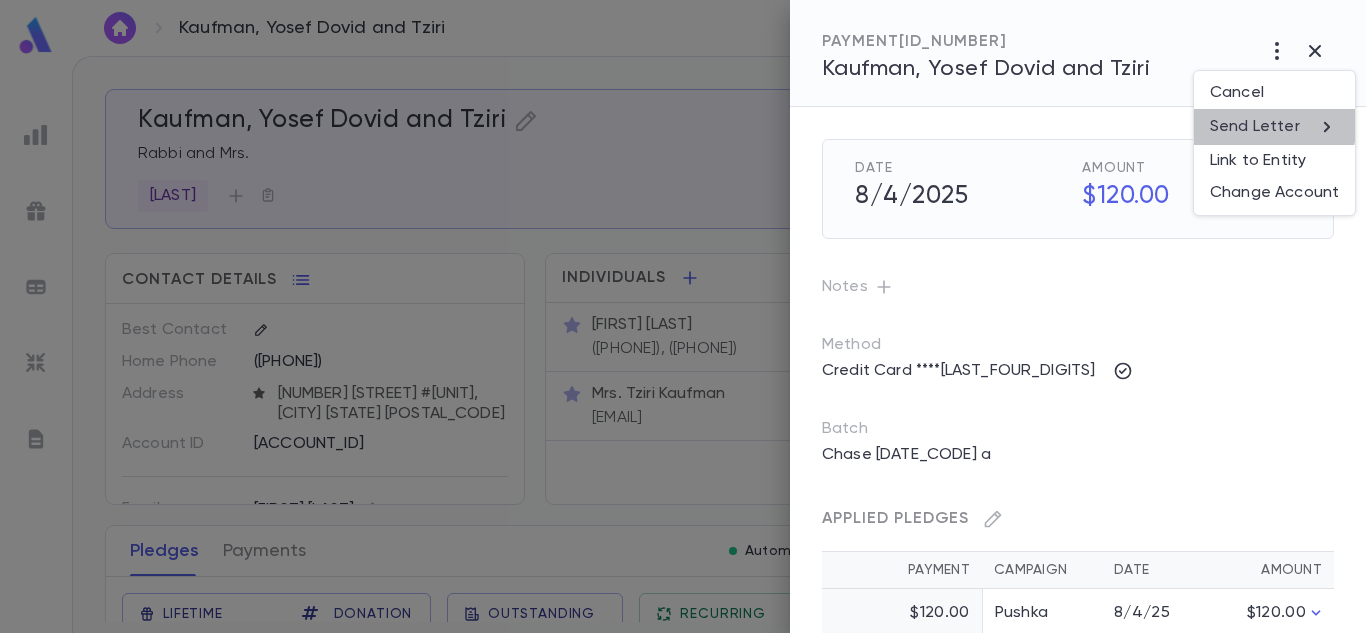 click on "Send    Letter" at bounding box center [1255, 127] 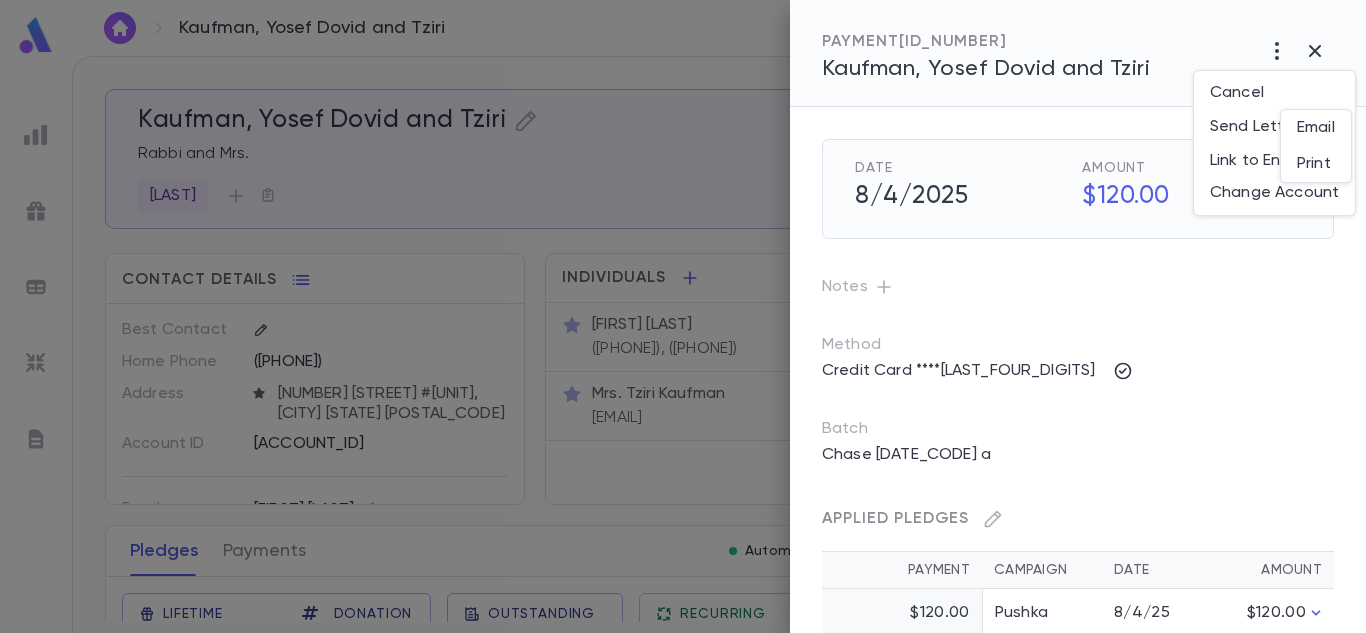 click on "Email" at bounding box center (1316, 128) 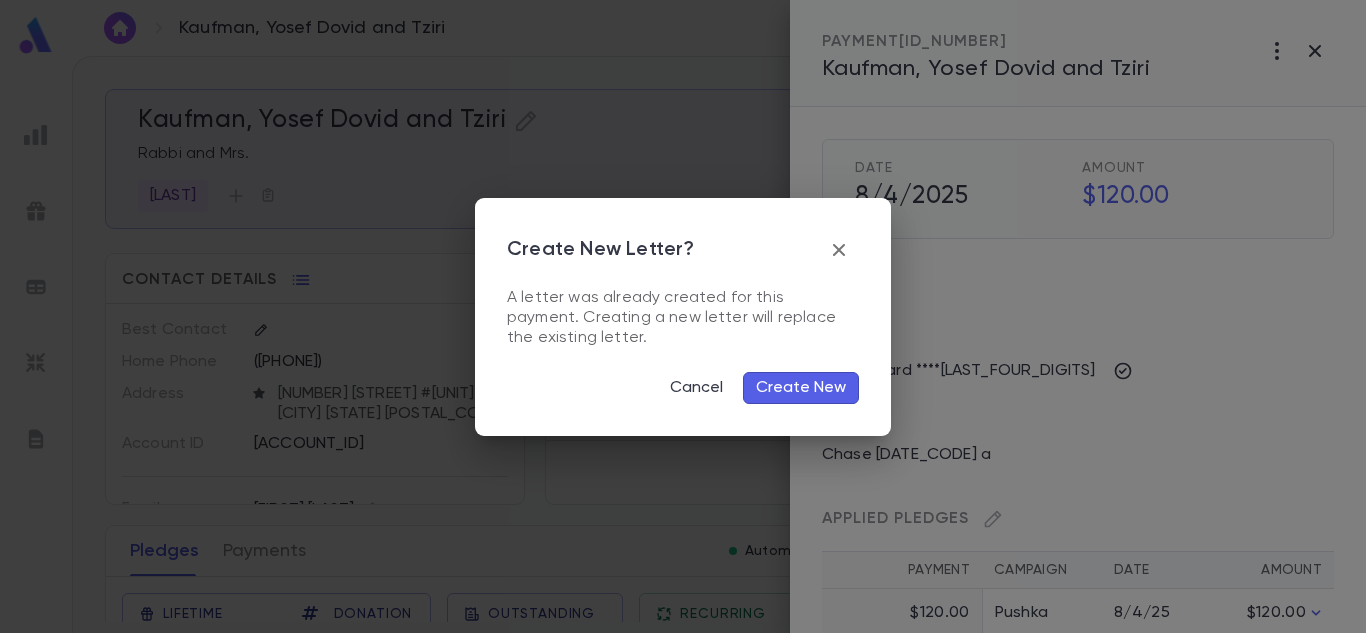 click on "Create New" at bounding box center (801, 388) 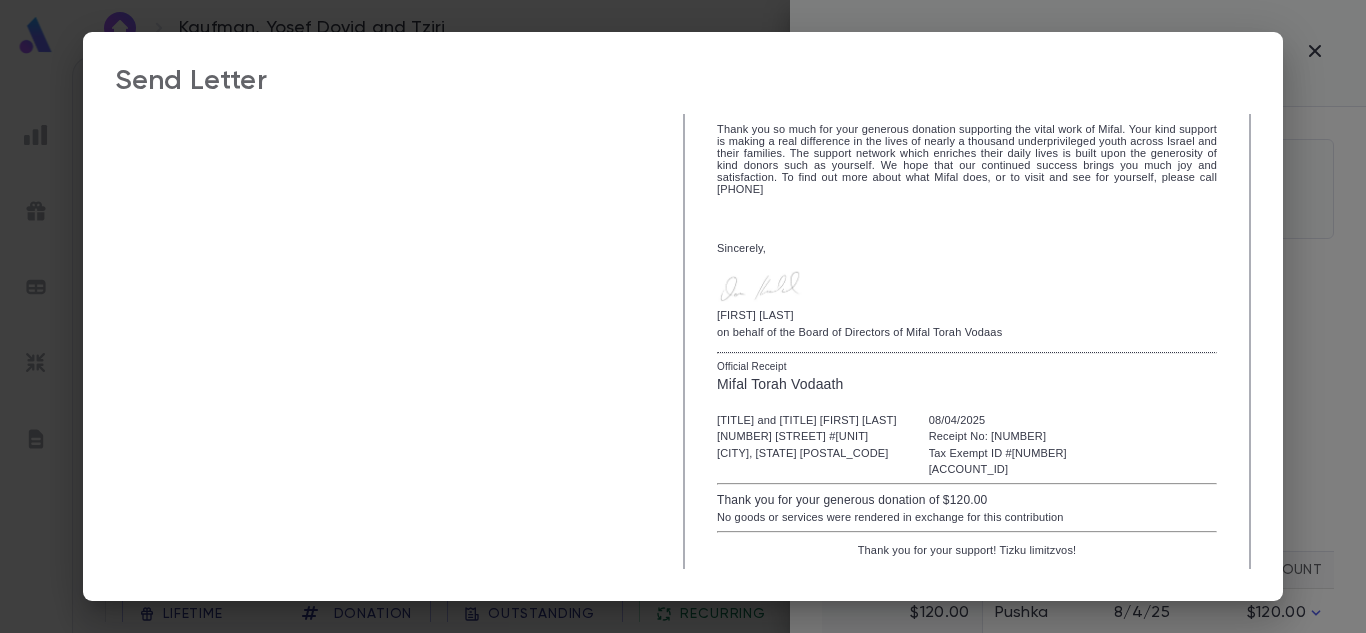 scroll, scrollTop: 398, scrollLeft: 0, axis: vertical 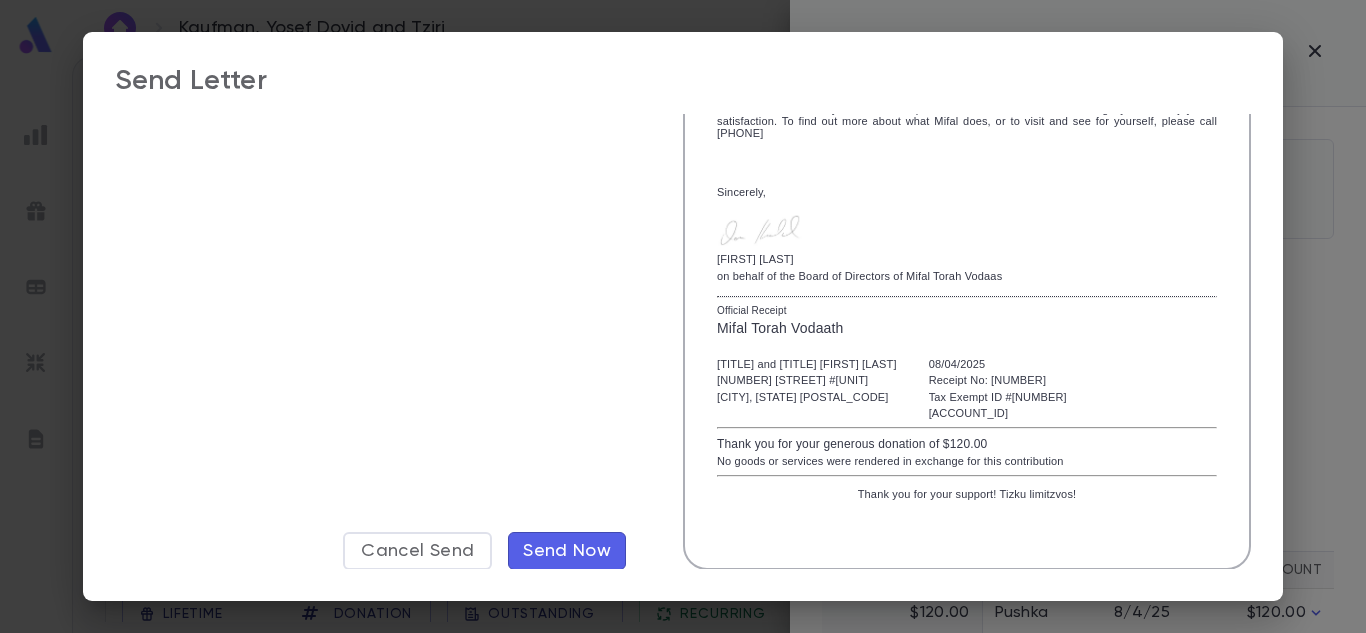 click on "Send Now" at bounding box center (567, 551) 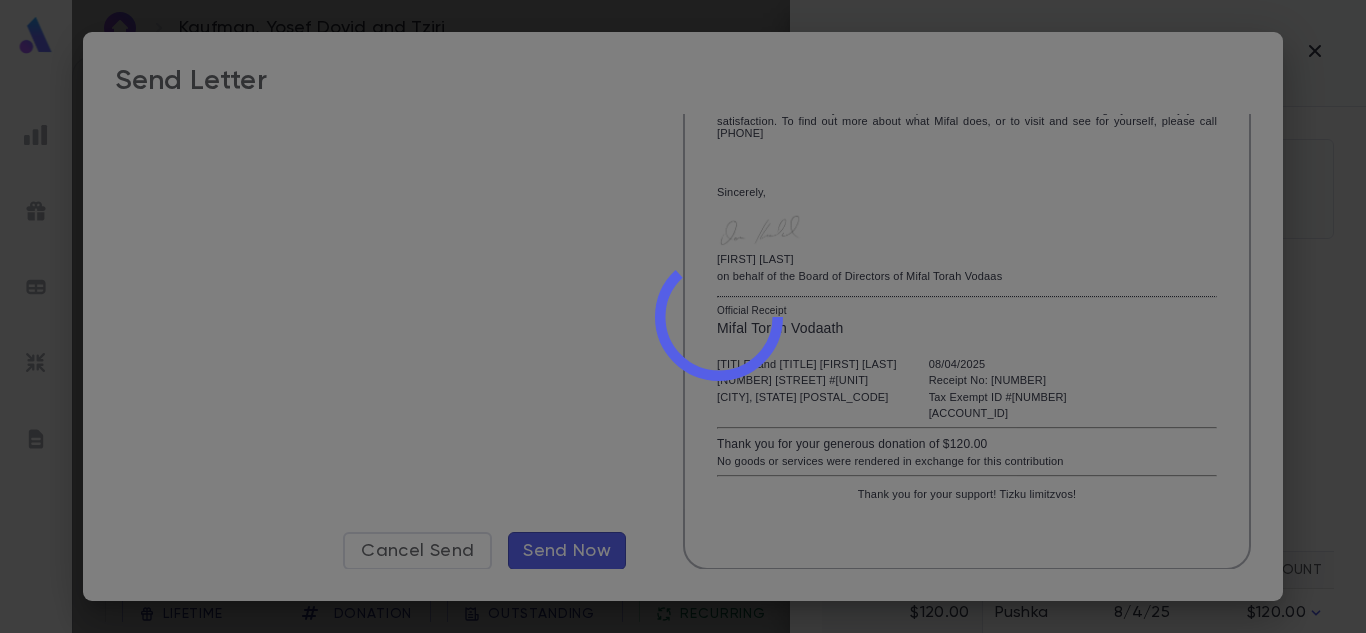scroll, scrollTop: 0, scrollLeft: 0, axis: both 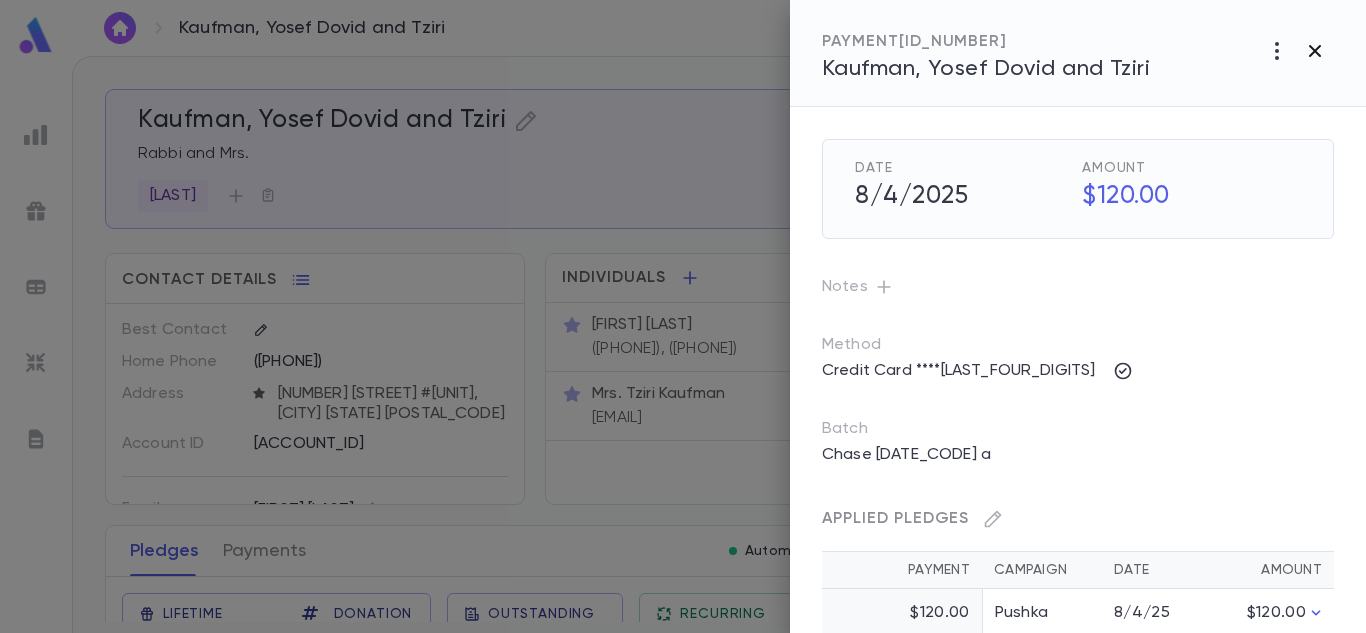click 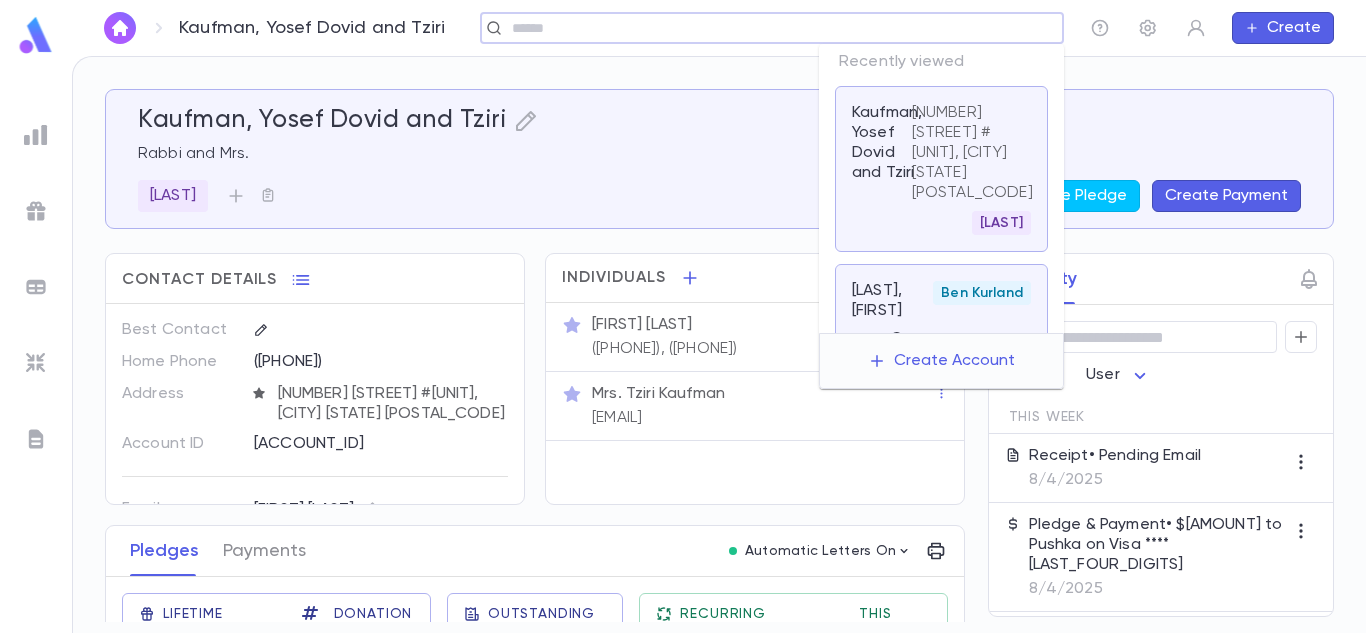 click at bounding box center [765, 28] 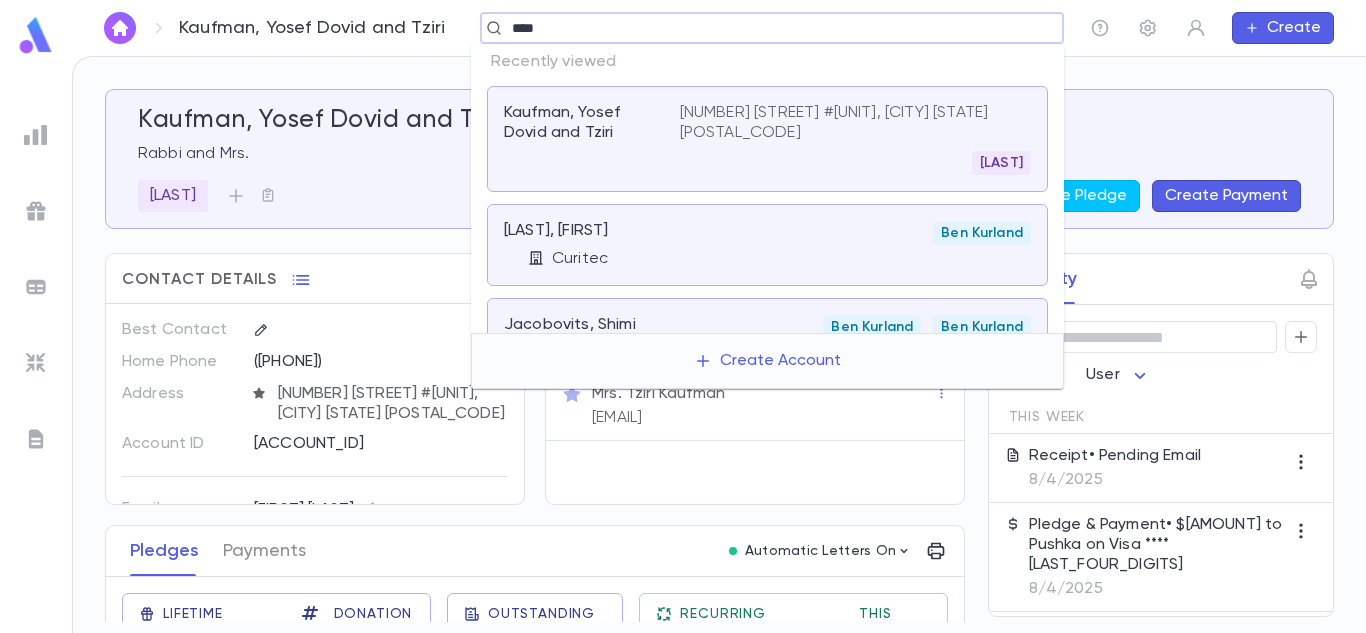 type on "****" 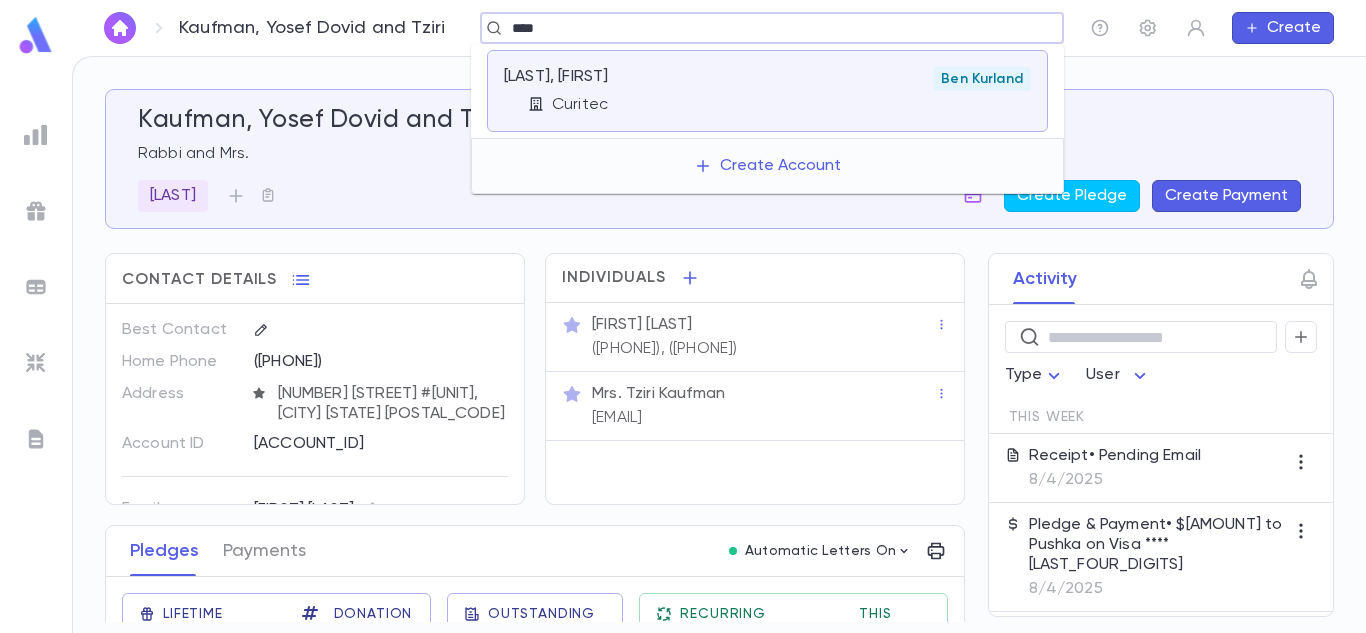 click on "Percival, Nick Curitec Ben Kurland" at bounding box center [767, 91] 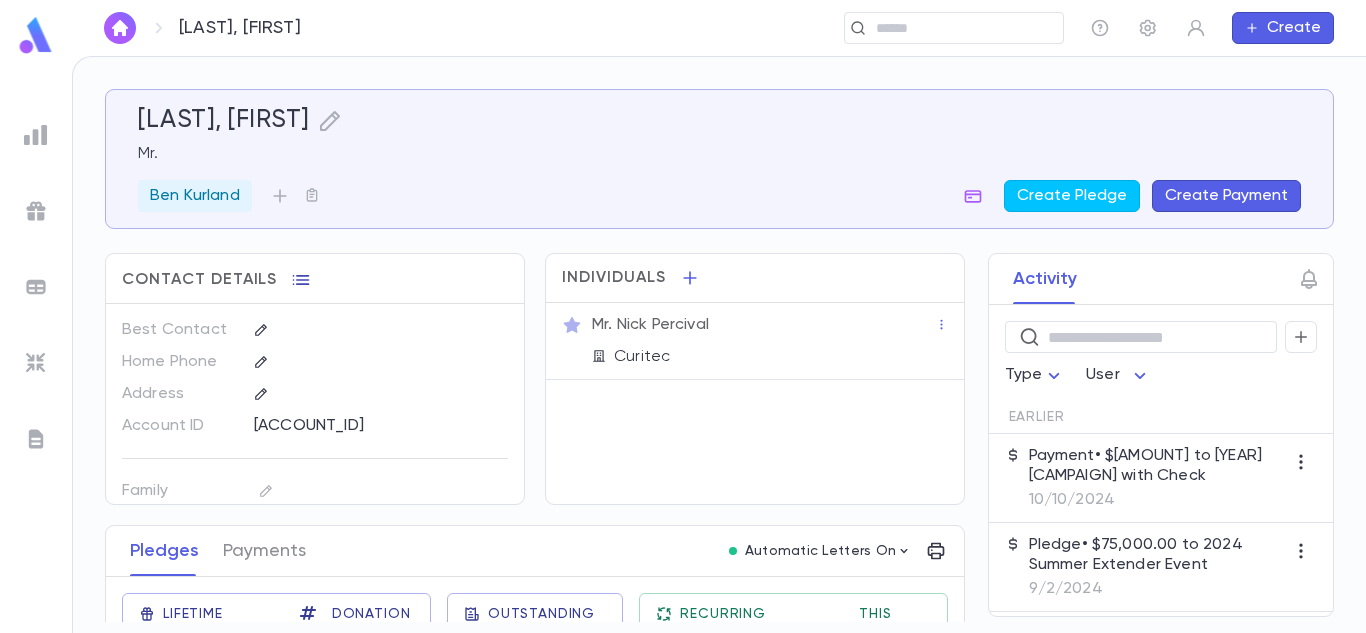 click 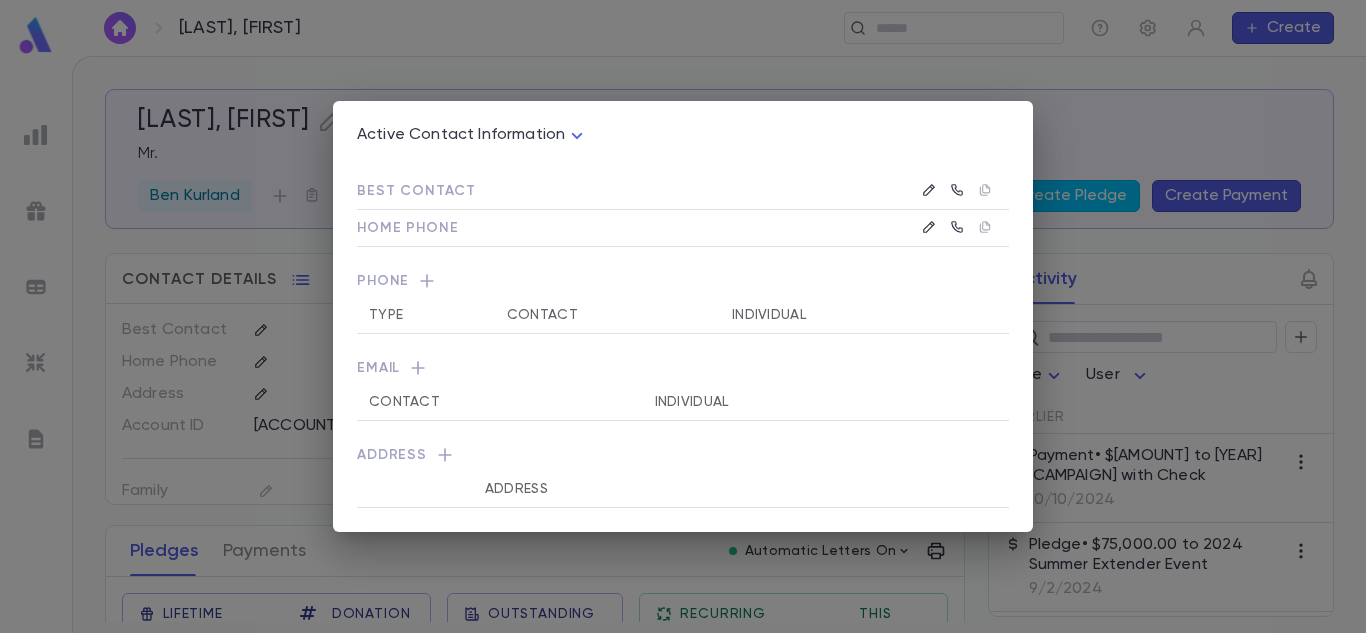 click 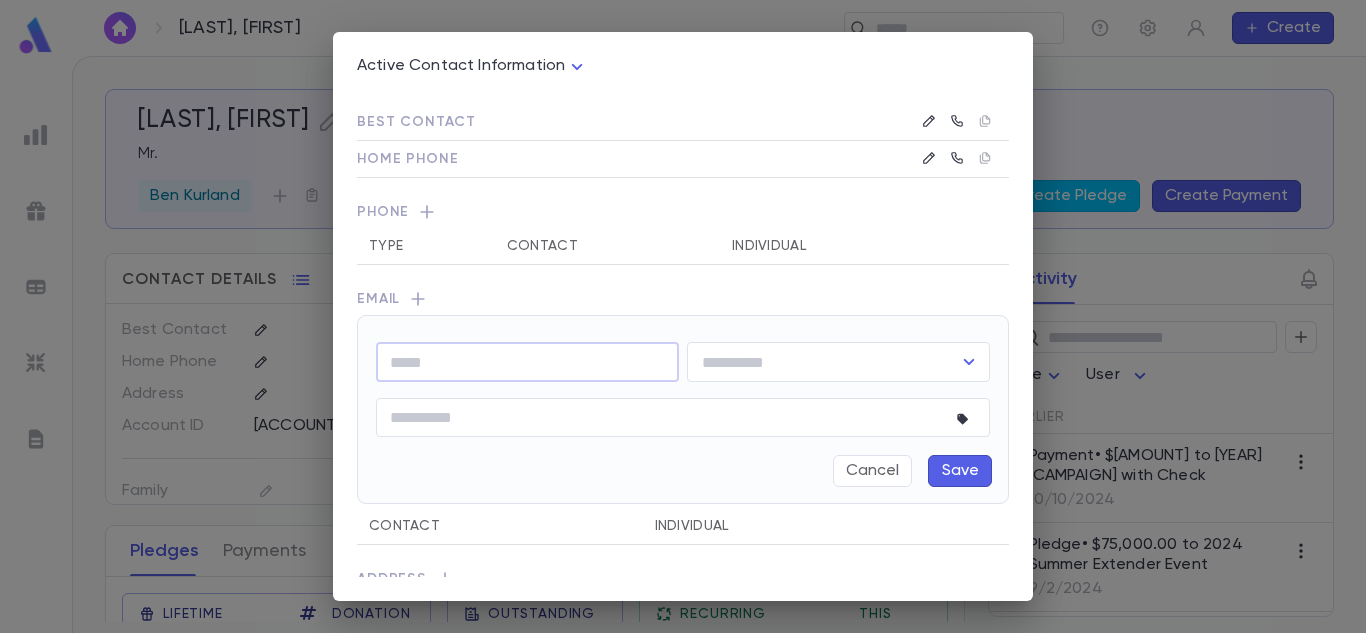 click at bounding box center (527, 362) 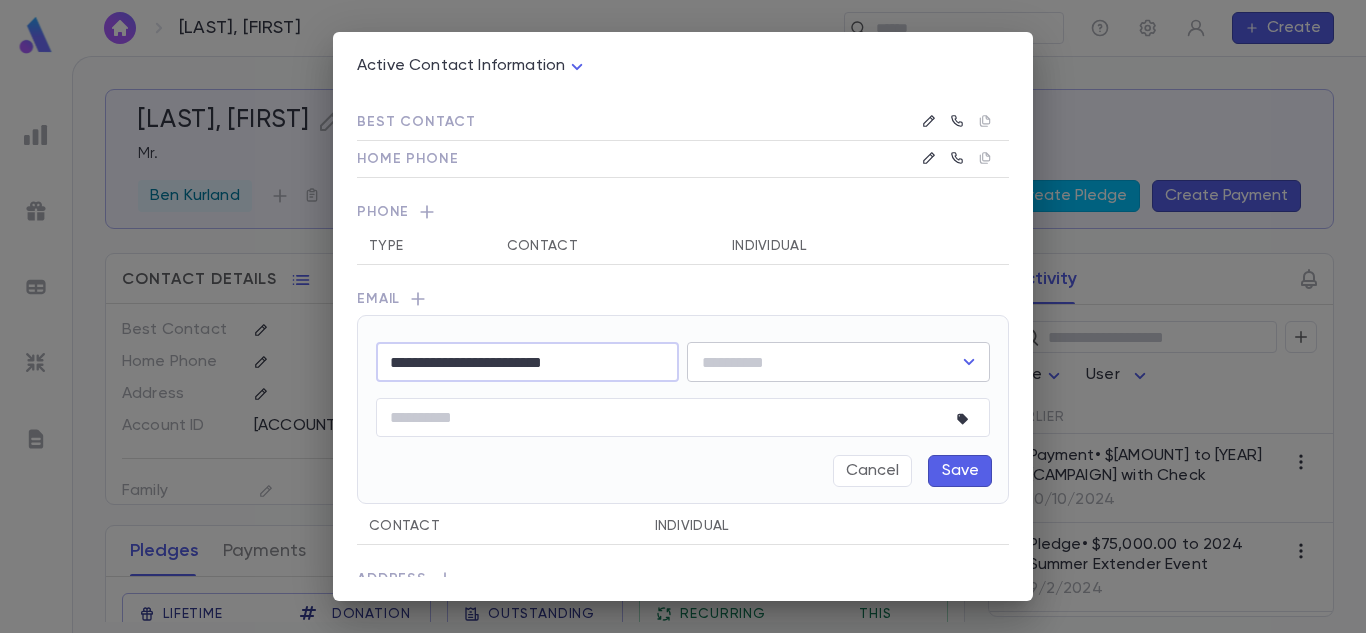 type on "**********" 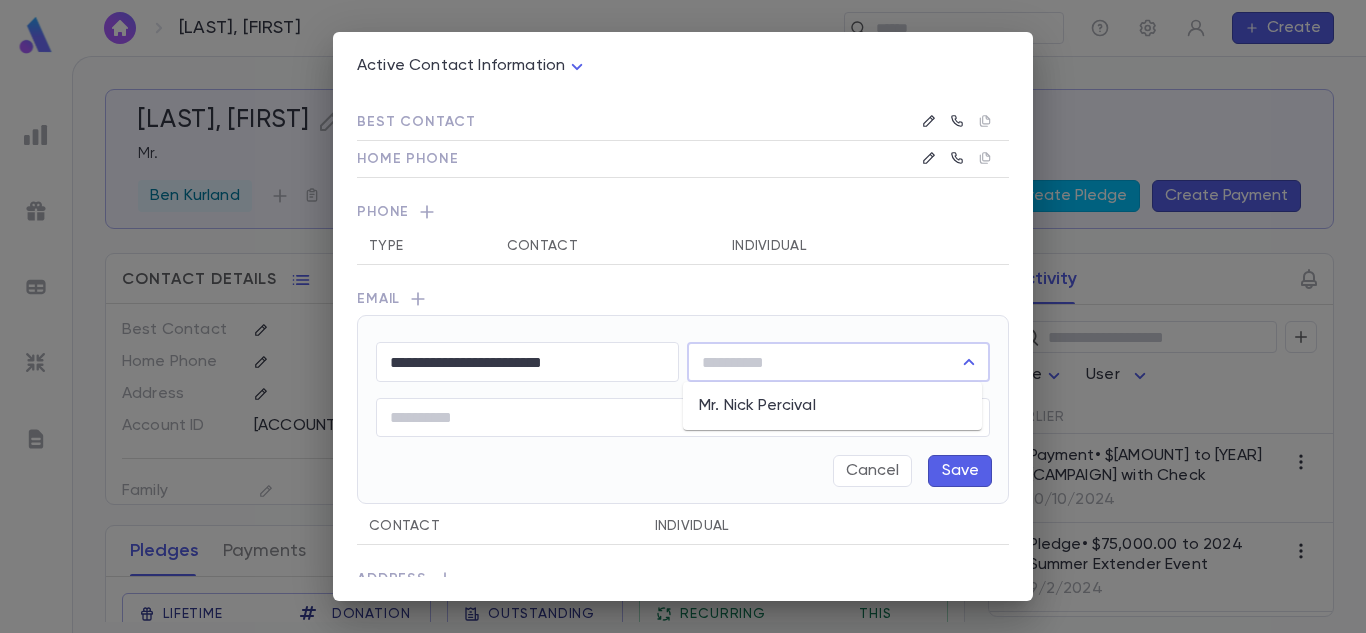 click at bounding box center [823, 362] 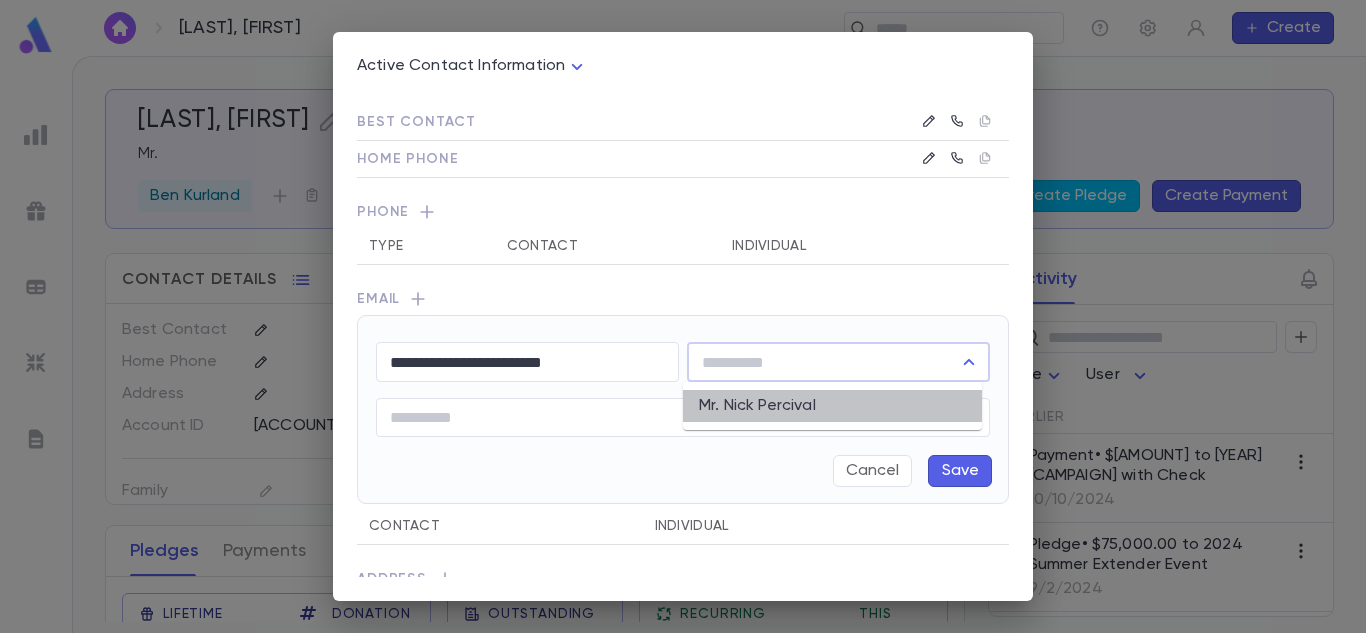 click on "Mr. Nick Percival" at bounding box center [832, 406] 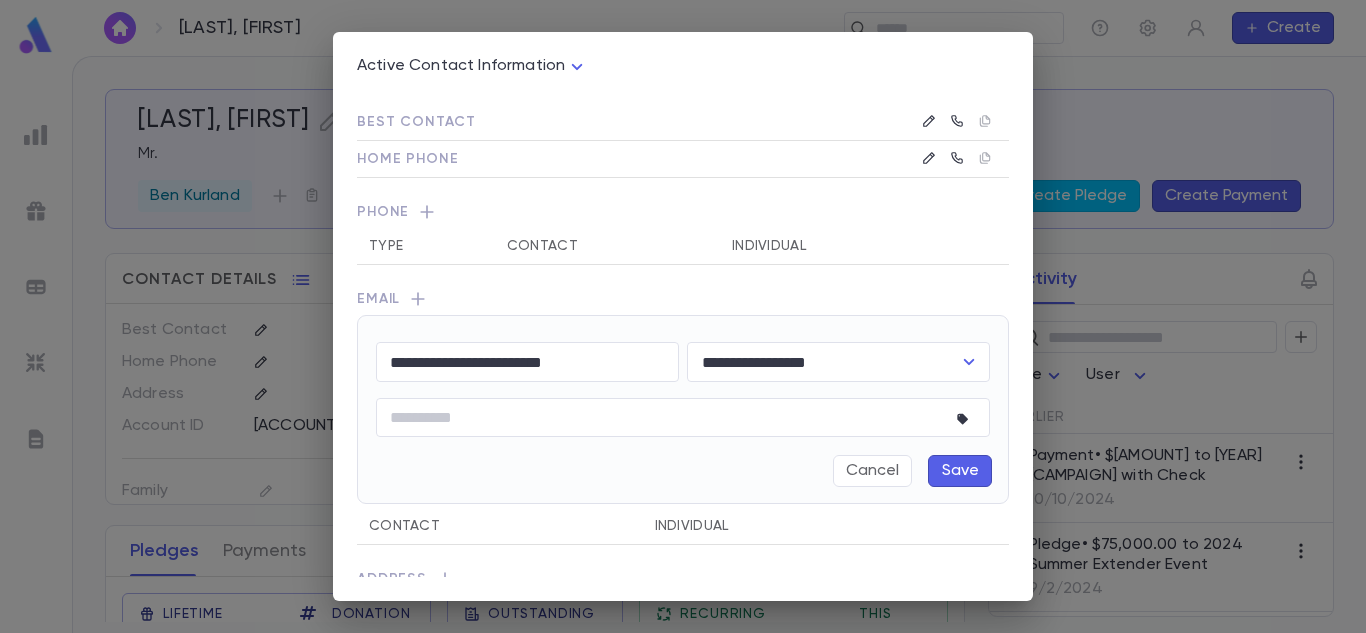 click on "Save" at bounding box center (960, 471) 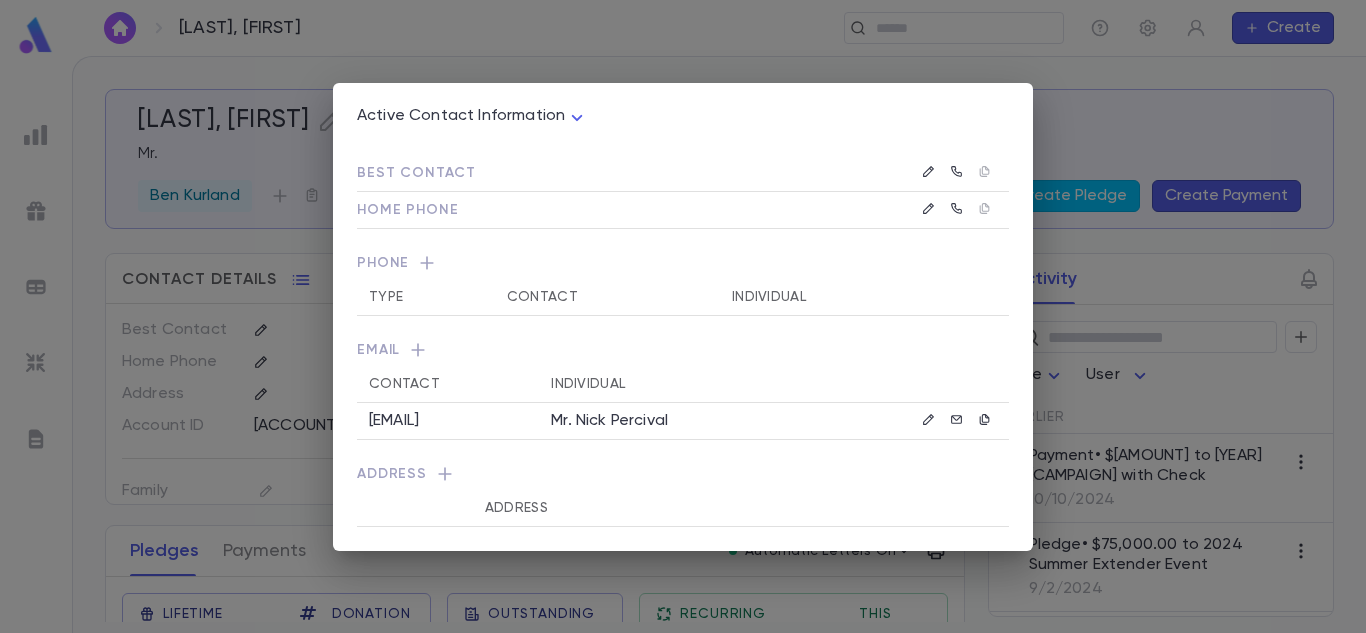 click 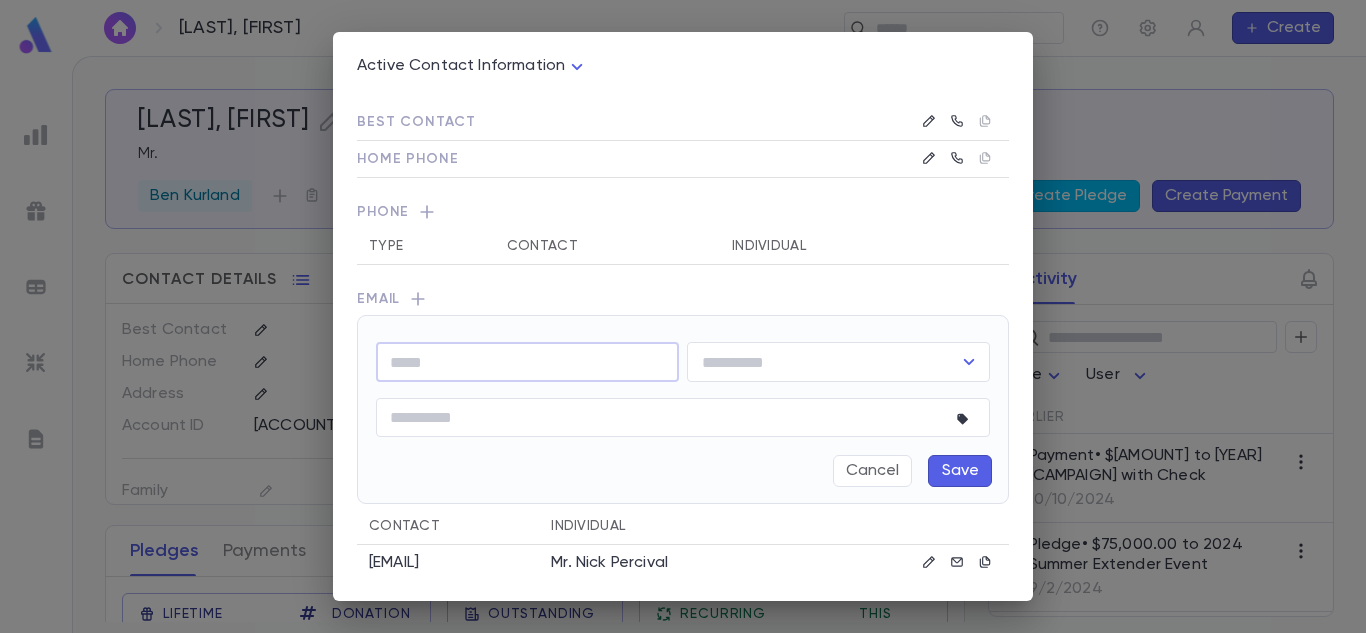 click at bounding box center (527, 362) 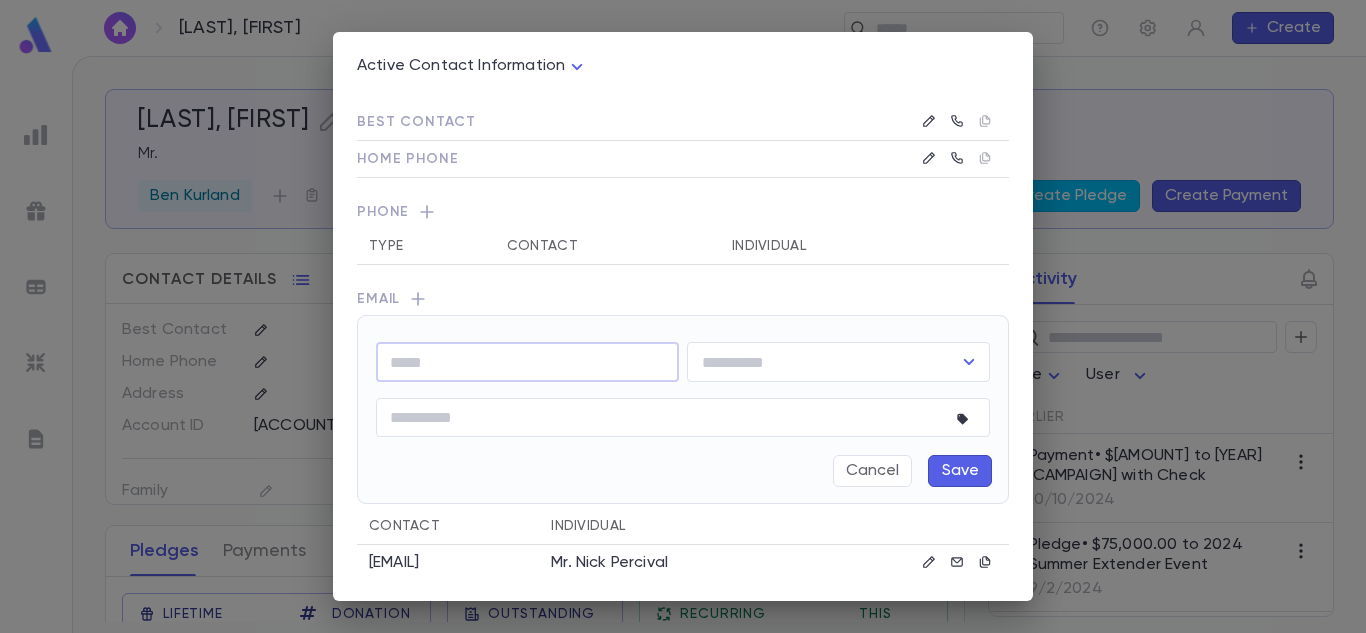 paste on "**********" 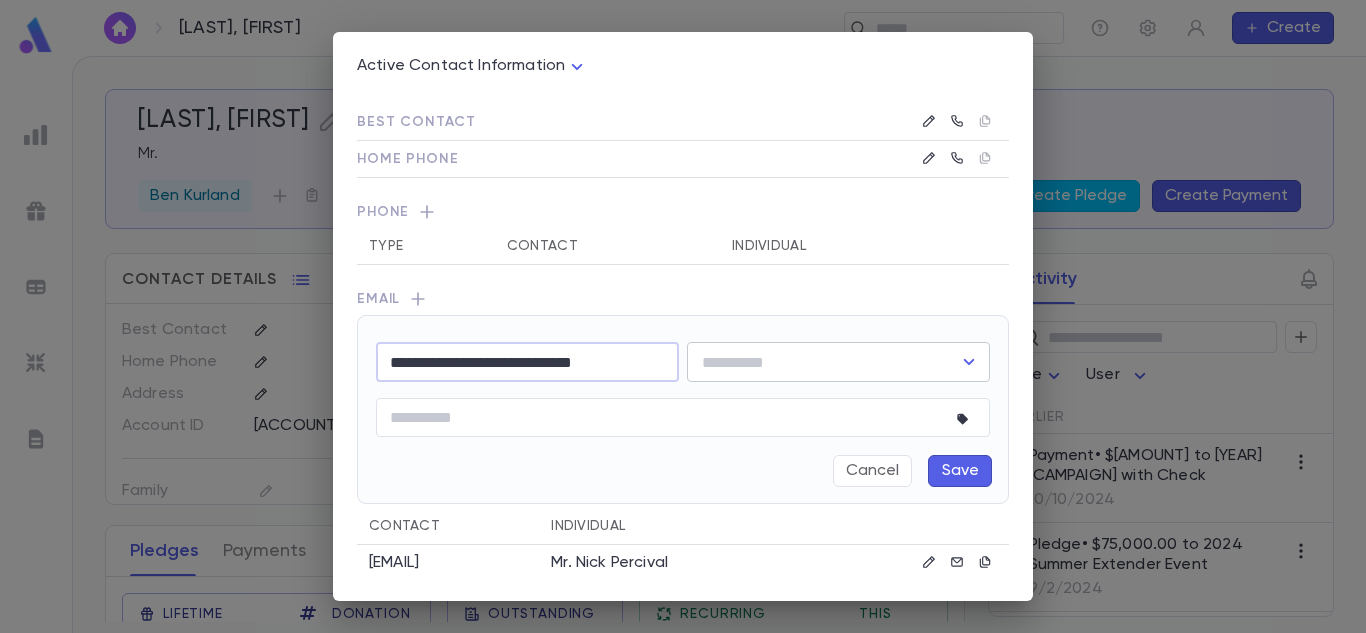 type on "**********" 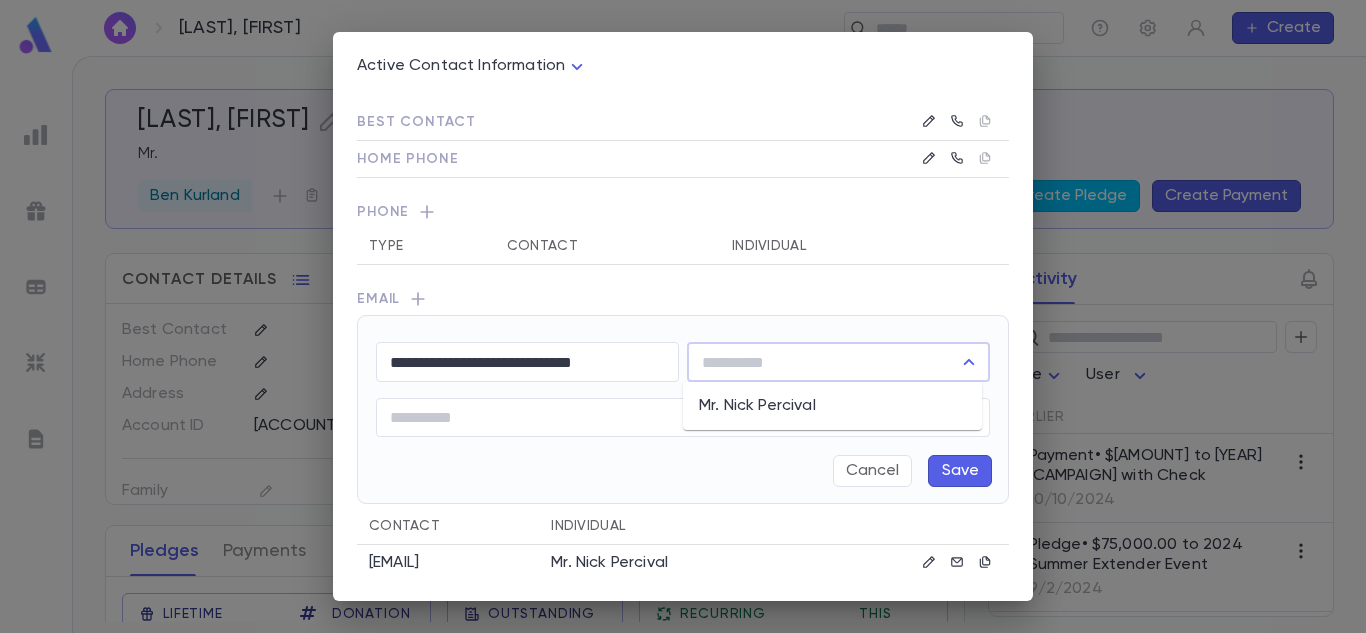 click at bounding box center [823, 362] 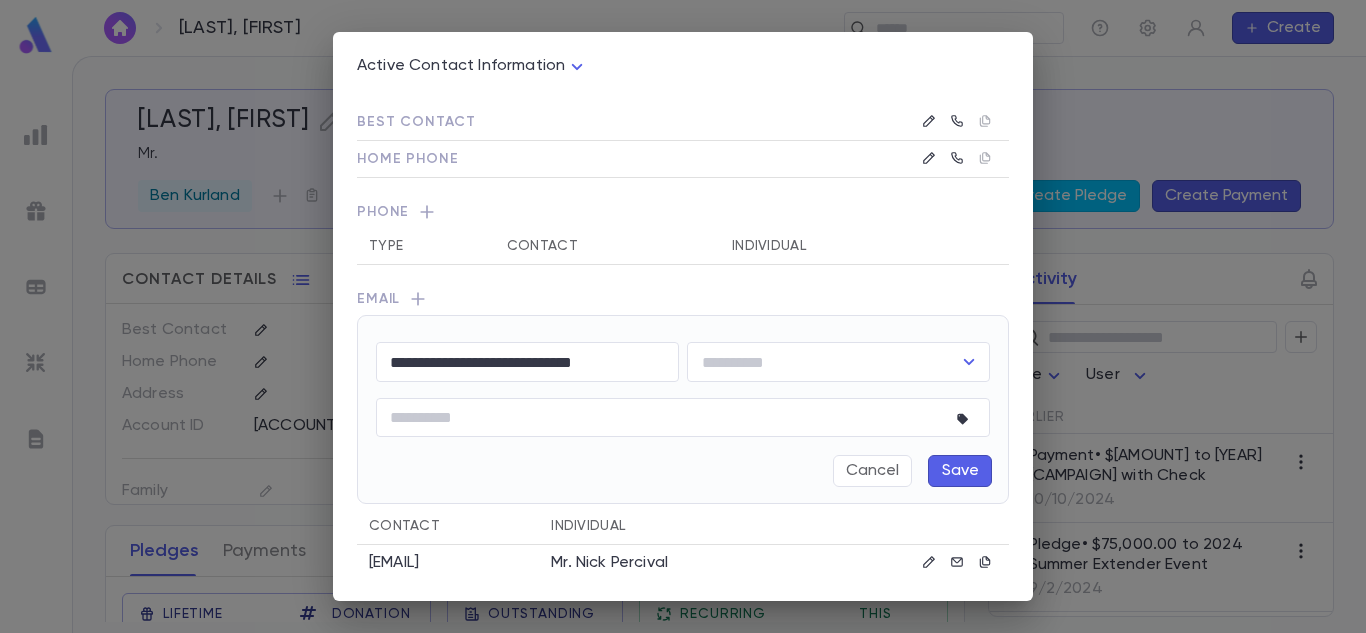click on "**********" at bounding box center (683, 409) 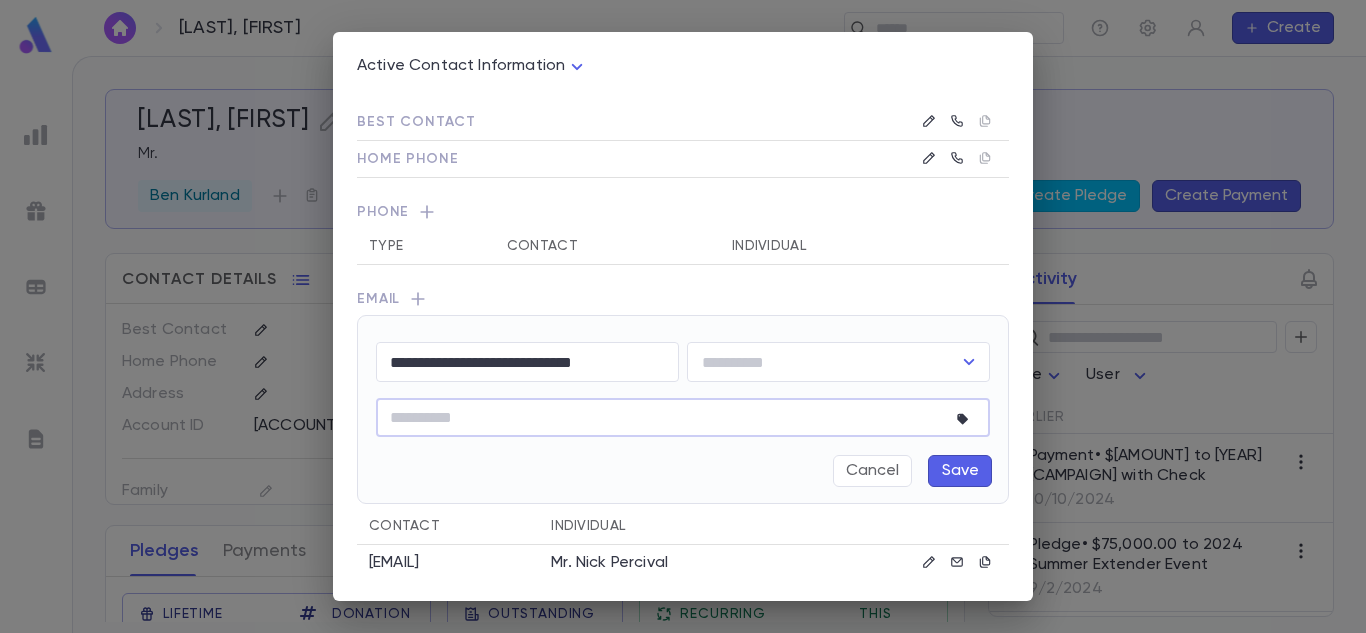 click at bounding box center (668, 417) 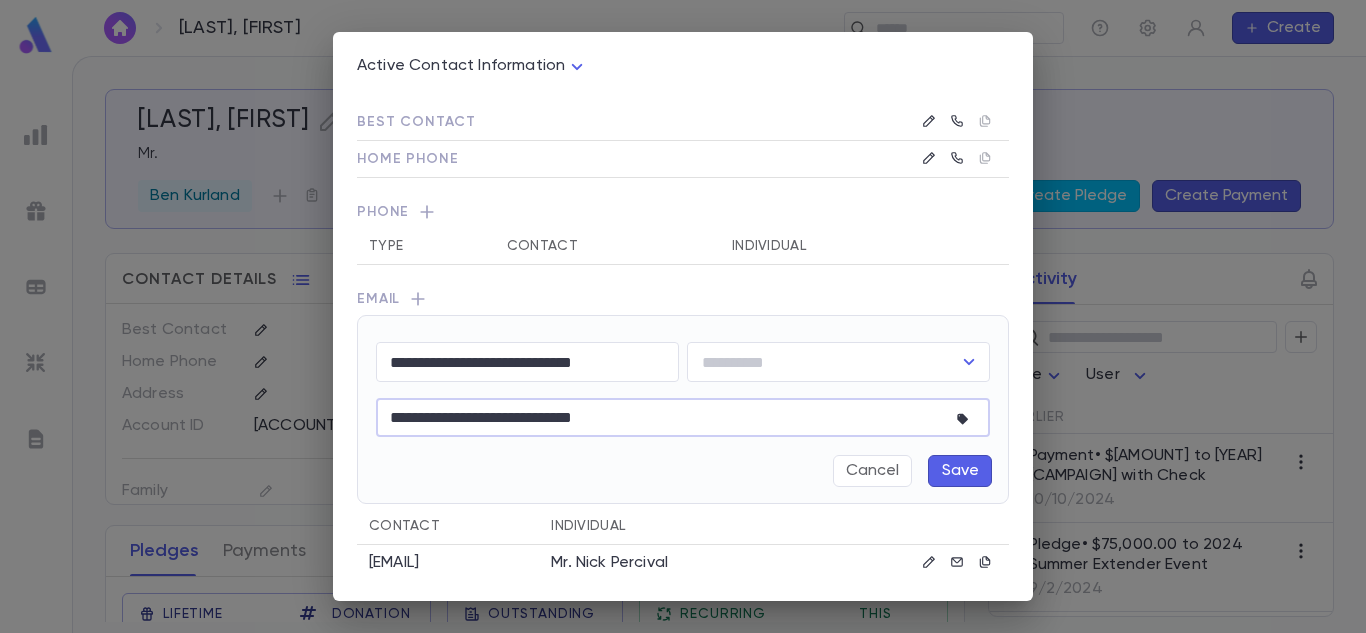 type on "**********" 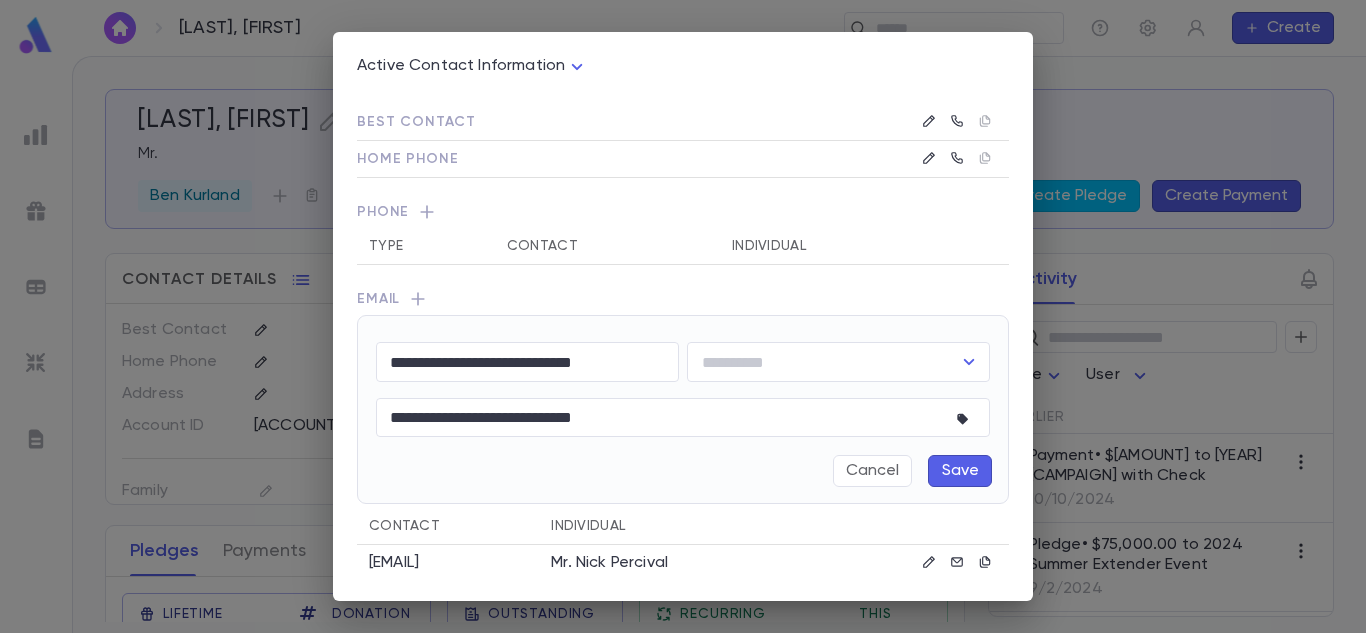 click on "Save" at bounding box center [960, 471] 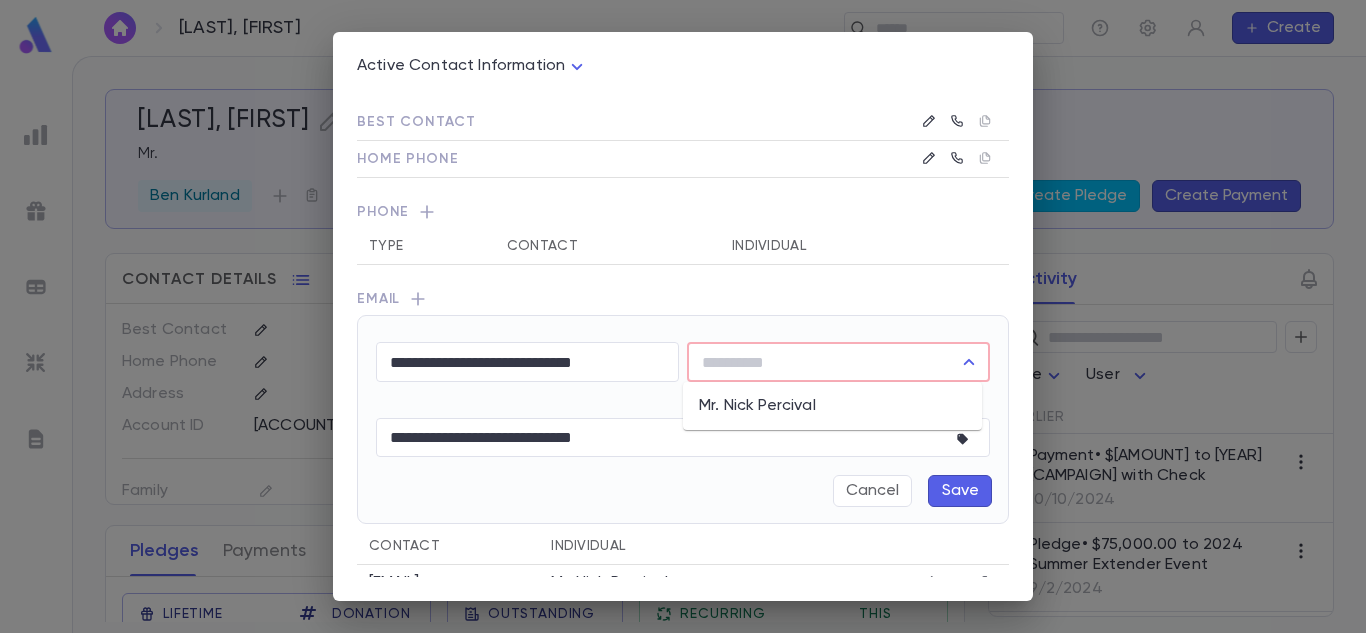 click at bounding box center [823, 362] 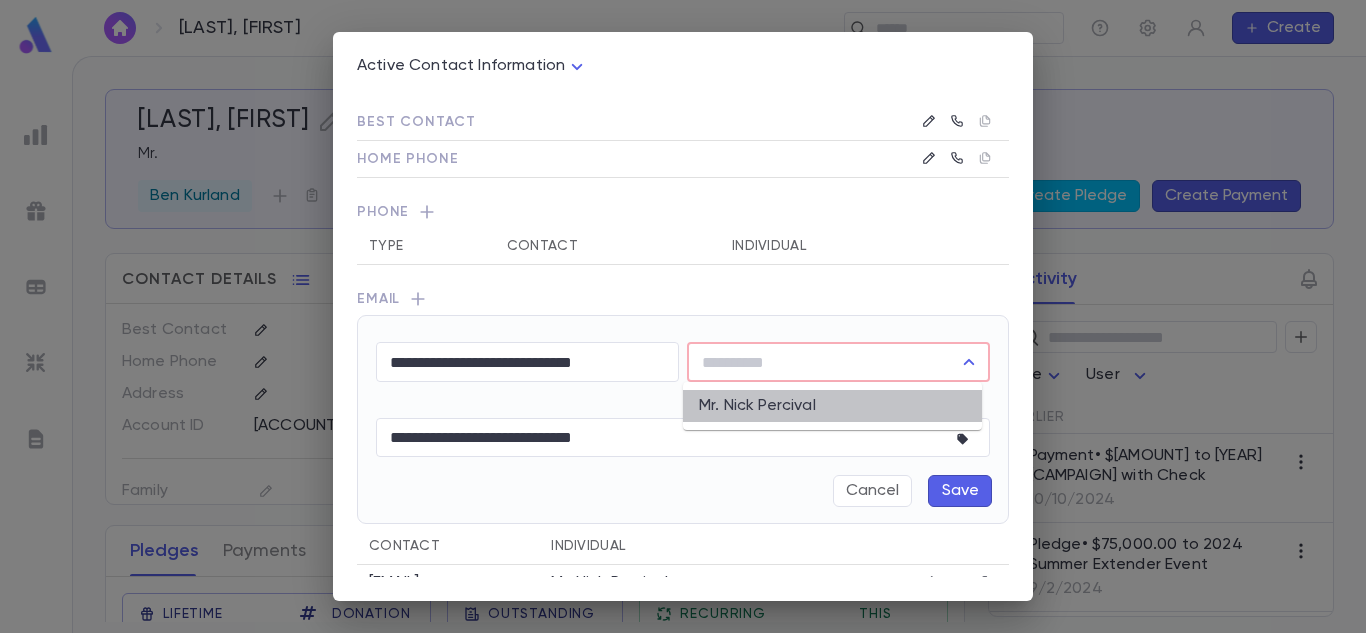 click on "Mr. Nick Percival" at bounding box center (832, 406) 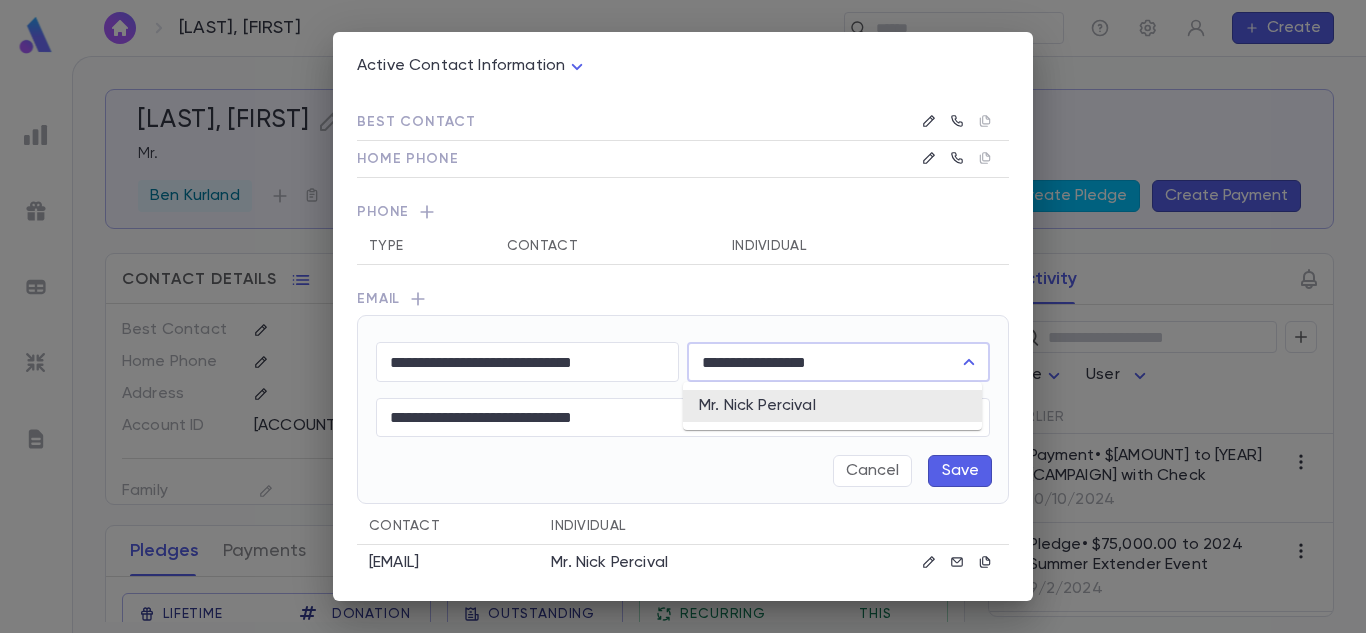 click on "**********" at bounding box center (823, 362) 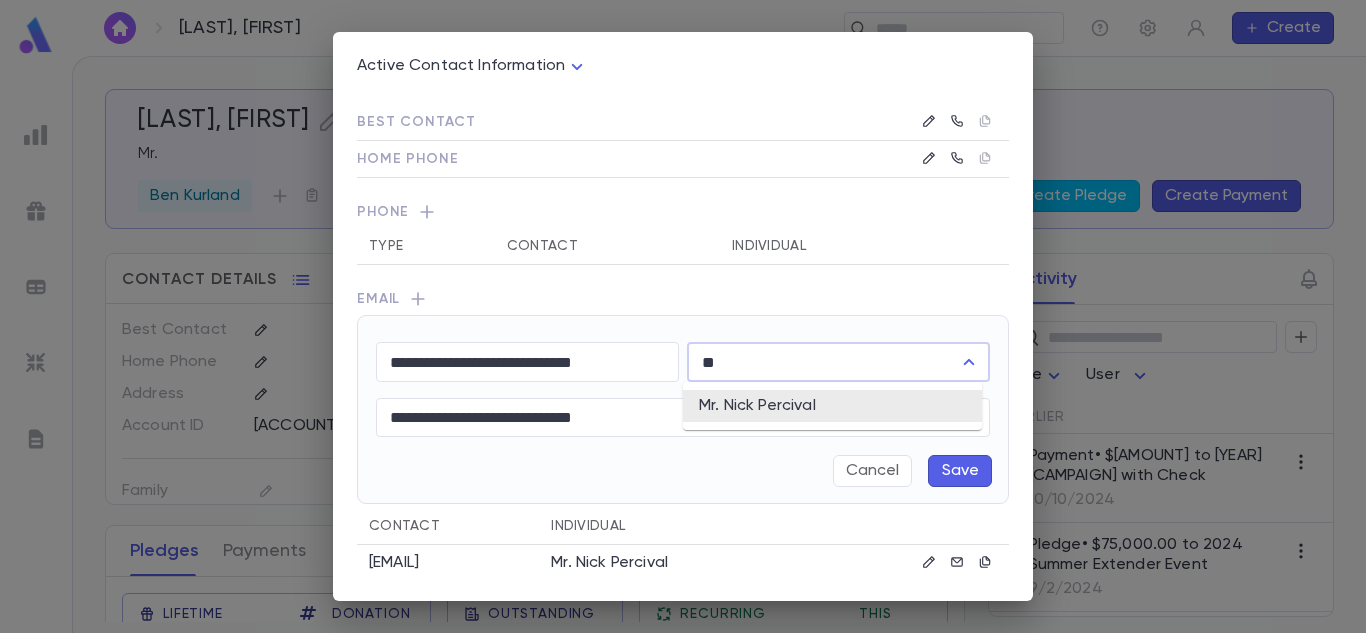 type on "*" 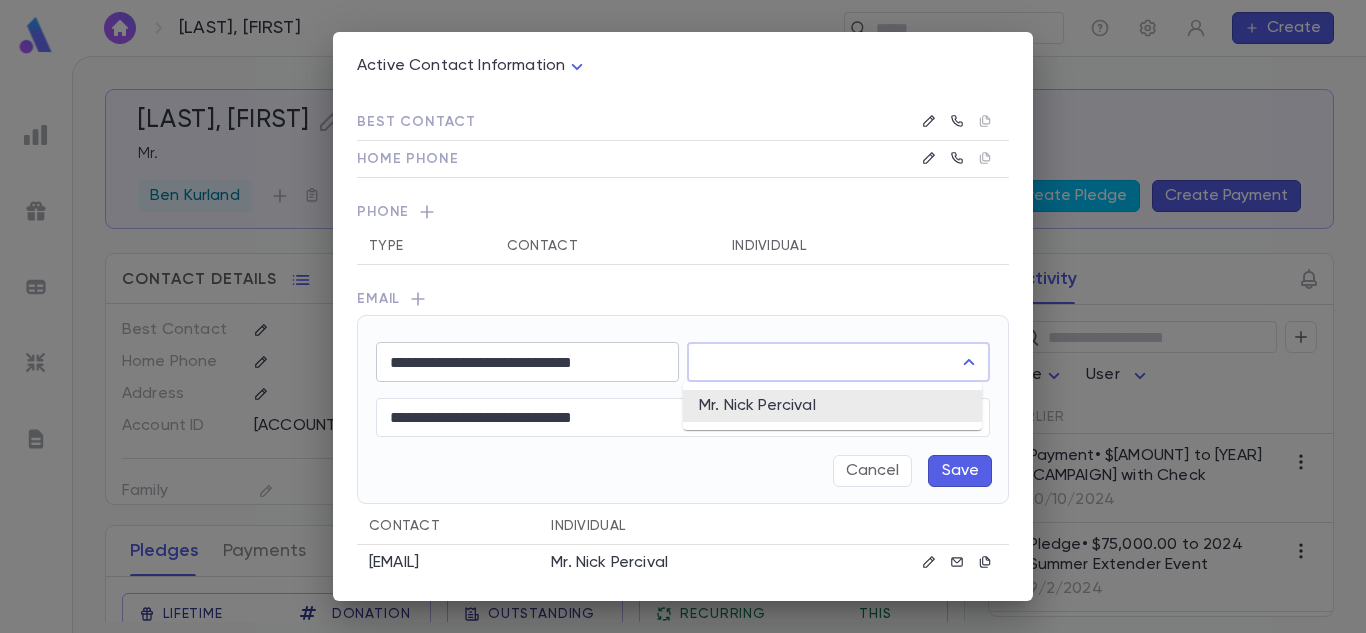 type on "**********" 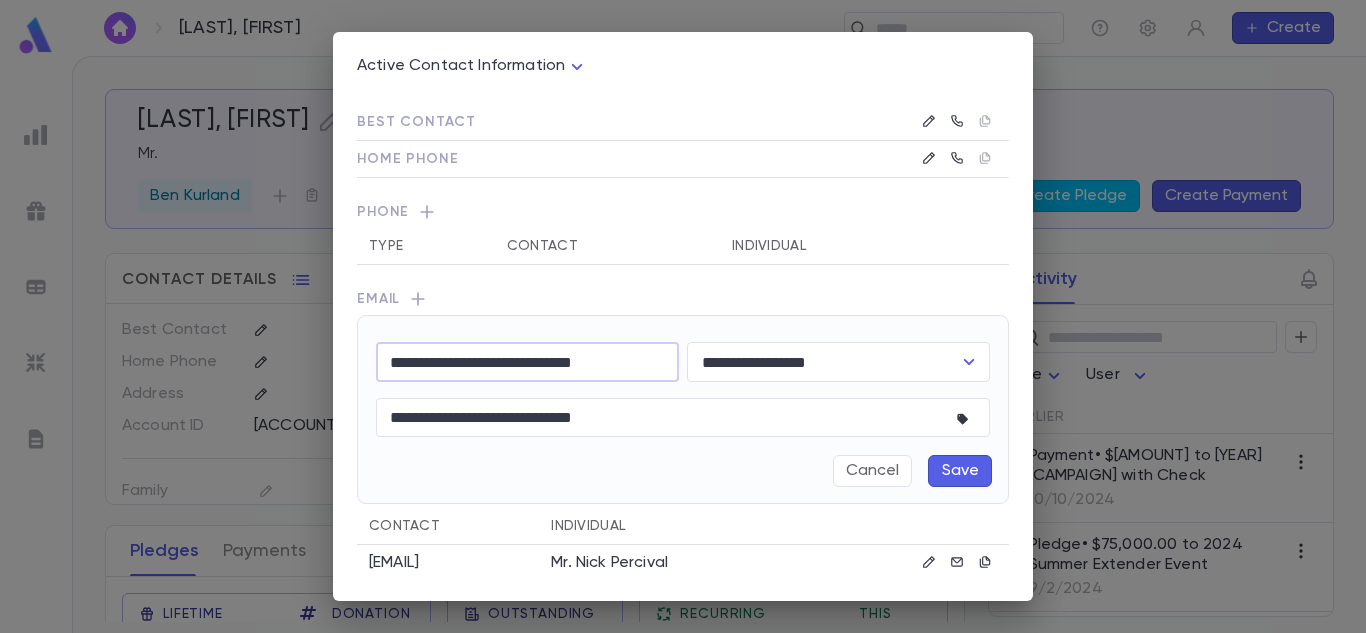 drag, startPoint x: 652, startPoint y: 370, endPoint x: 387, endPoint y: 371, distance: 265.0019 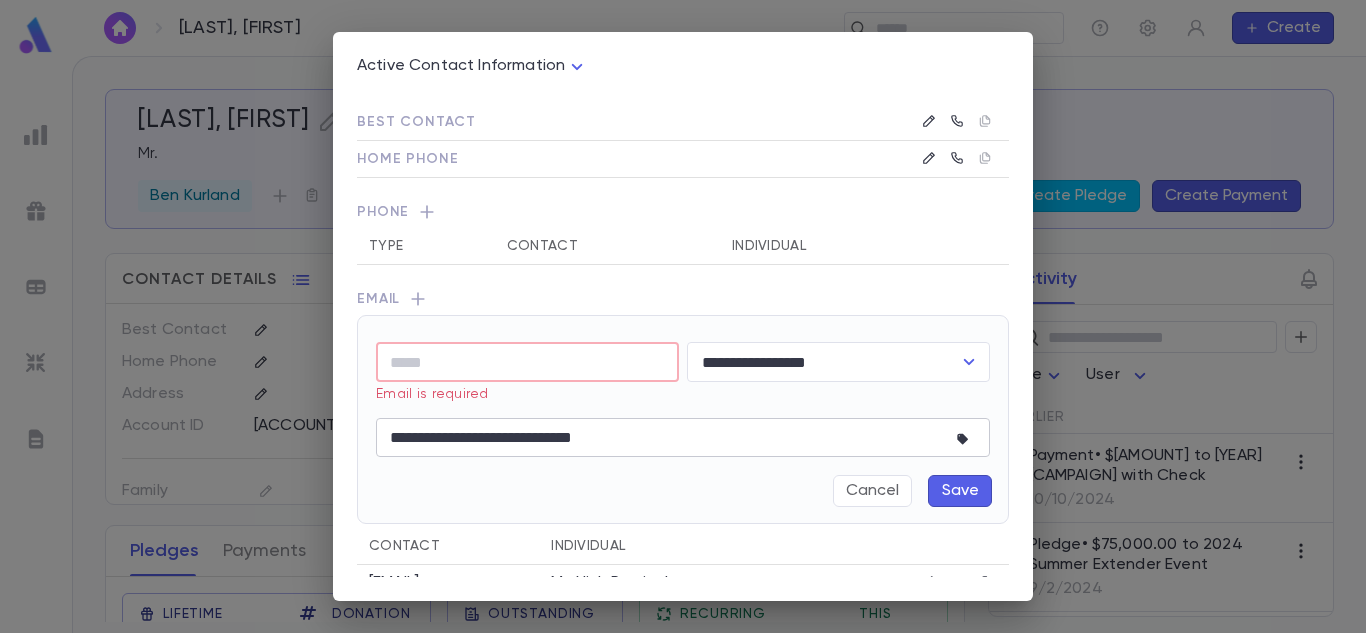 type 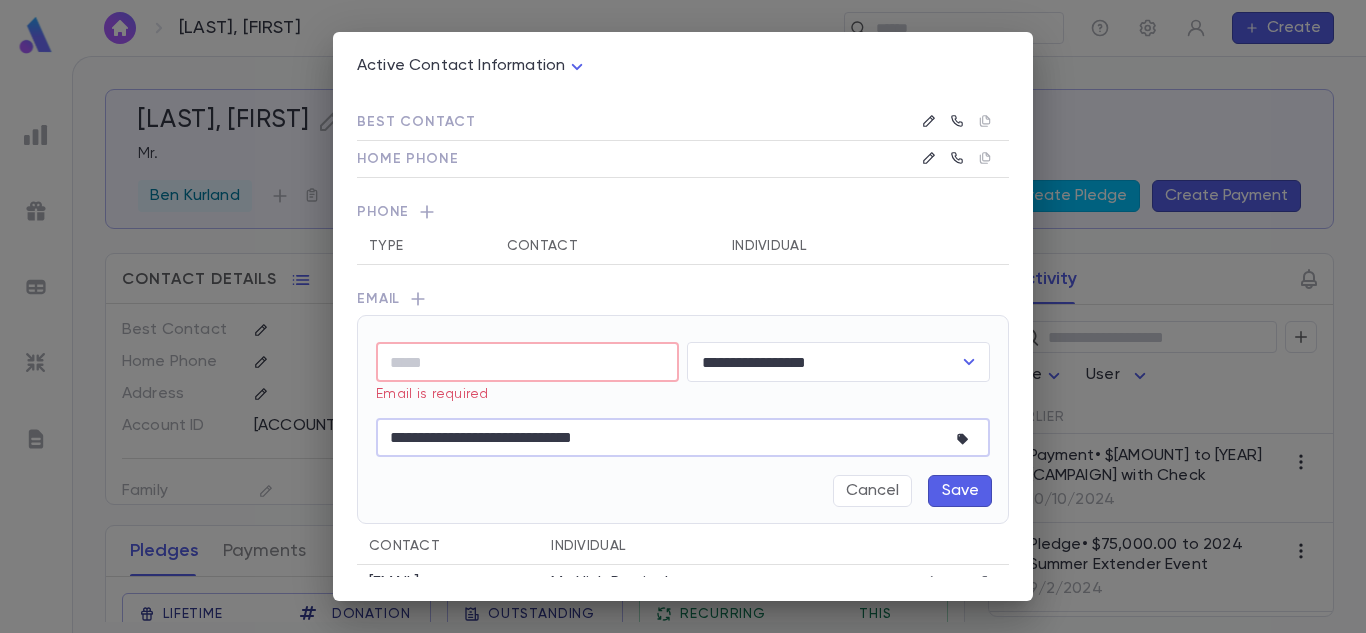 drag, startPoint x: 639, startPoint y: 443, endPoint x: 287, endPoint y: 451, distance: 352.0909 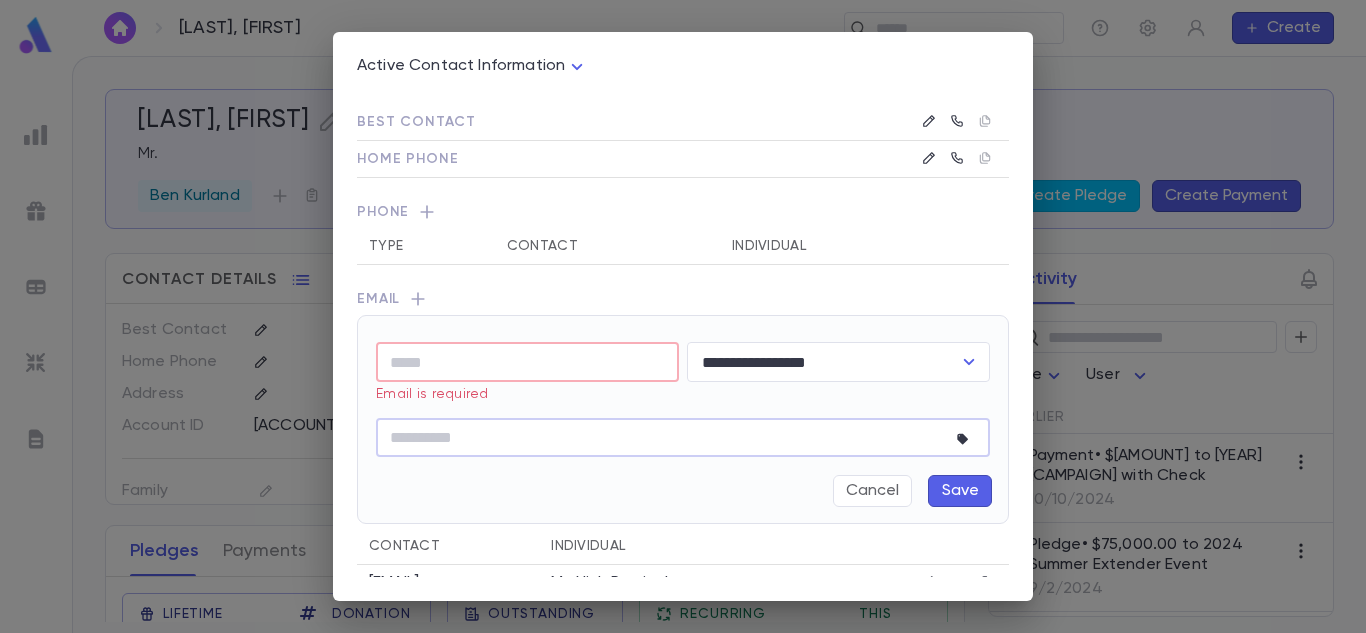 paste on "**********" 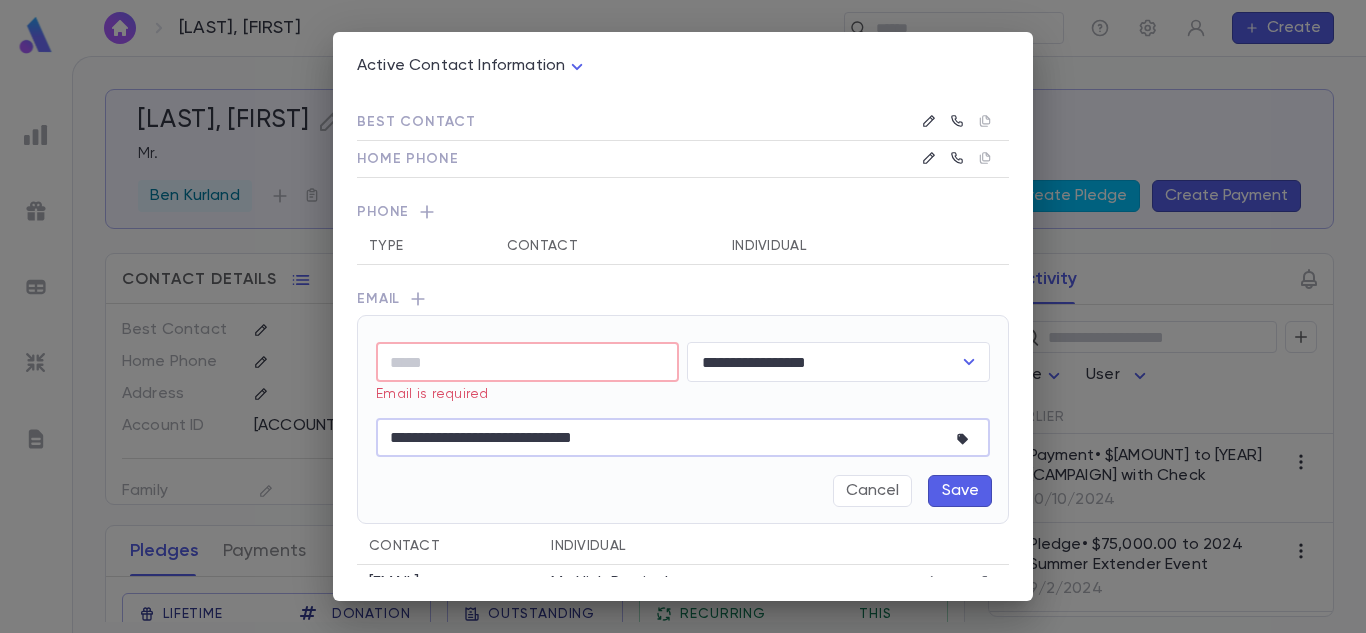 click on "**********" at bounding box center [664, 437] 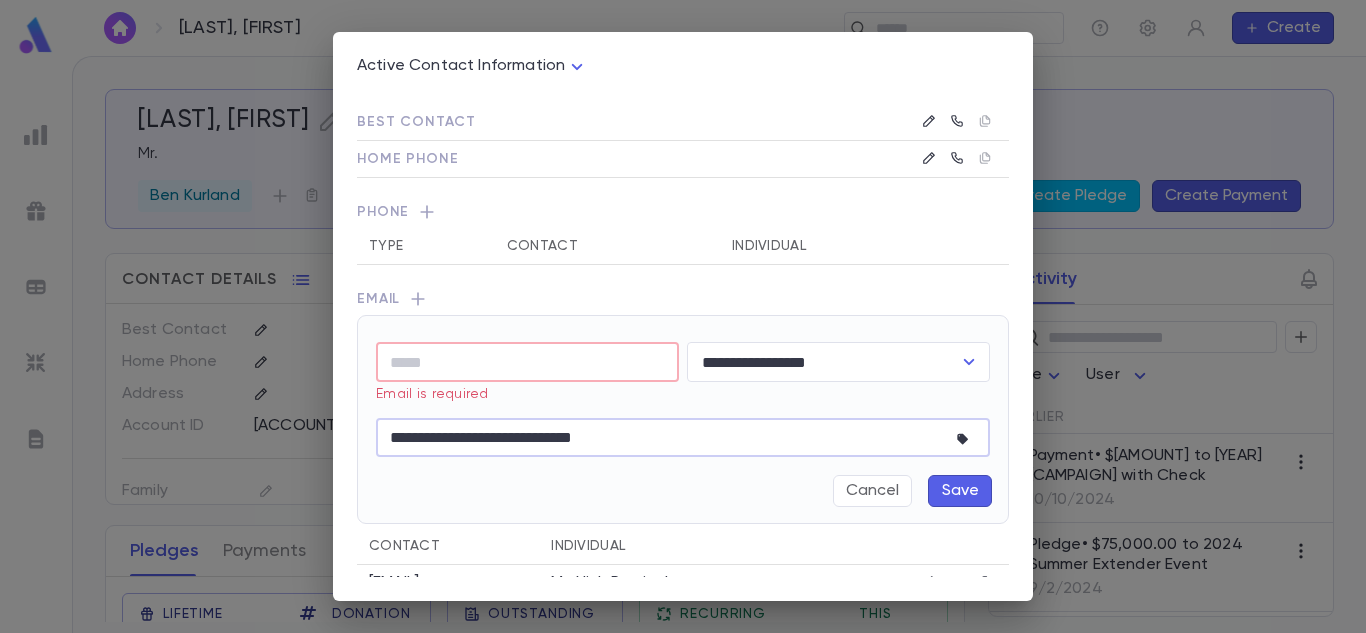 click on "**********" at bounding box center [664, 437] 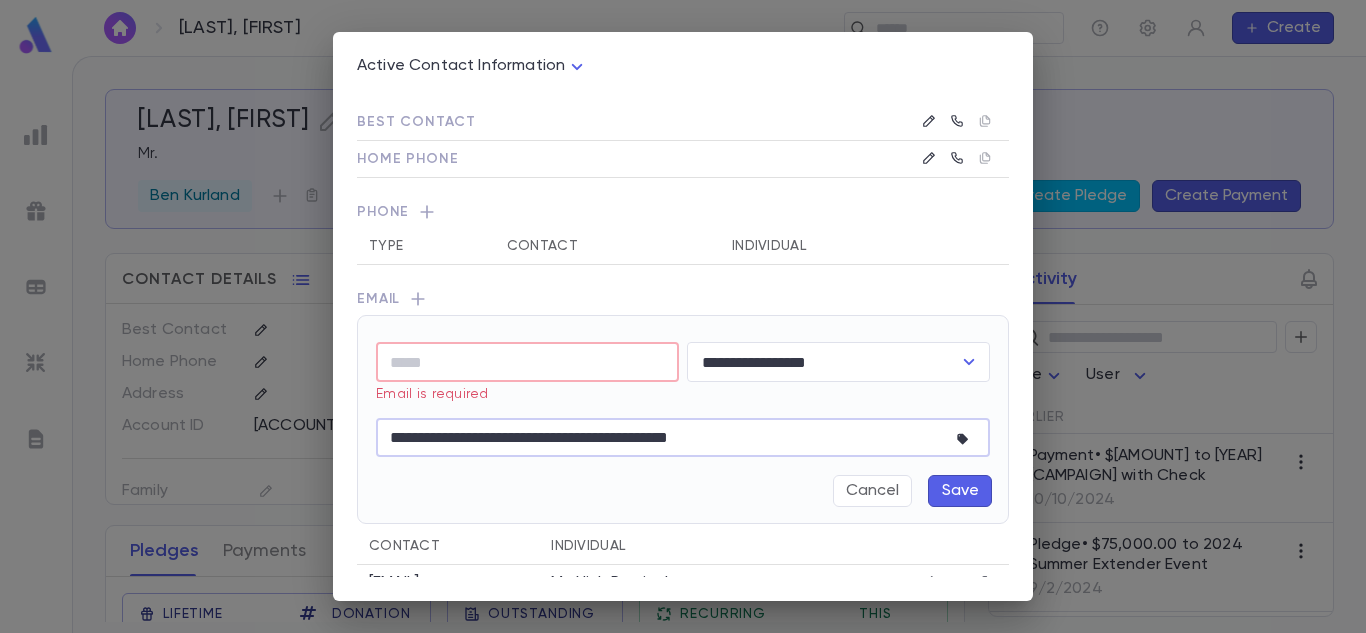 type on "**********" 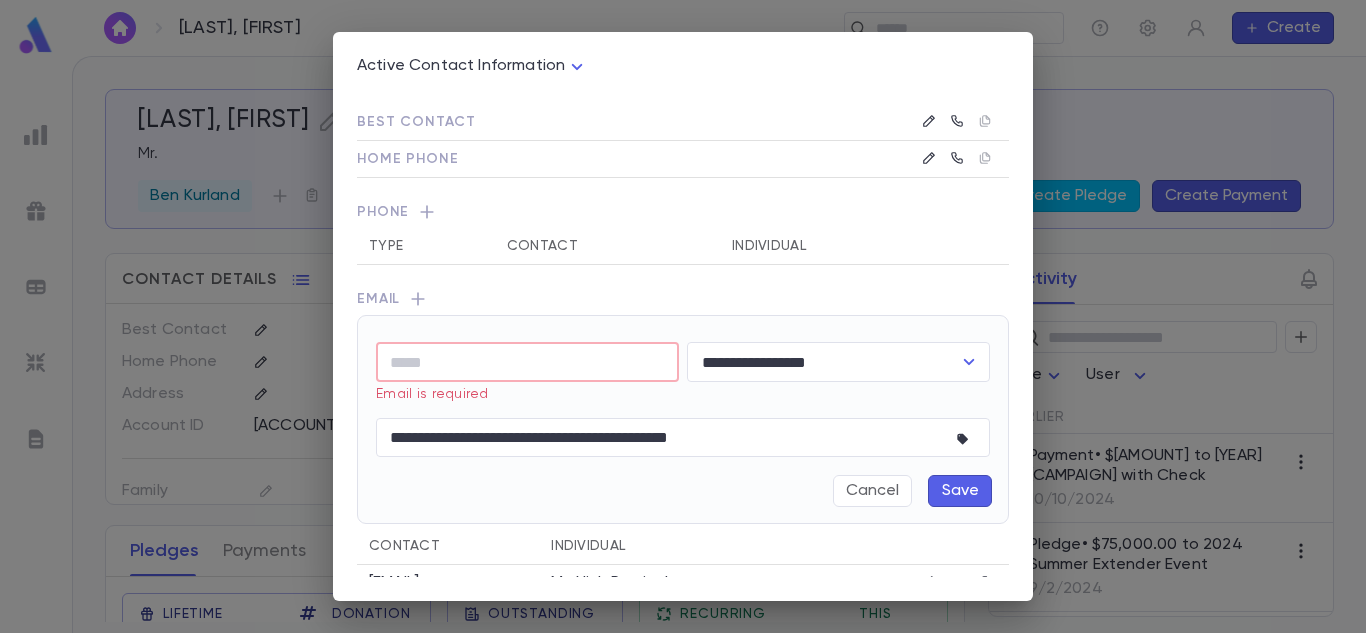 click on "Save" at bounding box center (960, 491) 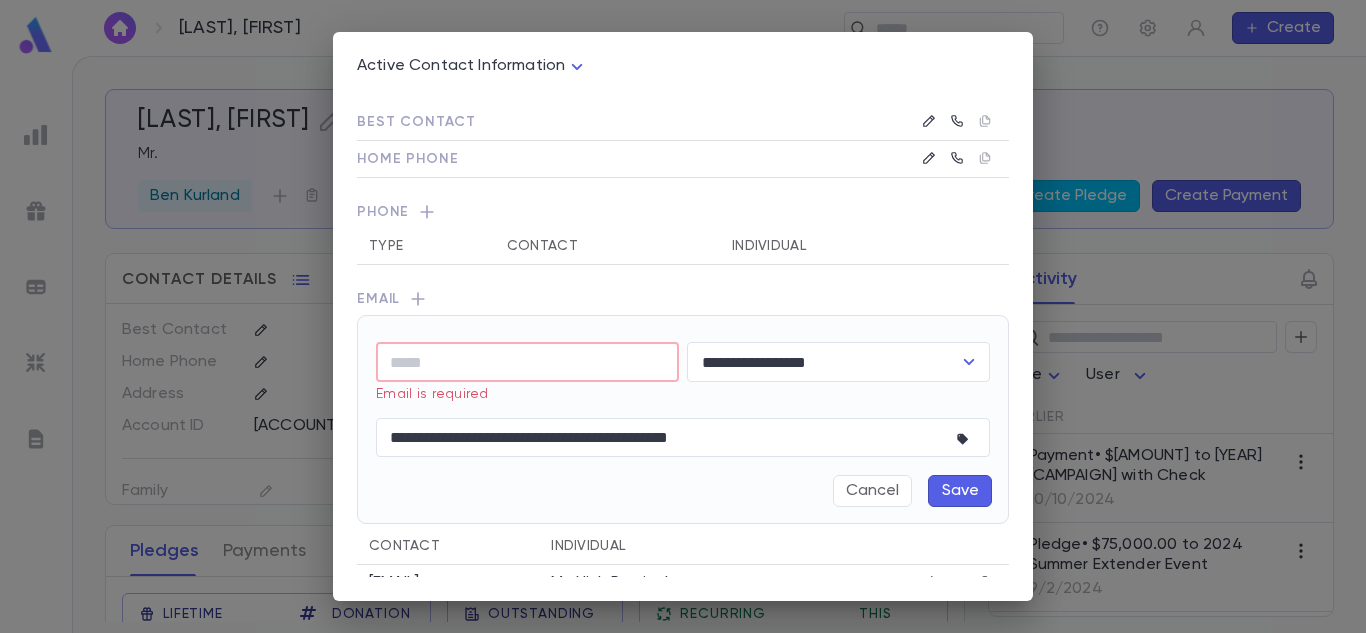 click on "Save" at bounding box center (960, 491) 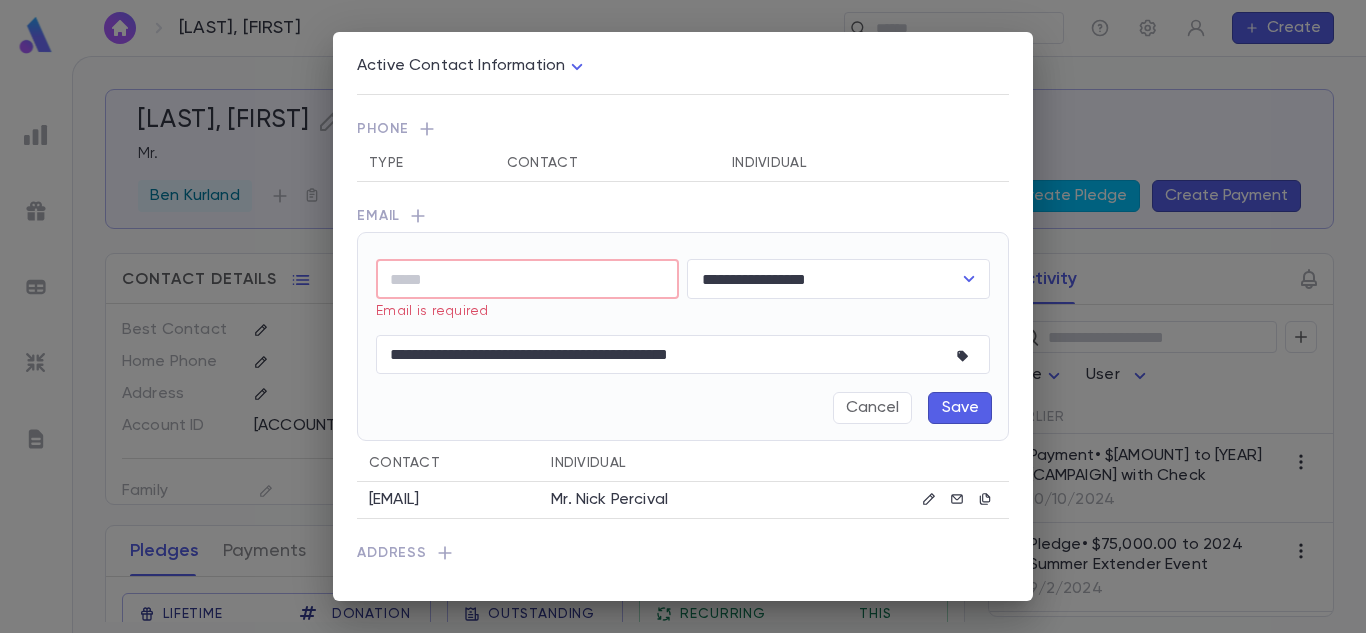scroll, scrollTop: 112, scrollLeft: 0, axis: vertical 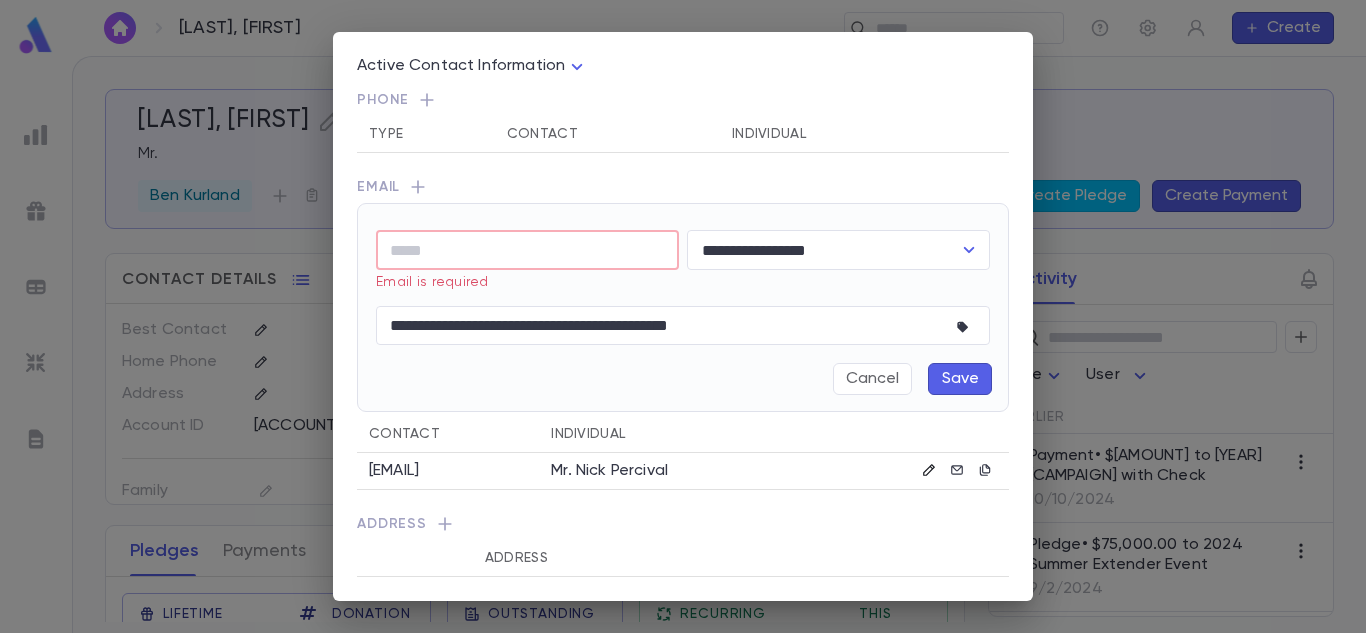 click 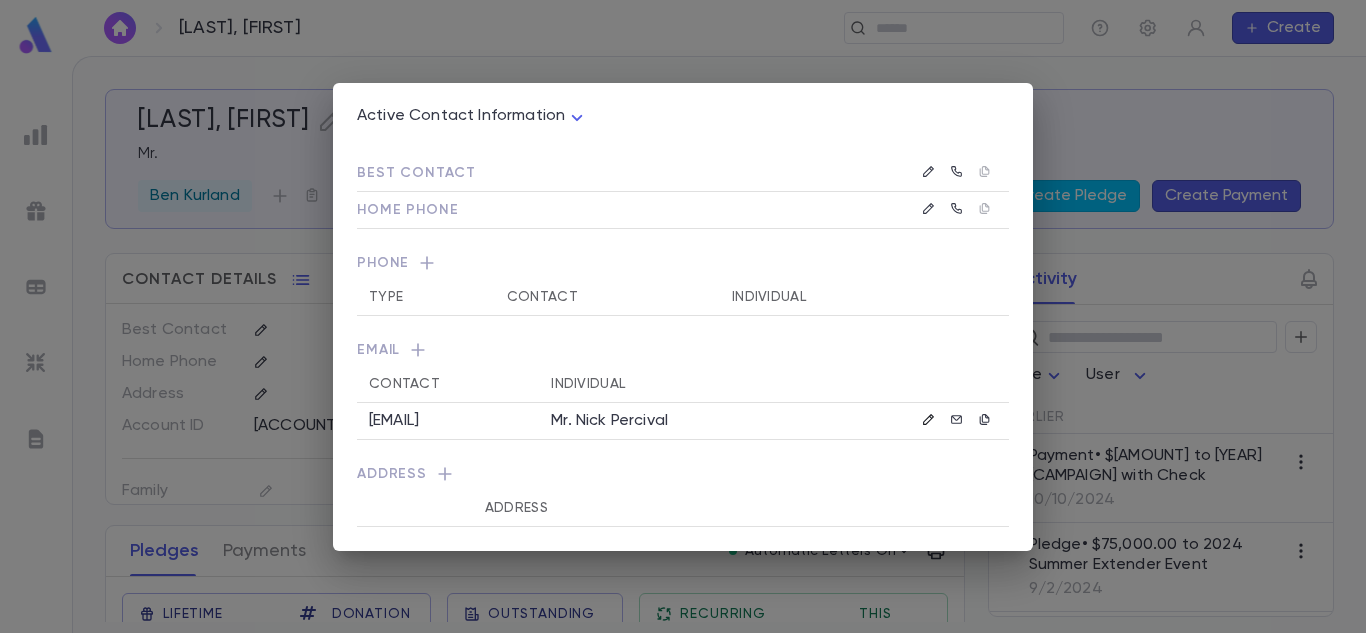click 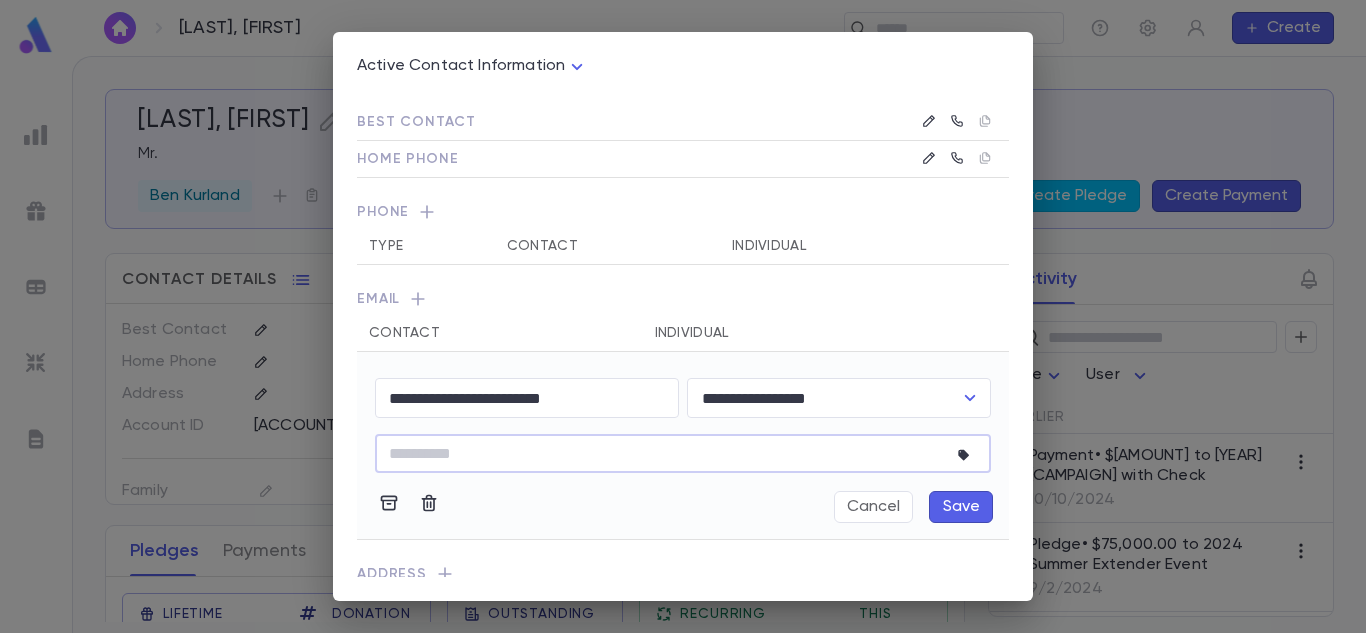 click at bounding box center (668, 453) 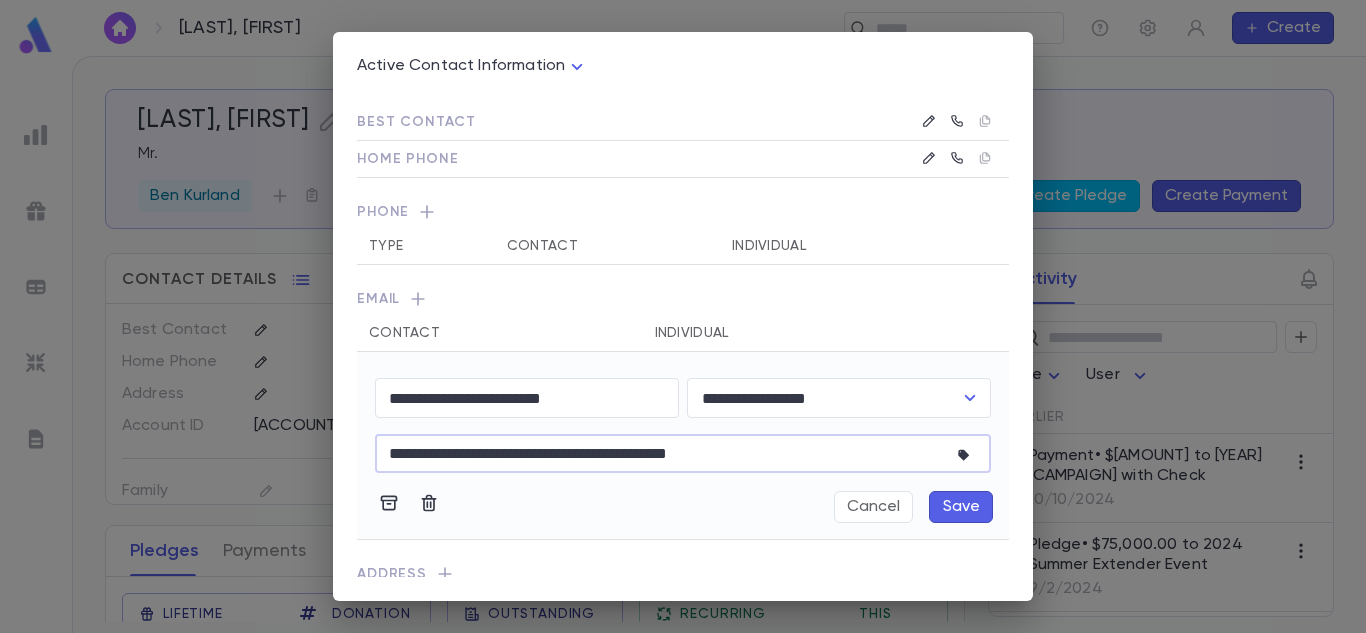 type on "**********" 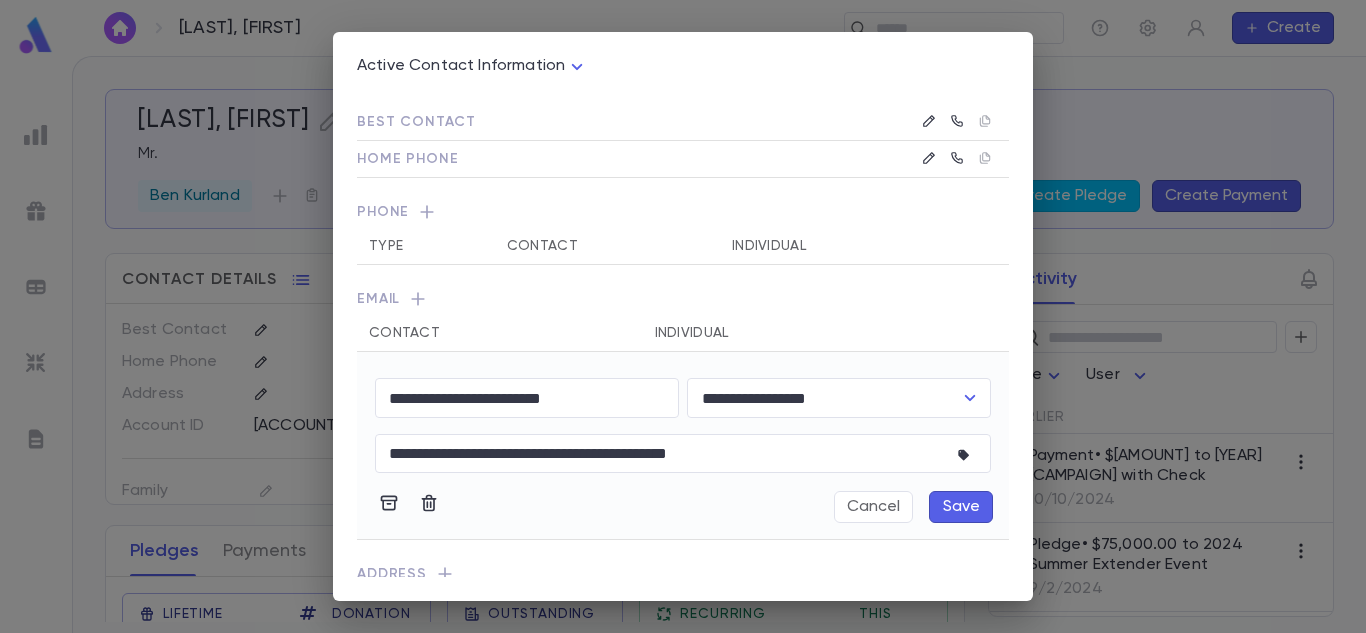 click on "Save" at bounding box center [961, 507] 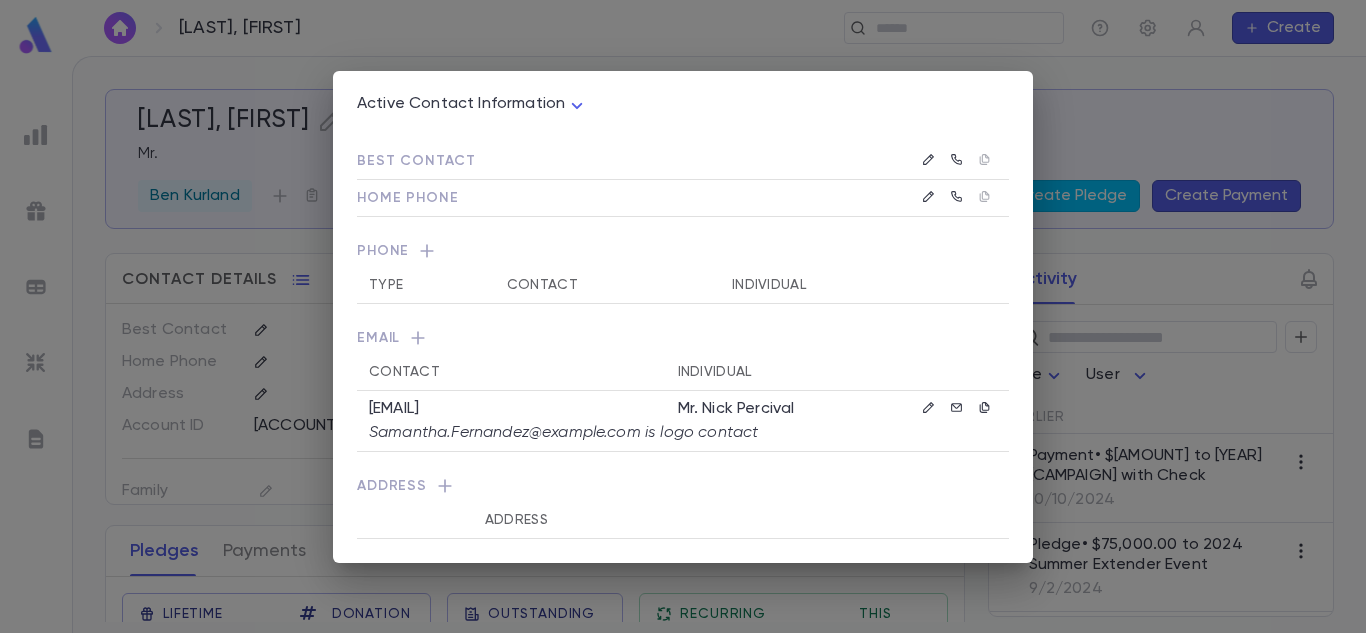 click on "Active Contact Information **** Best Contact Home Phone Phone Type Contact Individual Email Contact Individual nick.percival@example.com Samantha.Fernandez@example.com is logo contact Mr. [FIRST] [LAST] Address Address" at bounding box center [683, 316] 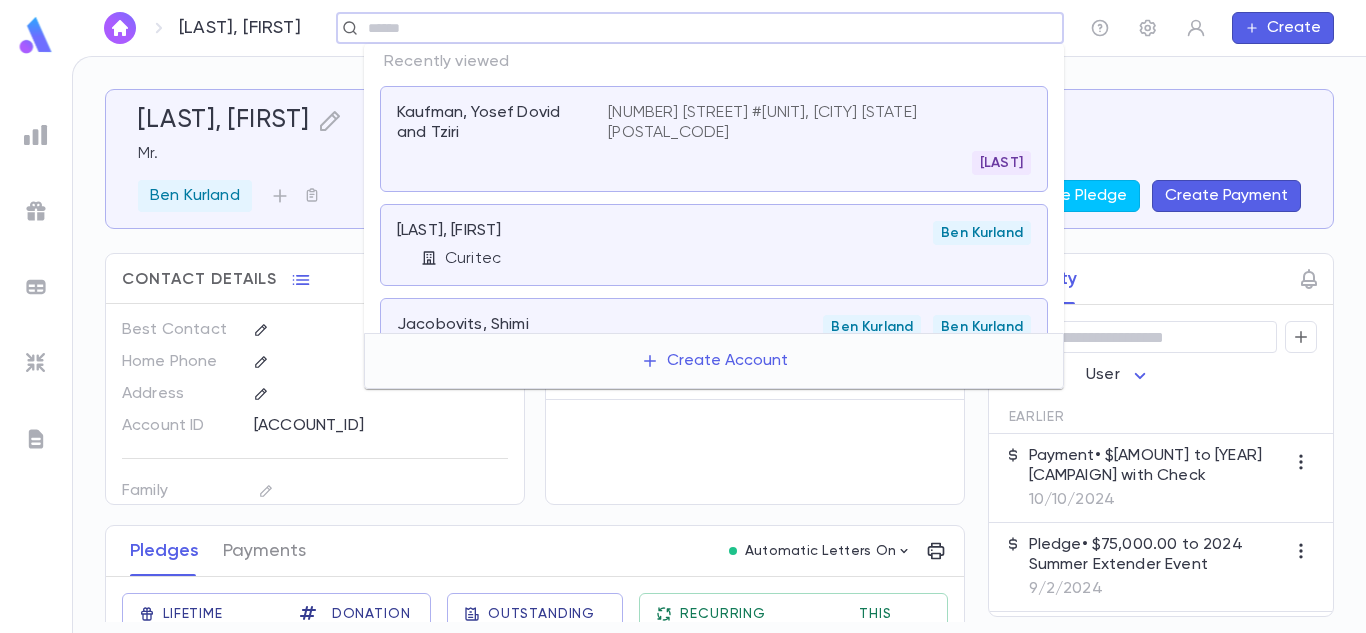 click at bounding box center [693, 28] 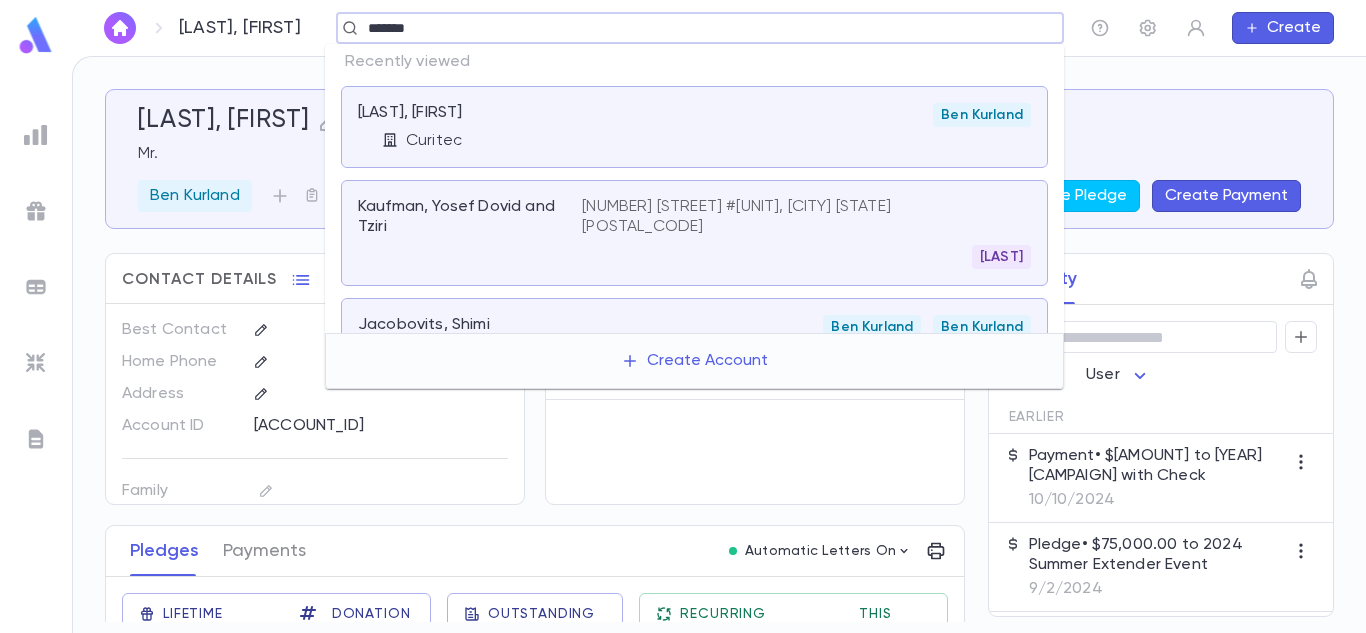 type on "*******" 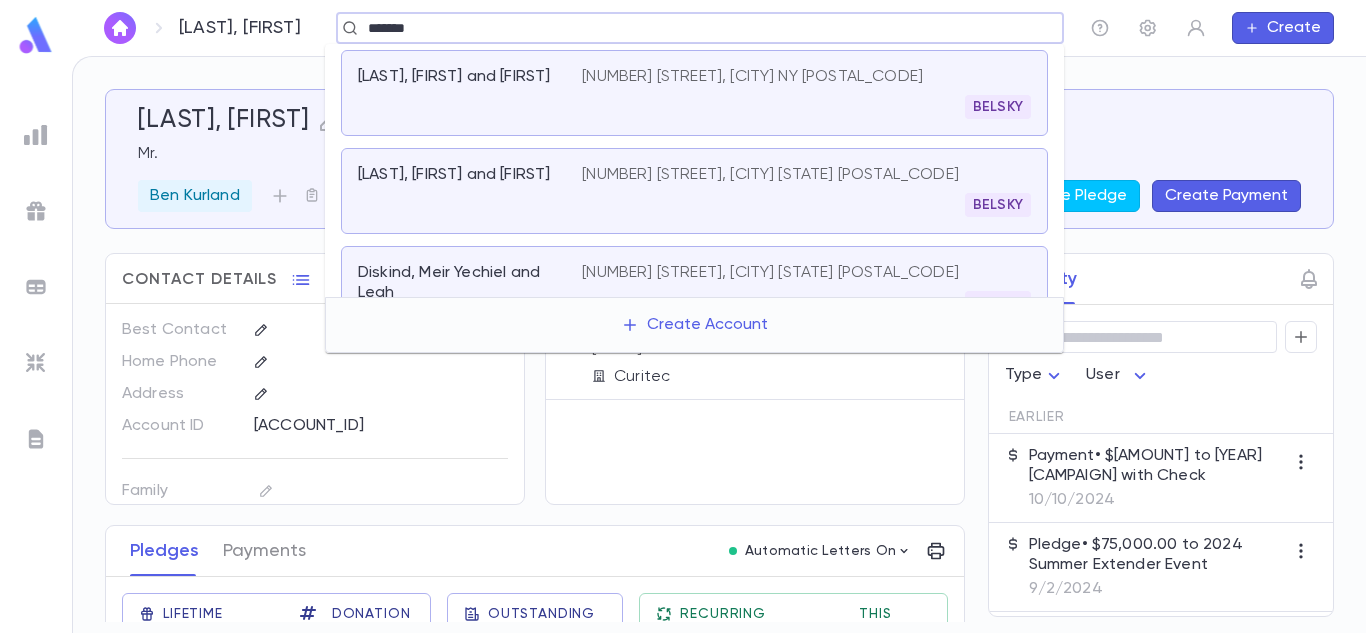 click on "[NUMBER] [STREET], [CITY] [STATE] [POSTAL_CODE] BELSKY" at bounding box center [806, 93] 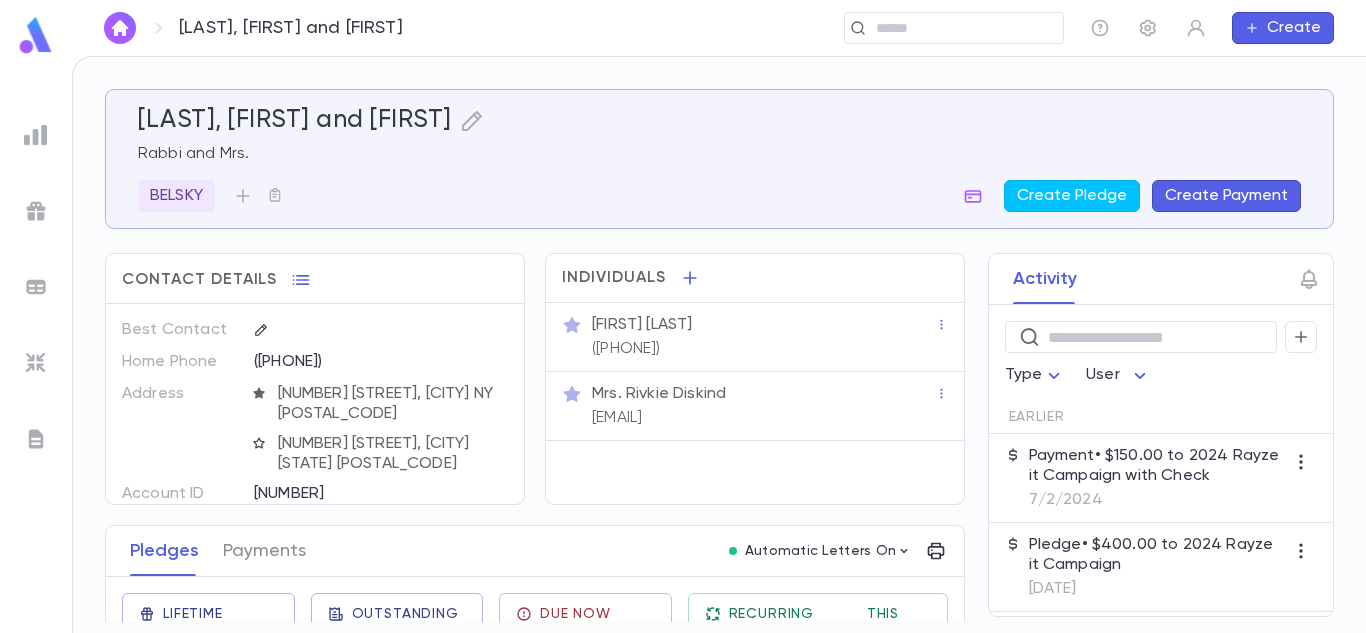 click on "Pledge  • $400.00 to 2024 Rayze it Campaign" at bounding box center (1157, 555) 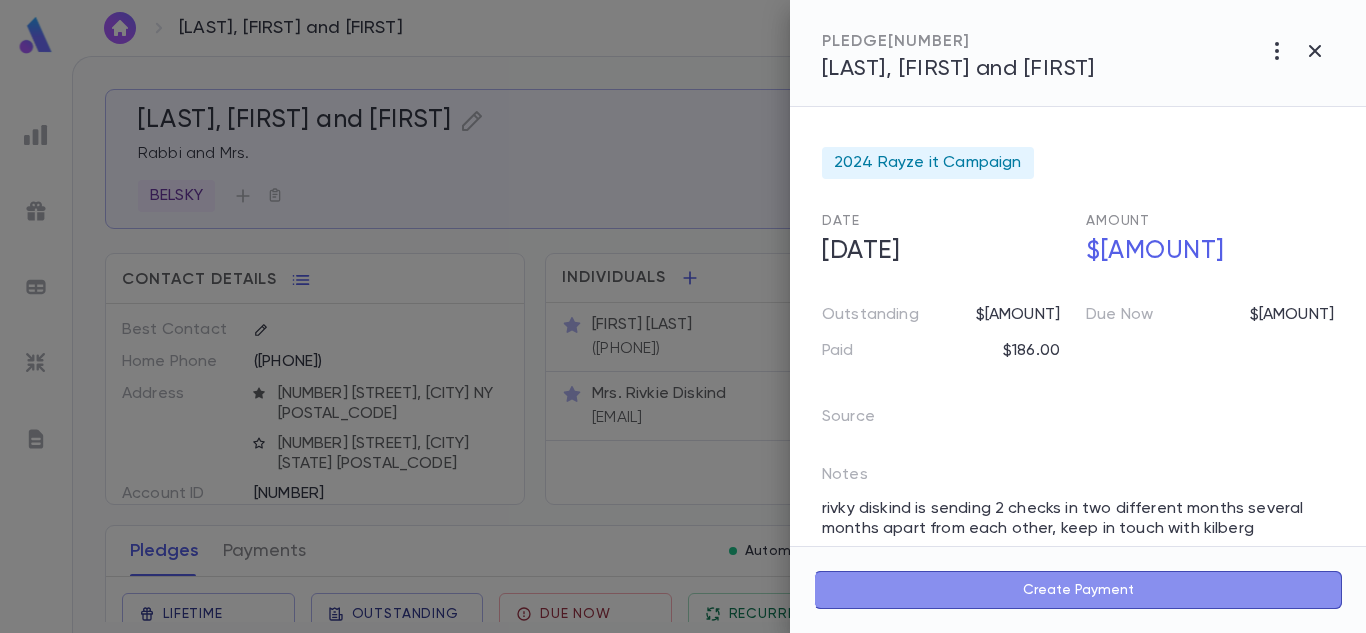 click on "Create Payment" at bounding box center [1078, 590] 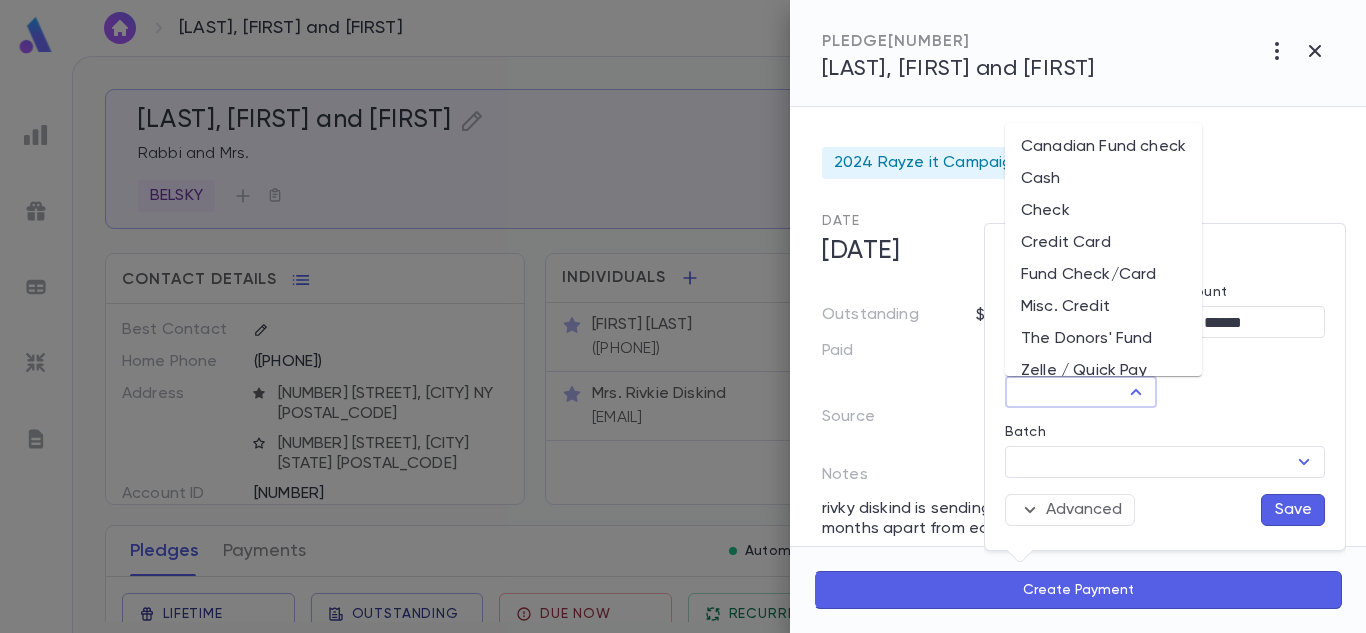 click on "Method" at bounding box center (1064, 392) 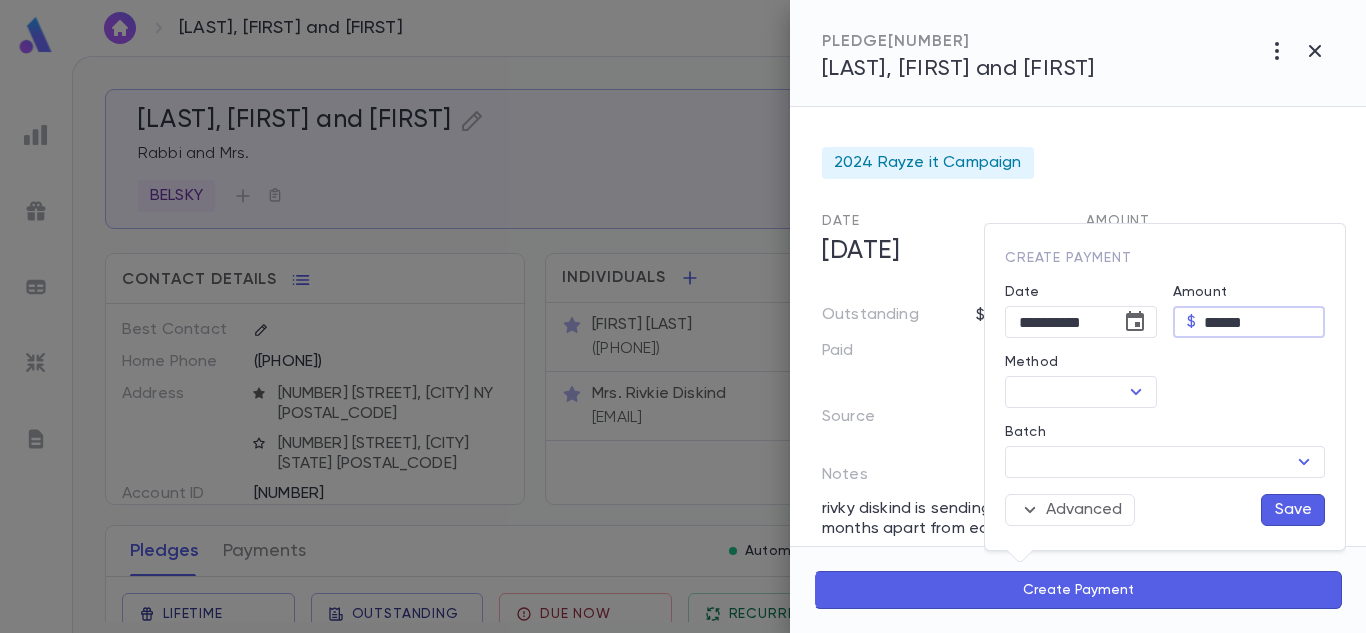 click on "******" at bounding box center [1264, 322] 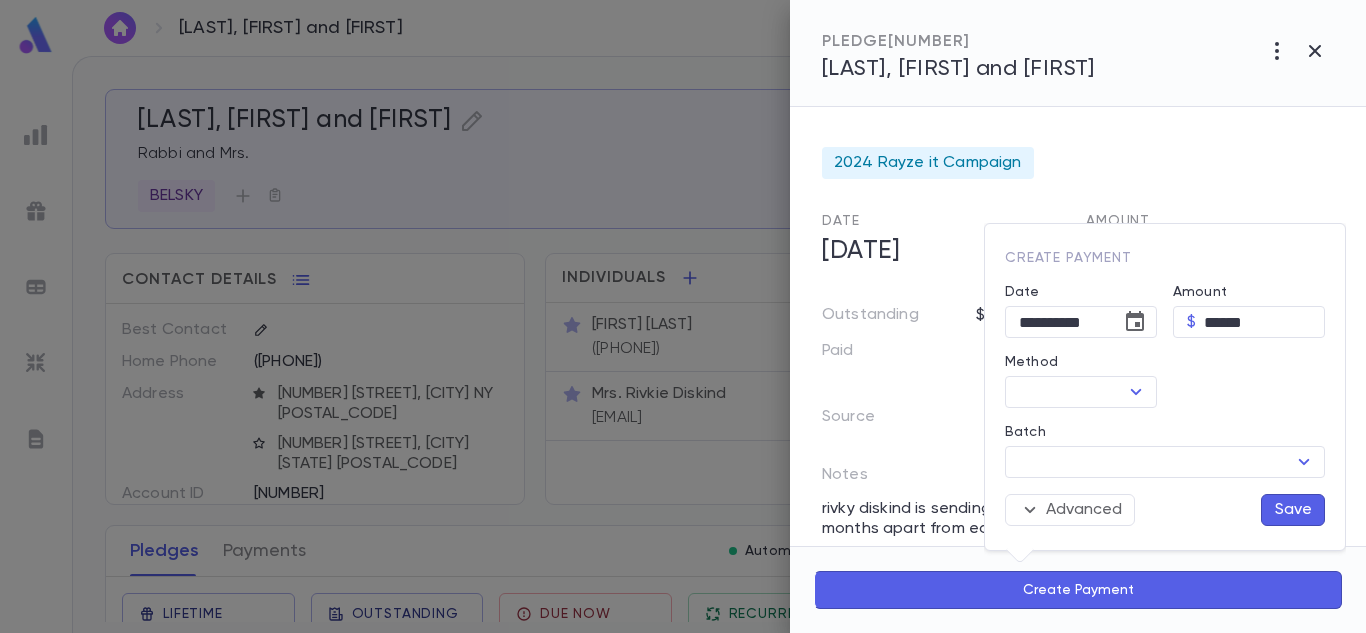 click at bounding box center (683, 316) 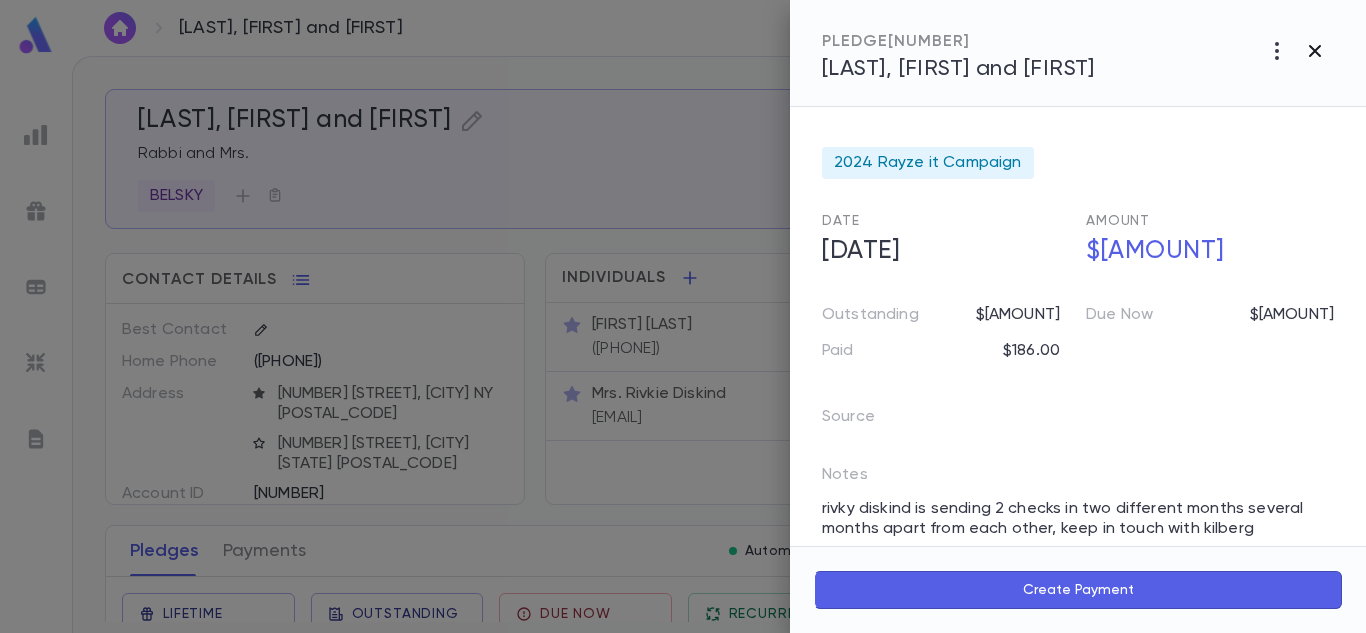 click at bounding box center (1315, 51) 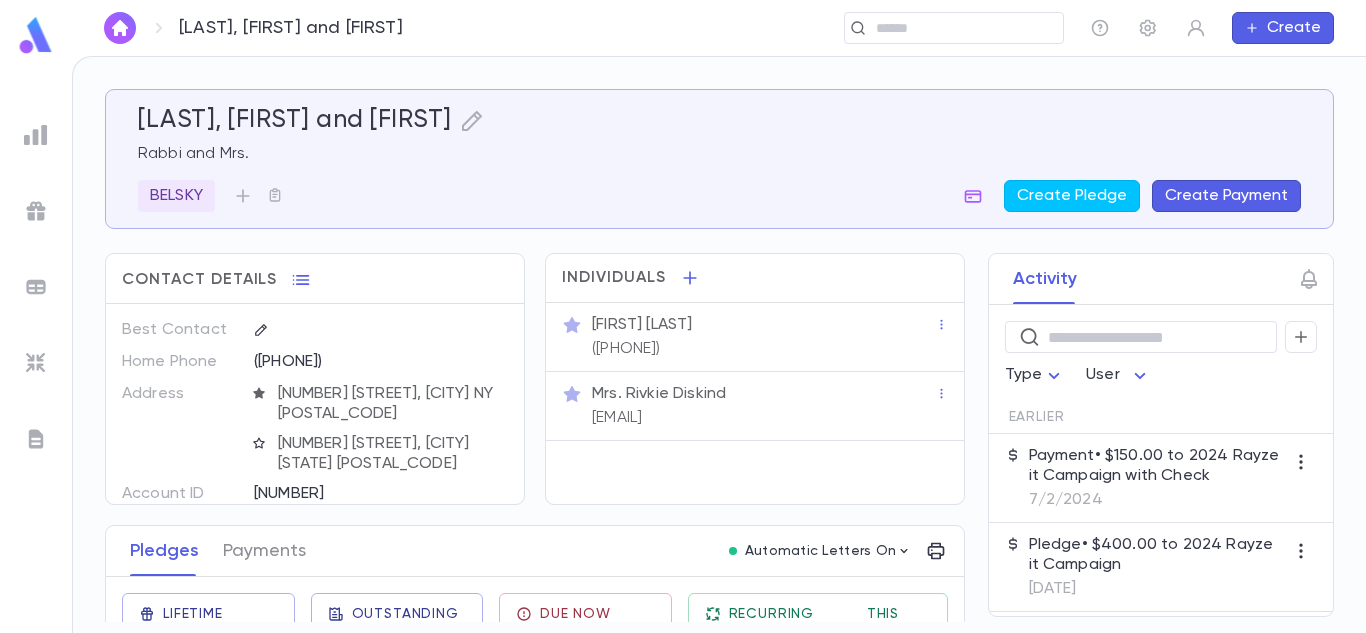 click on "Contact Details Best Contact Home Phone ([PHONE]) [PHONE] Address [NUMBER] [STREET], [CITY] [STATE] [POSTAL_CODE] [NUMBER] [STREET], [CITY] [STATE] [POSTAL_CODE] Account ID [ACCOUNT_ID] Family [FAMILY] Generation [NUMBER]. [CHILD] Family Notes [FAMILY_NAME] [CAMPAIGN] Connection Neighborhood Chassidish Individuals Rabbi [FIRST] [LAST] ([PHONE]) [FIRST] [LAST] [EMAIL] Pledges Payments  Automatic Letters On Lifetime Donations $[AMOUNT] Outstanding $[AMOUNT] Due Now $[AMOUNT] Recurring Monthly $[AMOUNT] This Year $[AMOUNT] Date [DATE] Amount $[AMOUNT] [CAMPAIGN] [GROUP] Paid Outstanding Installments Notes [DATE] $[AMOUNT] [CAMPAIGN] [GROUP] $[AMOUNT] $[AMOUNT] [NUMBER] [LAST] [LAST] is sending [NUMBER] checks in [NUMBER] different months [NUMBER] months apart from each other, keep in touch with [NAME] [DATE] $[AMOUNT] [CAMPAIGN] [GROUP] PAID $[AMOUNT] [NUMBER] [LAST], [FIRST] & [FIRST] [DATE] $[AMOUNT] [CAMPAIGN] [GROUP] Chanuka Dinner PAID $[AMOUNT] [NUMBER] PAID" at bounding box center [535, 832] 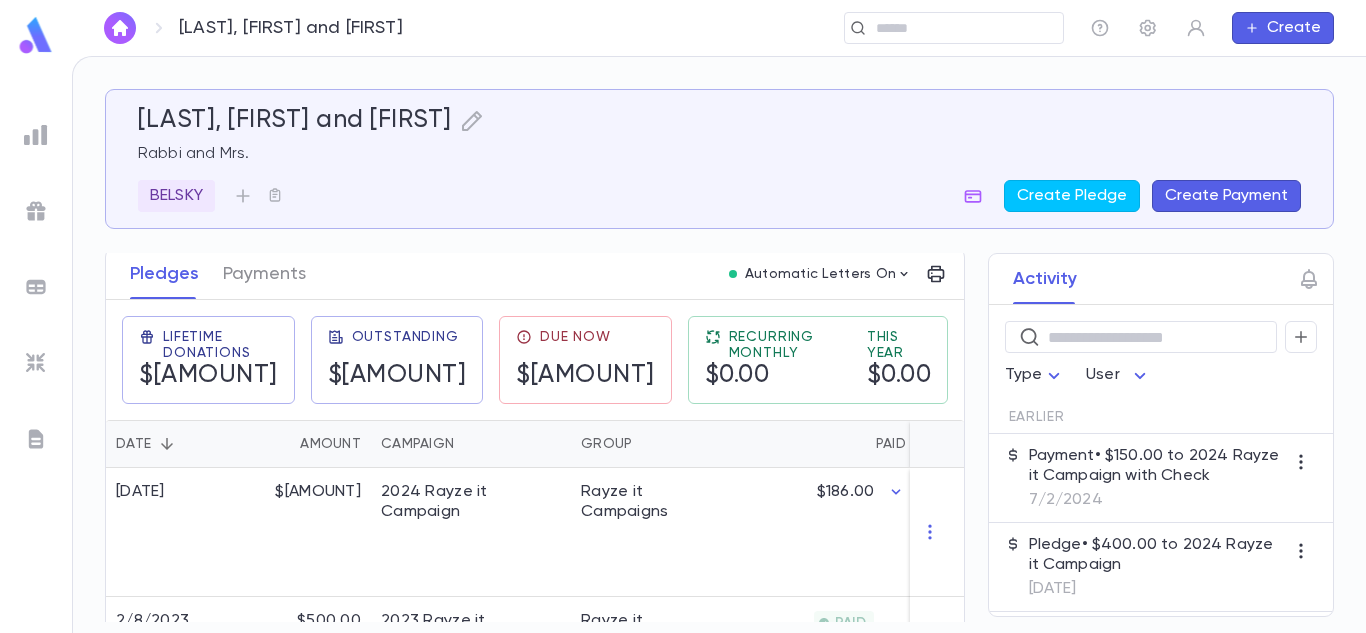 scroll, scrollTop: 320, scrollLeft: 0, axis: vertical 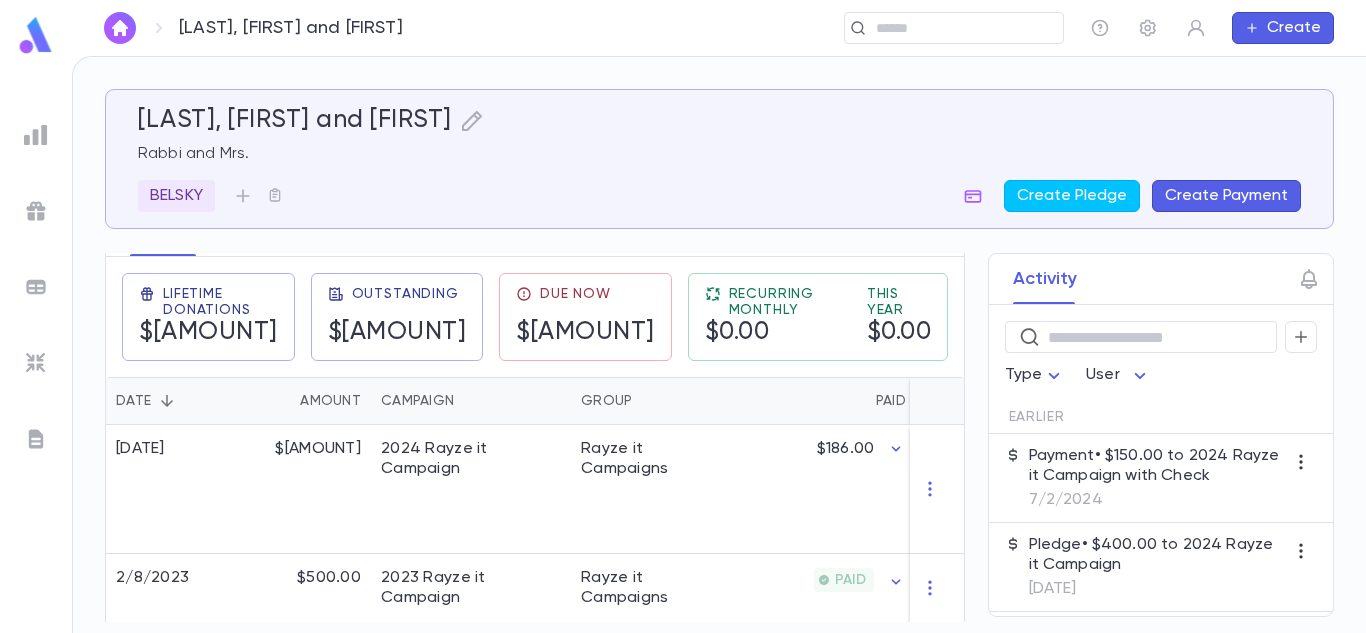 click on "[LAST], [FIRST] and [FIRST] [LAST], [FIRST] and [FIRST] [TITLE] [LAST] [TITLE] [LAST] Create Pledge Create Payment Contact Details Best Contact Home Phone ([PHONE]) [PHONE] Address [NUMBER] [STREET], [CITY] [STATE] [POSTAL_CODE] [NUMBER] [STREET], [CITY] [STATE] [POSTAL_CODE] Account ID [ACCOUNT_ID] Family [FAMILY] Generation [NUMBER]. [CHILD] Family Notes [FAMILY_NAME] [CAMPAIGN] Connection Neighborhood Chassidish Individuals Rabbi [FIRST] [LAST] ([PHONE]) [FIRST] [LAST] [EMAIL] Pledges Payments  Automatic Letters On Lifetime Donations $[AMOUNT] Outstanding $[AMOUNT] Due Now $[AMOUNT] Recurring Monthly $[AMOUNT] This Year $[AMOUNT] Date [DATE] Amount $[AMOUNT] [CAMPAIGN] [GROUP] Paid Outstanding Installments Notes [DATE] $[AMOUNT] [CAMPAIGN] [GROUP] $[AMOUNT] $[AMOUNT] [NUMBER] [LAST] [LAST] is sending [NUMBER] checks in [NUMBER] different months [NUMBER] months apart from each other, keep in touch with [NAME] [DATE] $[AMOUNT] [CAMPAIGN] [GROUP] PAID $[AMOUNT] [NUMBER] [LAST], [FIRST] & [FIRST] [DATE] $[AMOUNT] [CAMPAIGN] [GROUP] Chanuka Dinner PAID $[AMOUNT] [NUMBER]" at bounding box center [719, 345] 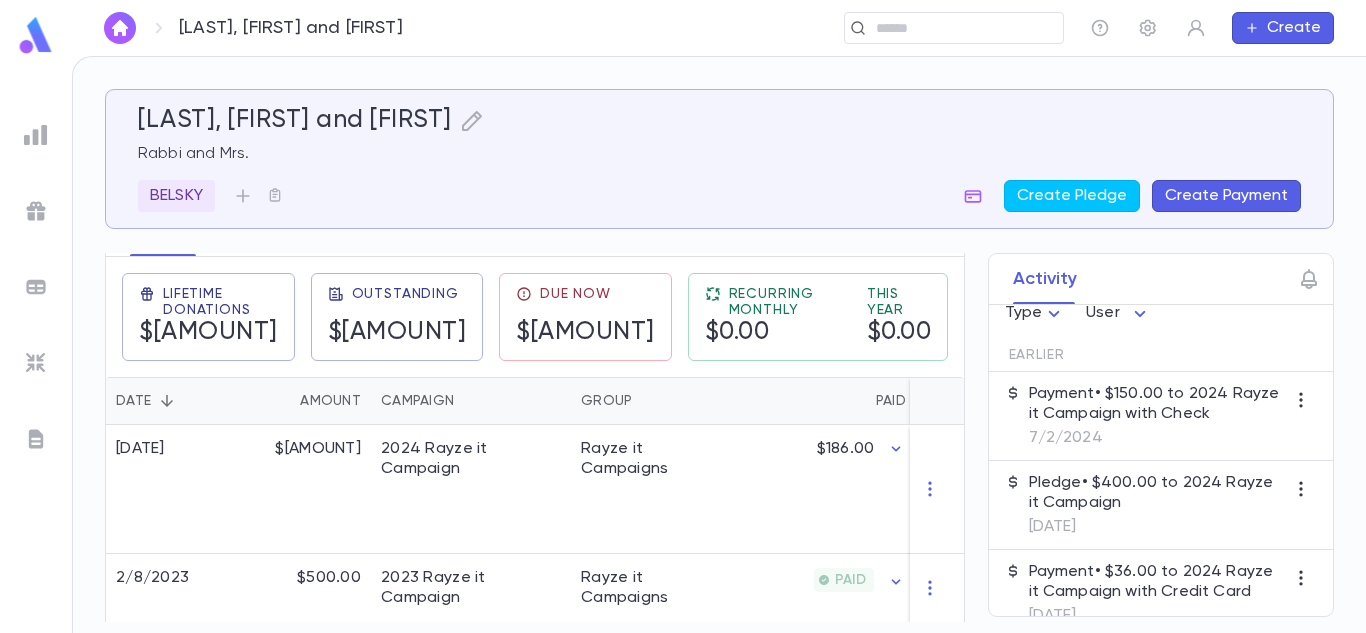 scroll, scrollTop: 0, scrollLeft: 0, axis: both 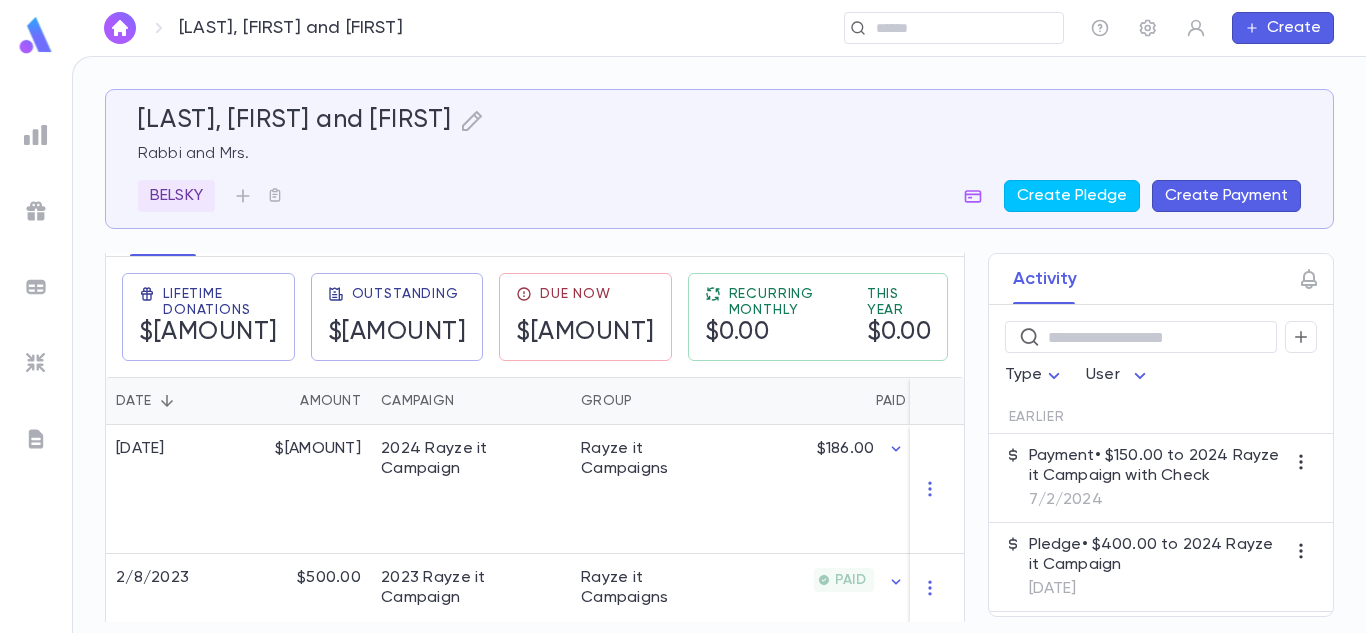 click on "Pledge  • $400.00 to 2024 Rayze it Campaign" at bounding box center [1157, 555] 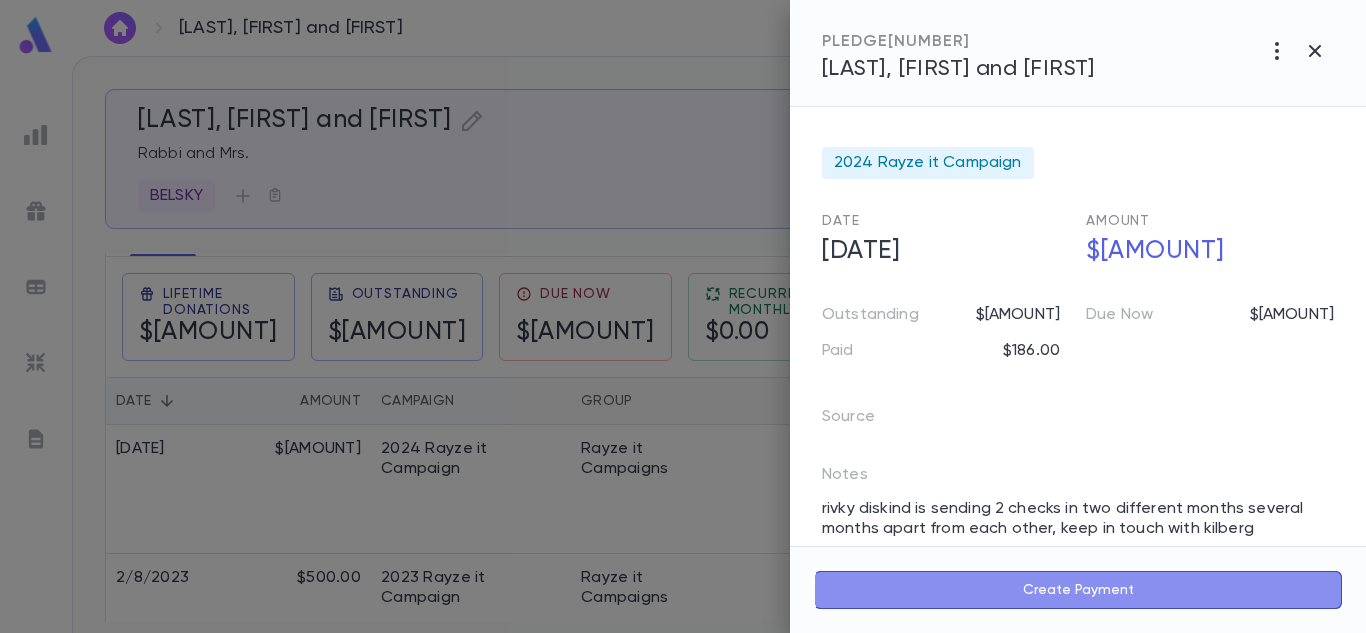 click on "Create Payment" at bounding box center (1078, 590) 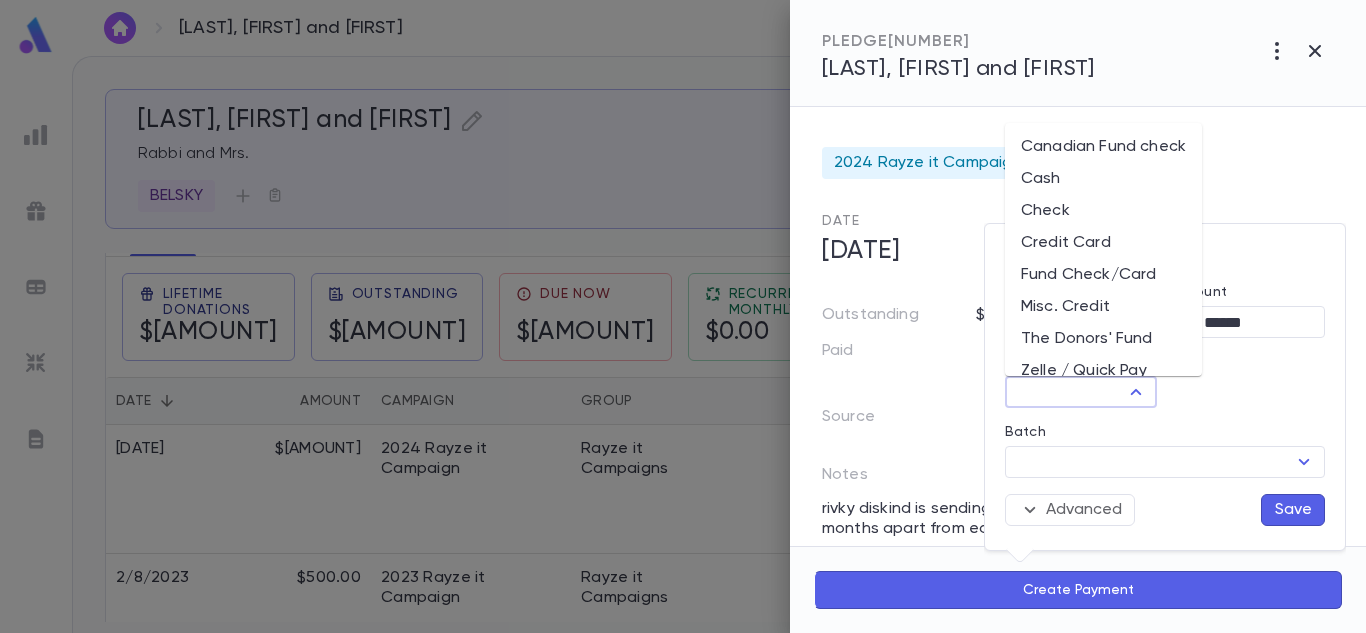click on "Method" at bounding box center [1064, 392] 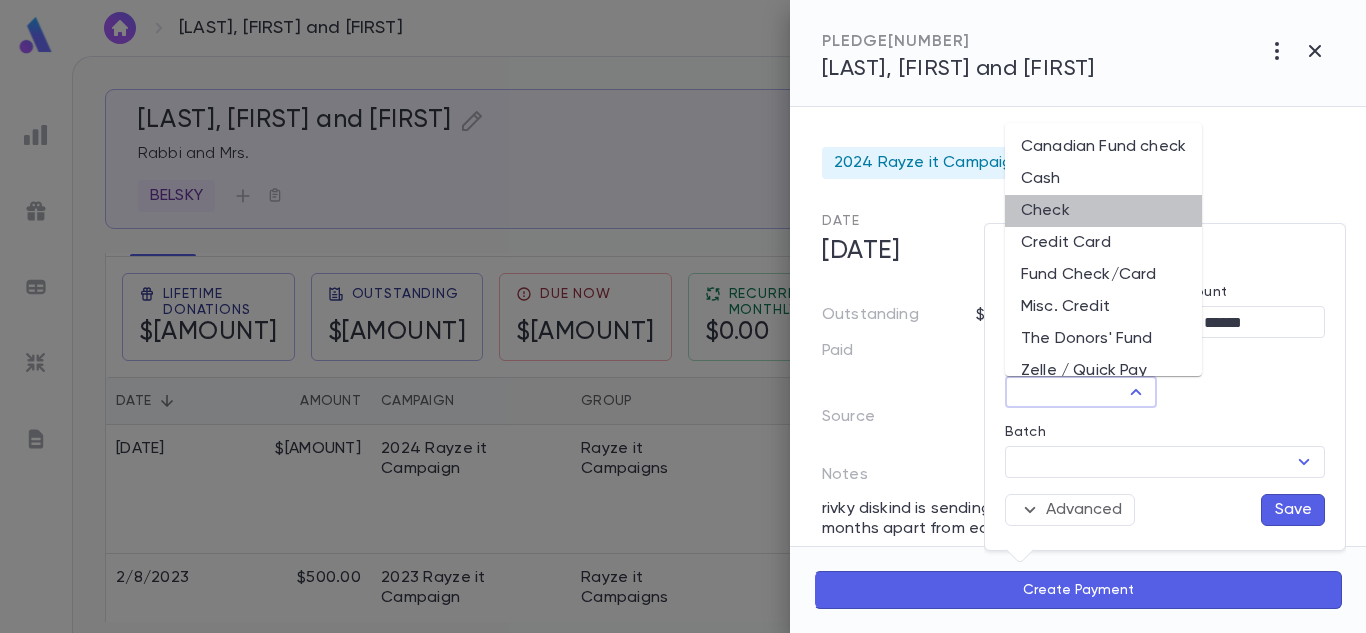 click on "Check" at bounding box center [1103, 211] 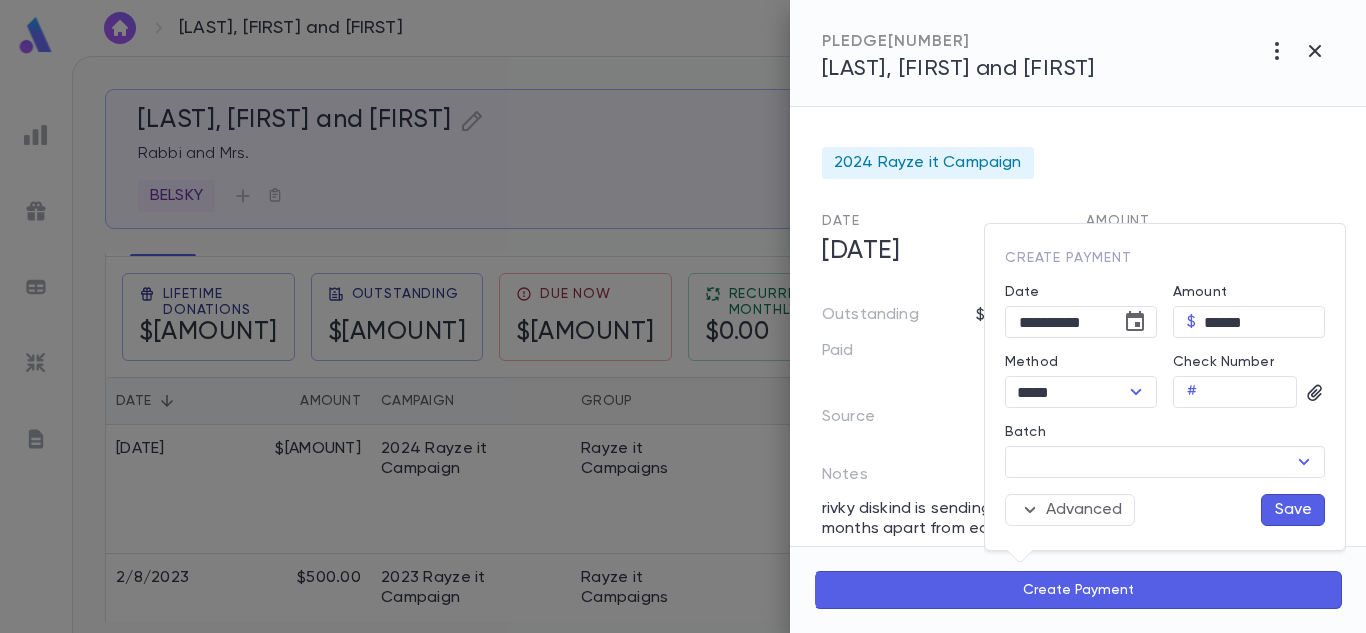 click on "Save" at bounding box center (1293, 510) 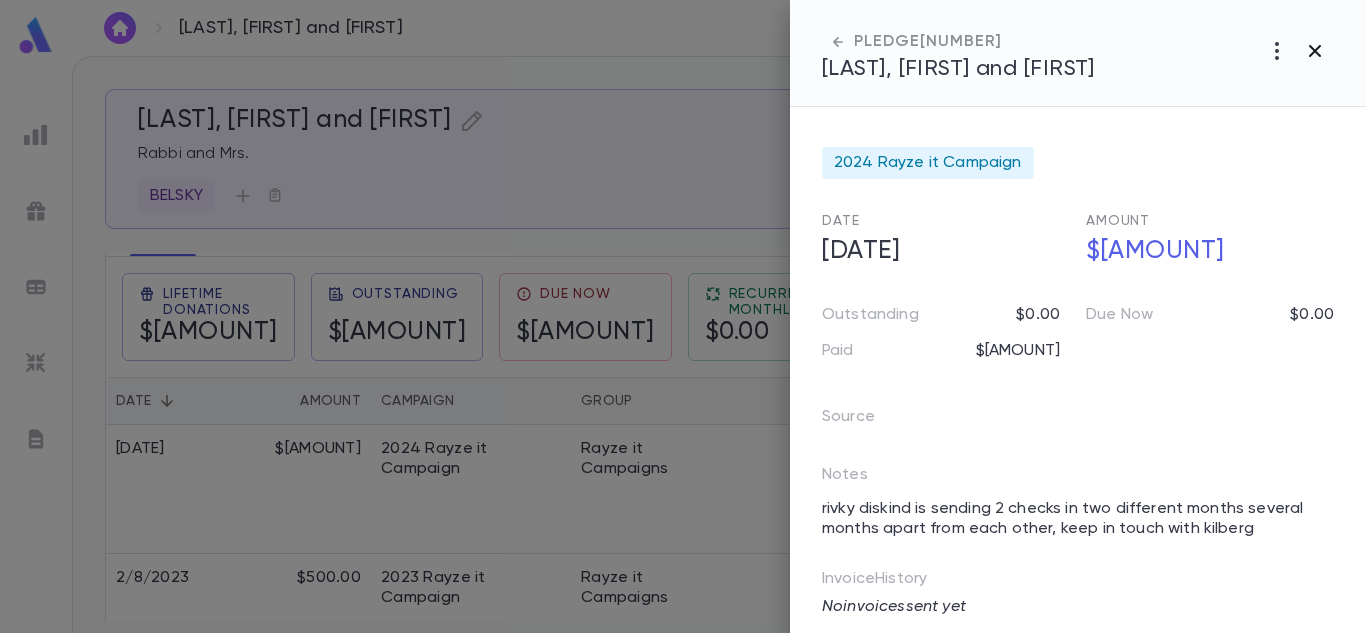 click 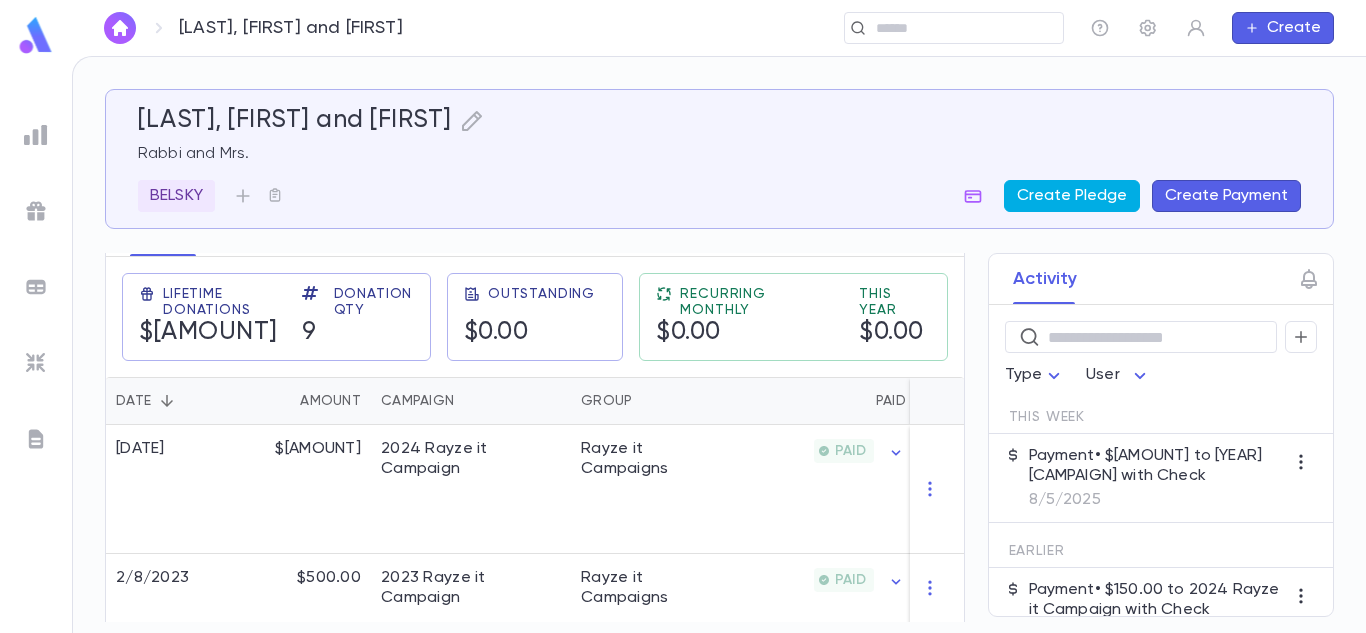 click on "Create Pledge" at bounding box center (1072, 196) 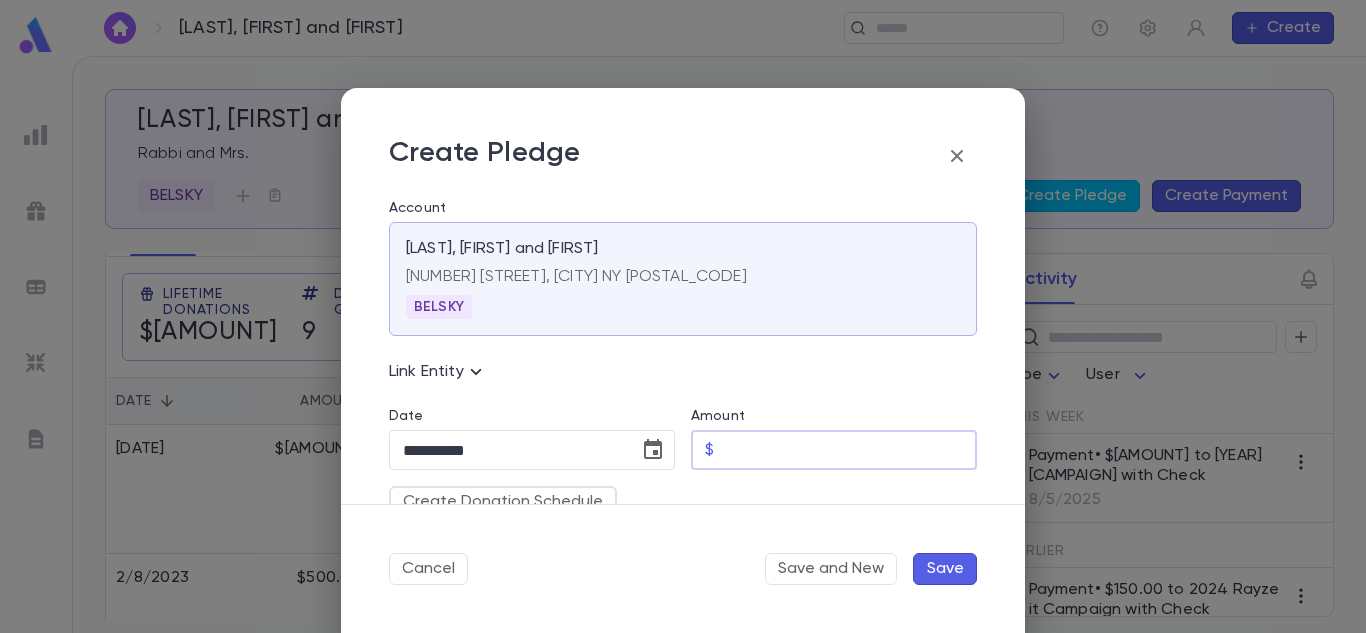 click on "Amount" at bounding box center (849, 450) 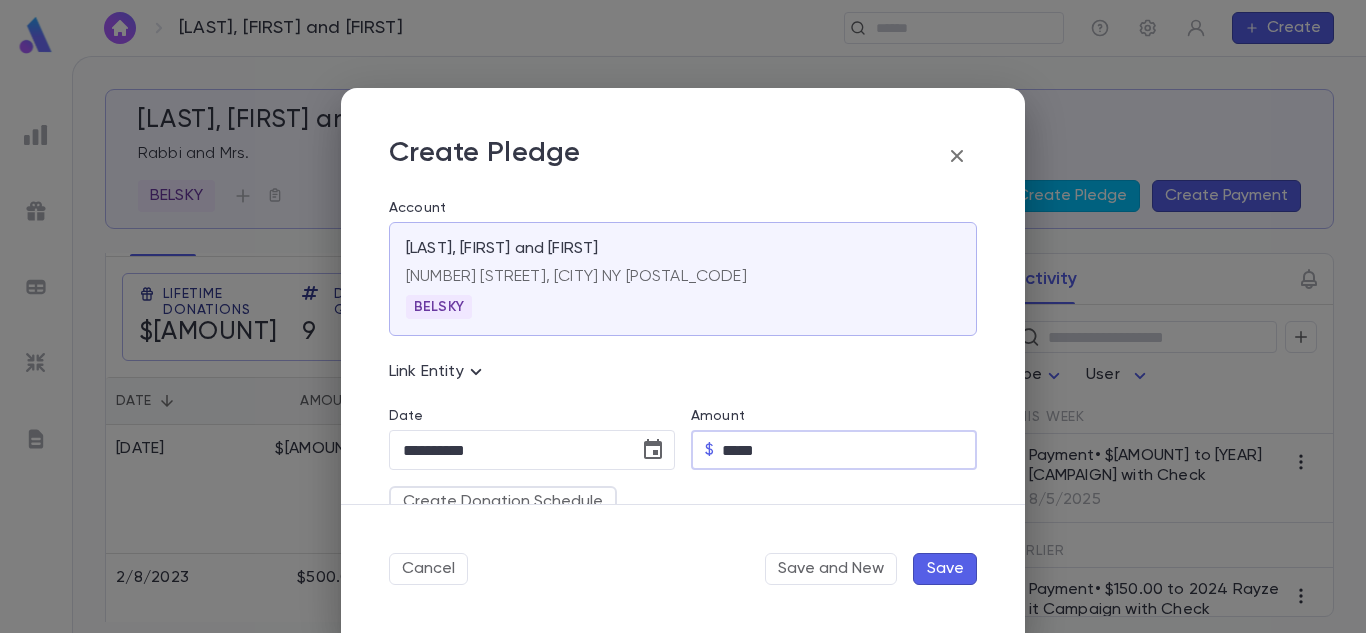 type on "*****" 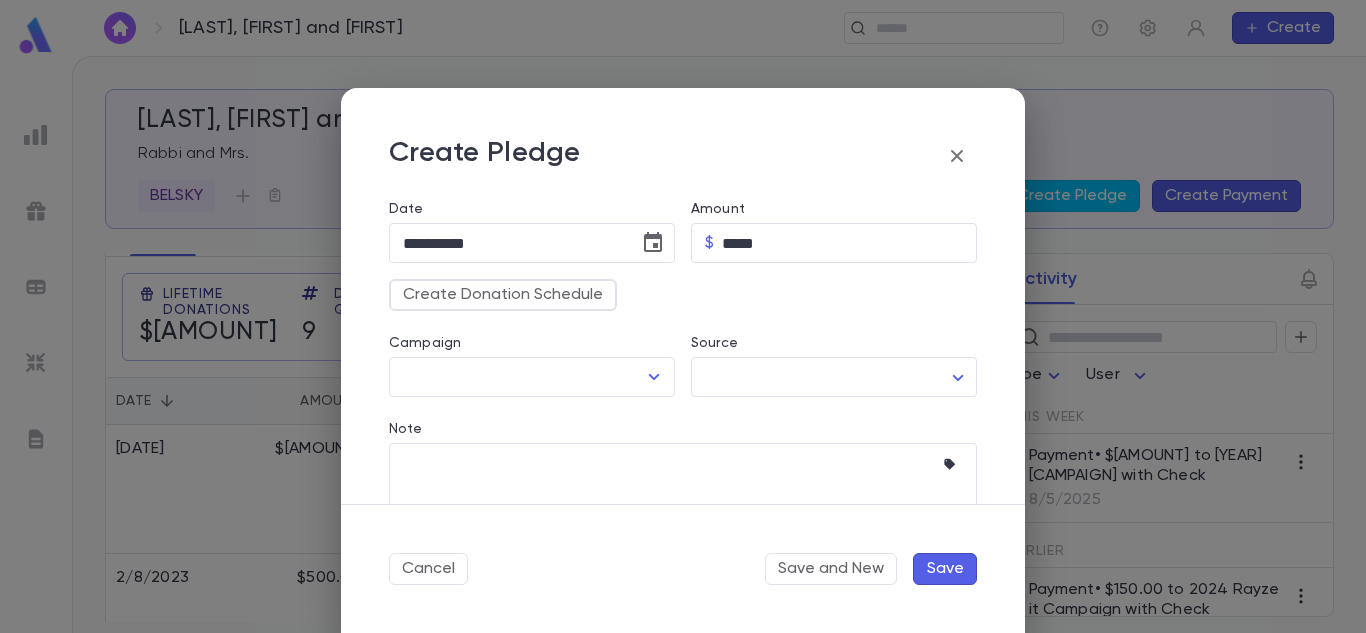 scroll, scrollTop: 209, scrollLeft: 0, axis: vertical 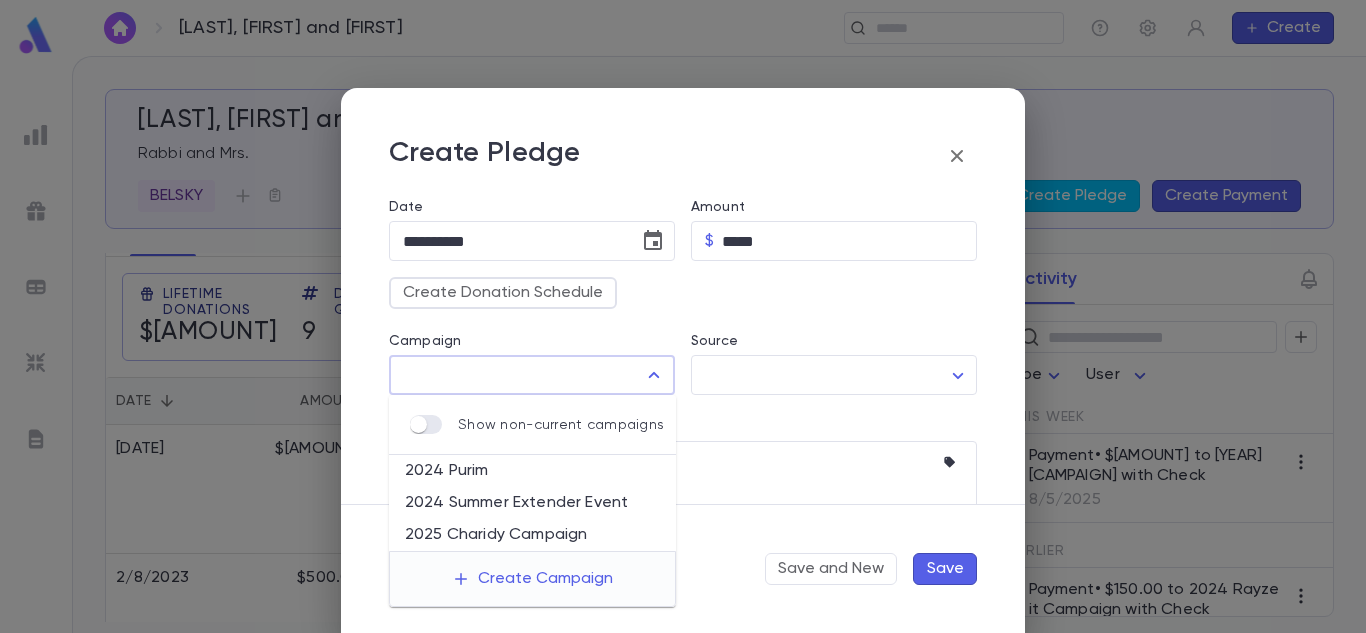 click on "Campaign" at bounding box center (517, 375) 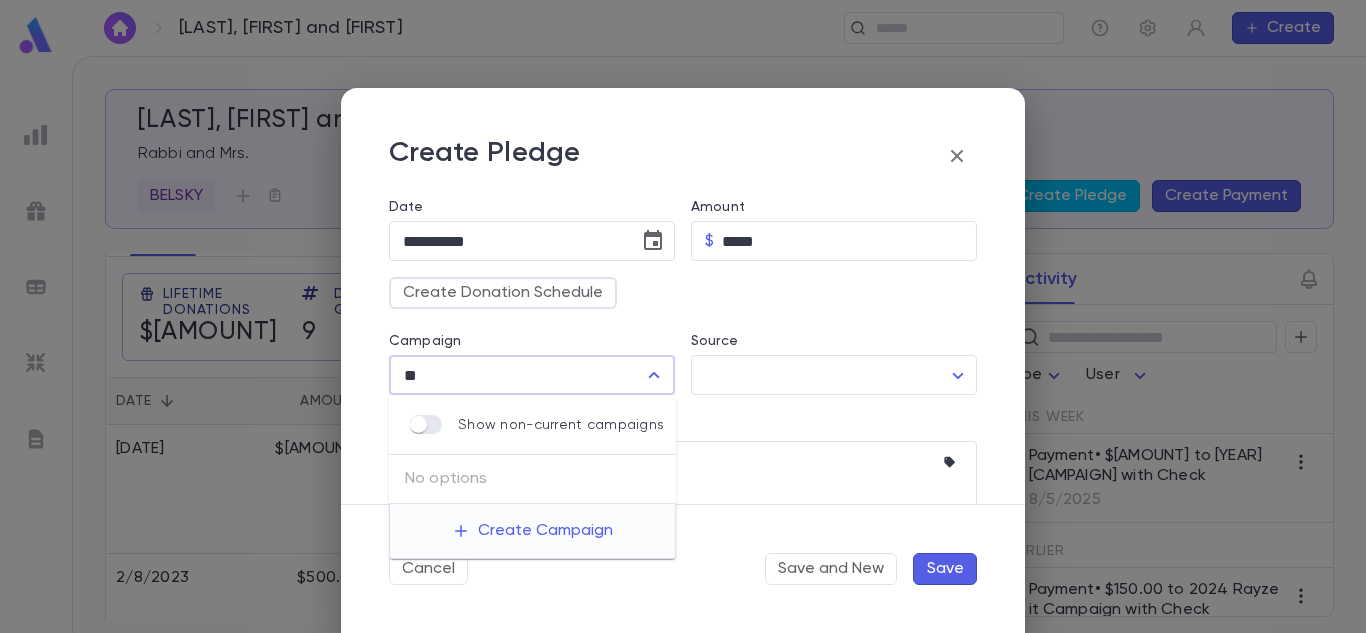 type on "*" 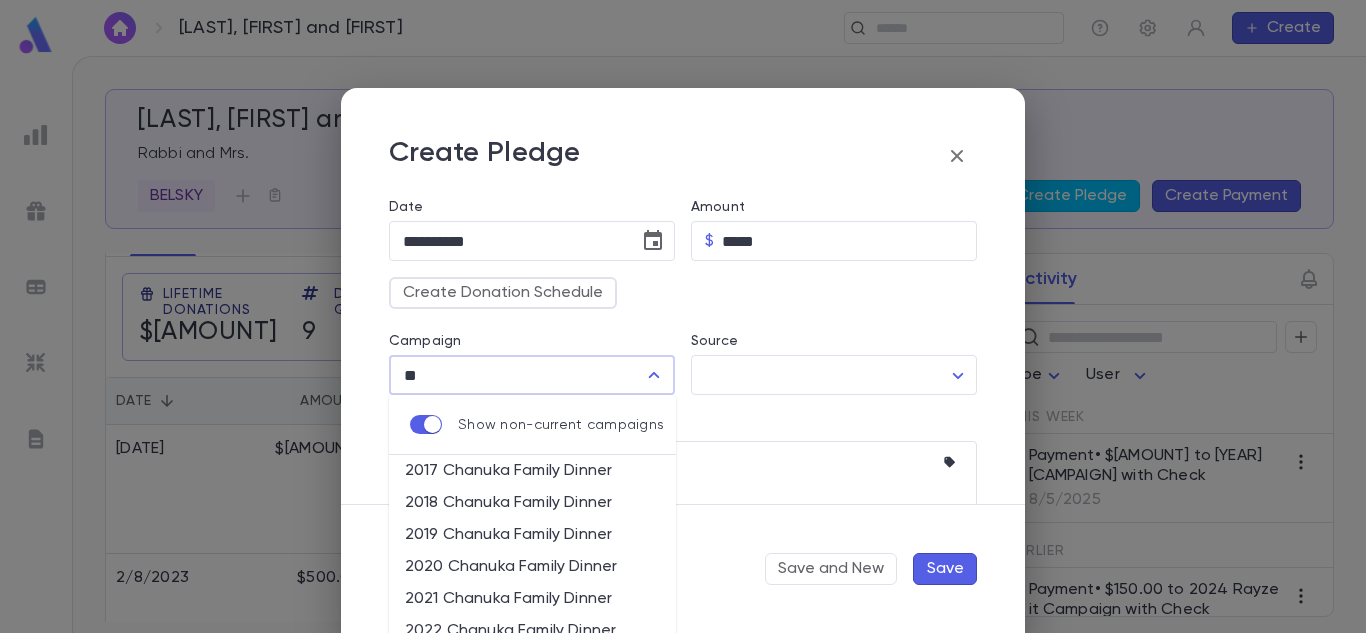 type on "*" 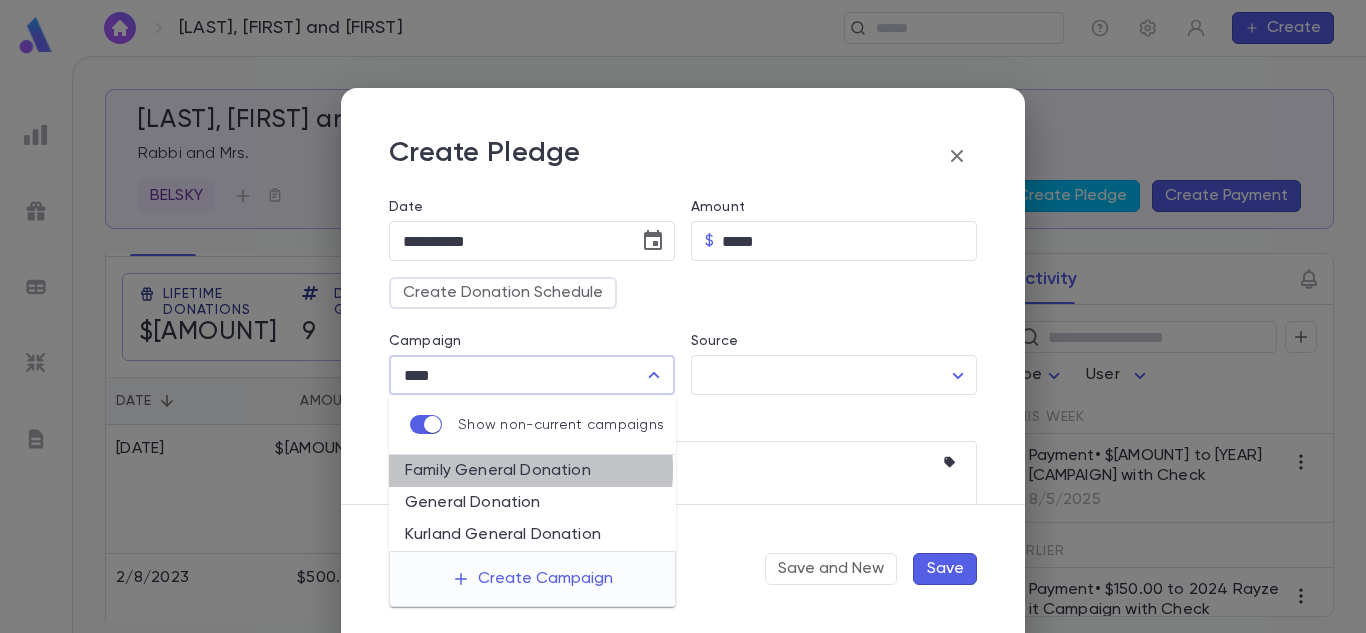 click on "Family General Donation" at bounding box center (532, 471) 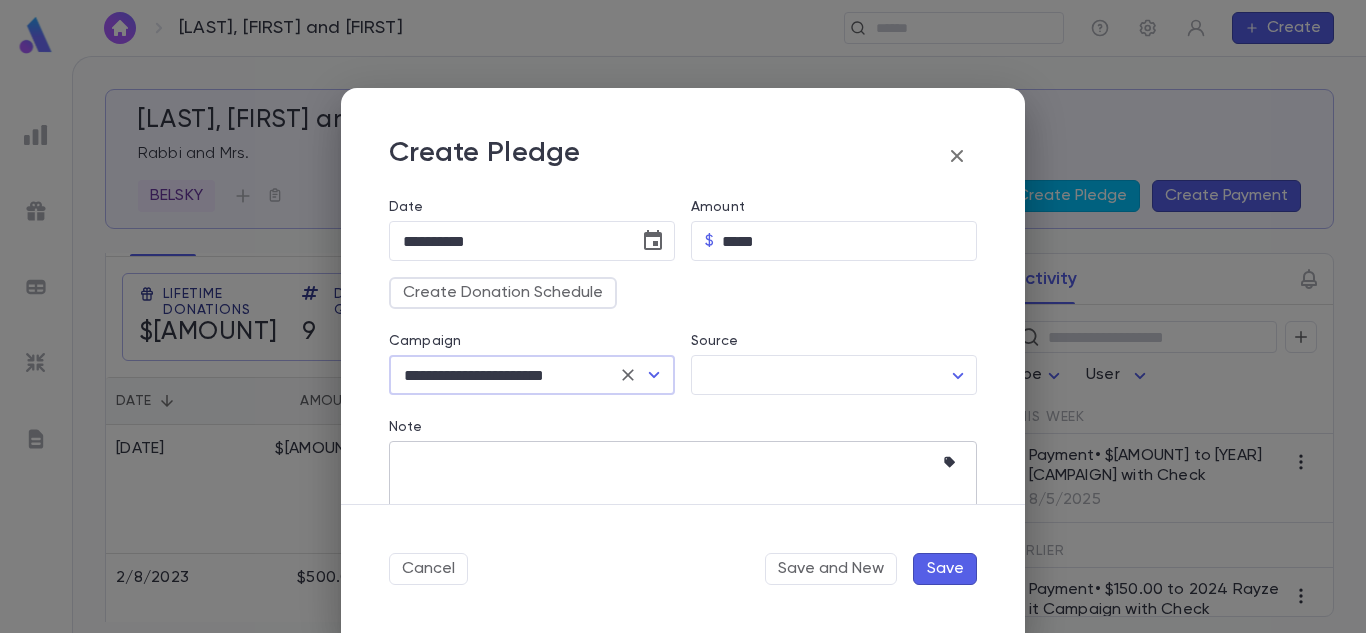type on "**********" 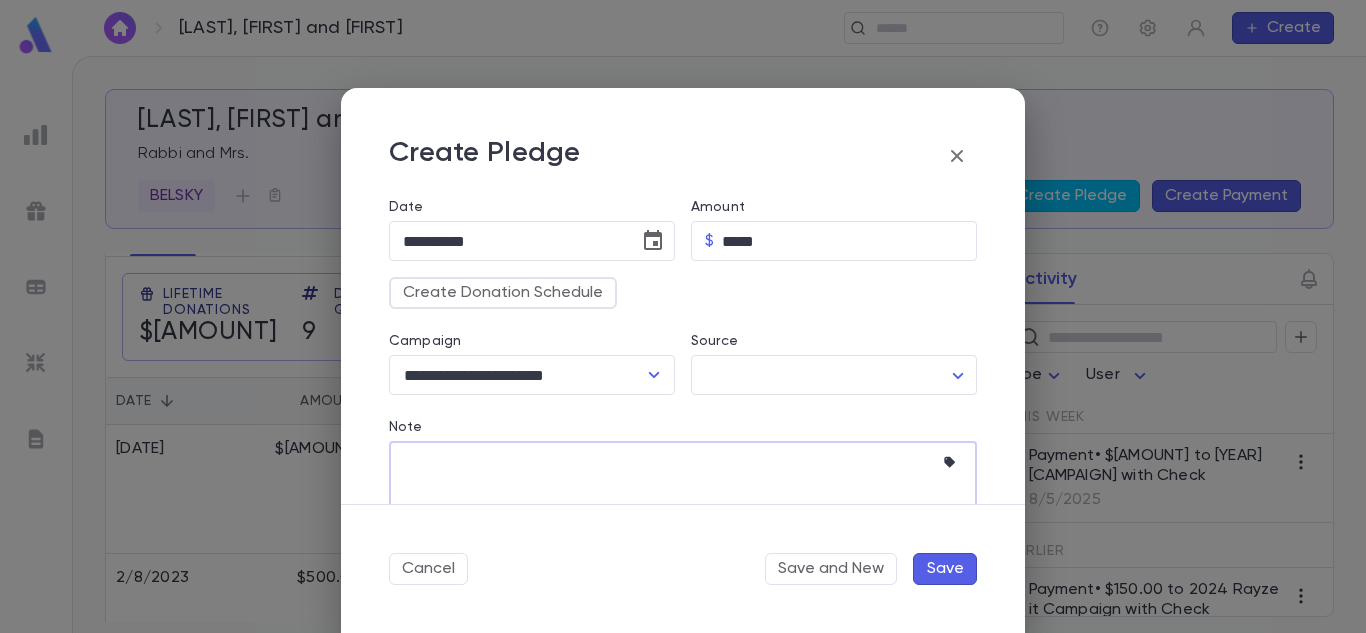 click on "Note" at bounding box center (668, 483) 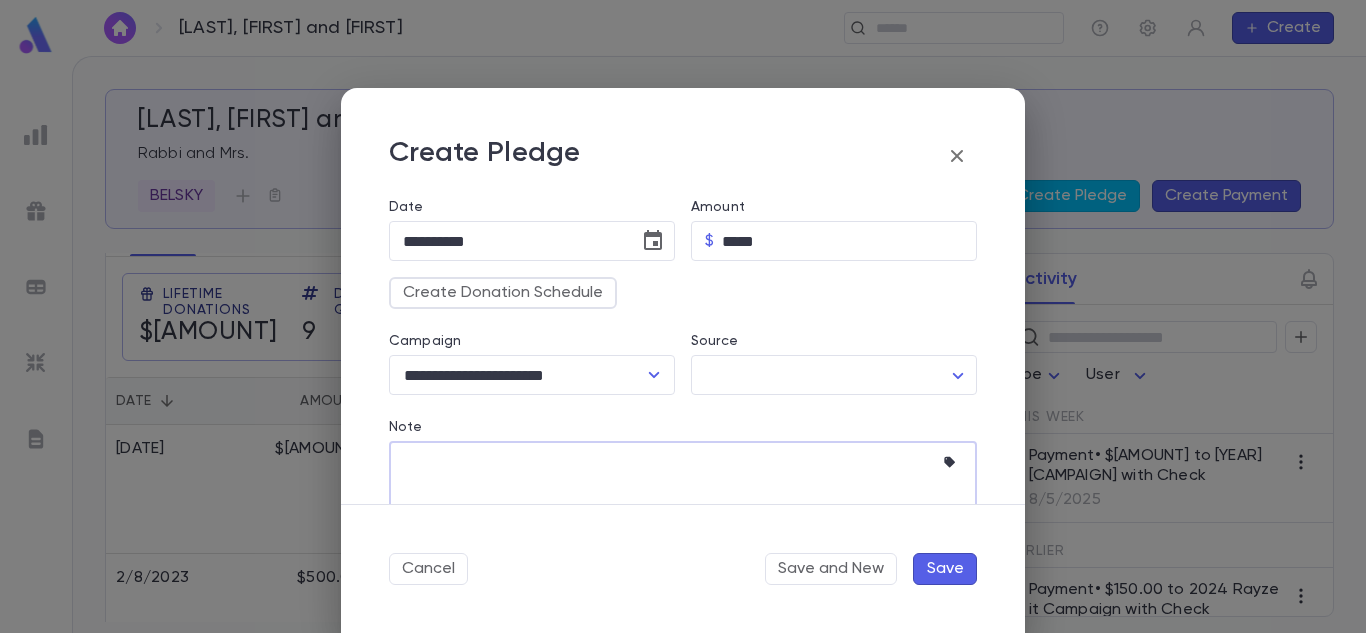 type on "*" 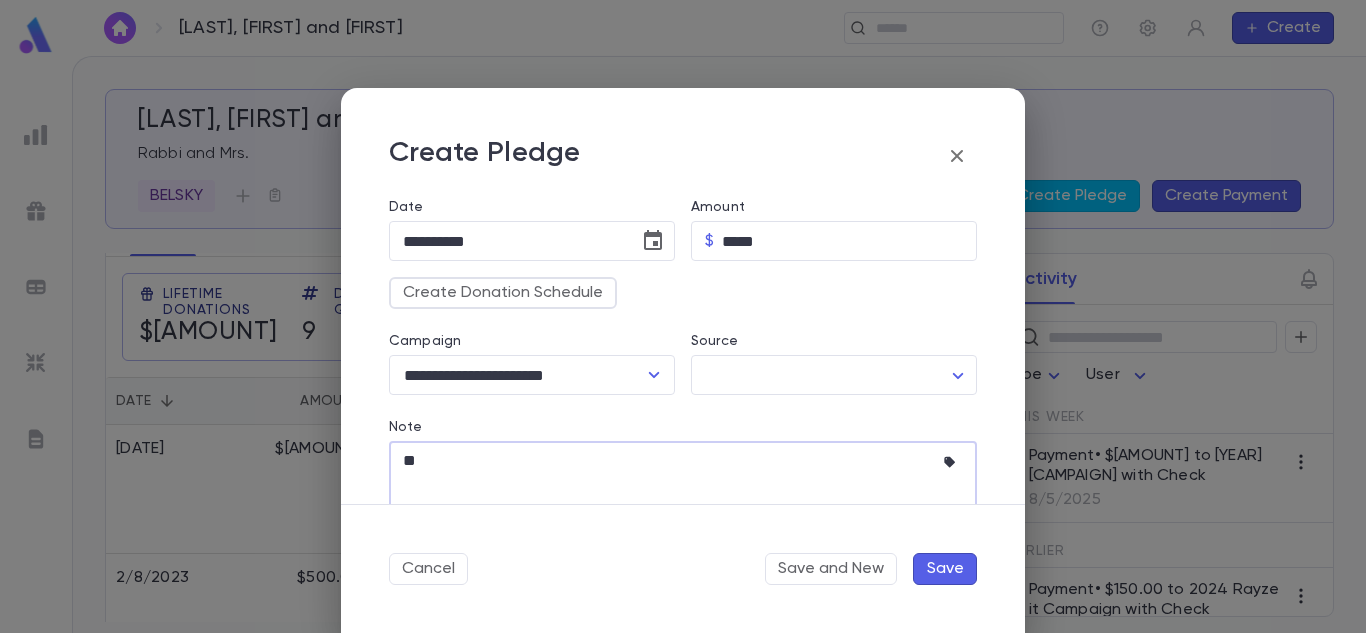 type on "*" 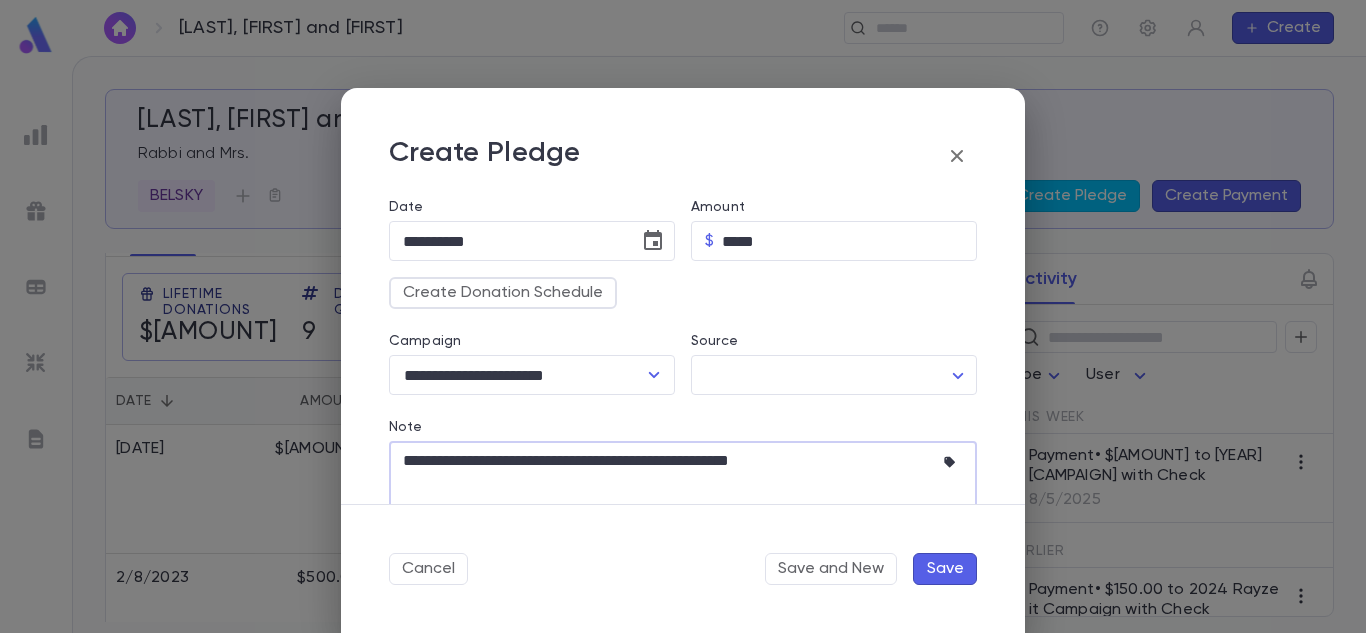 type on "**********" 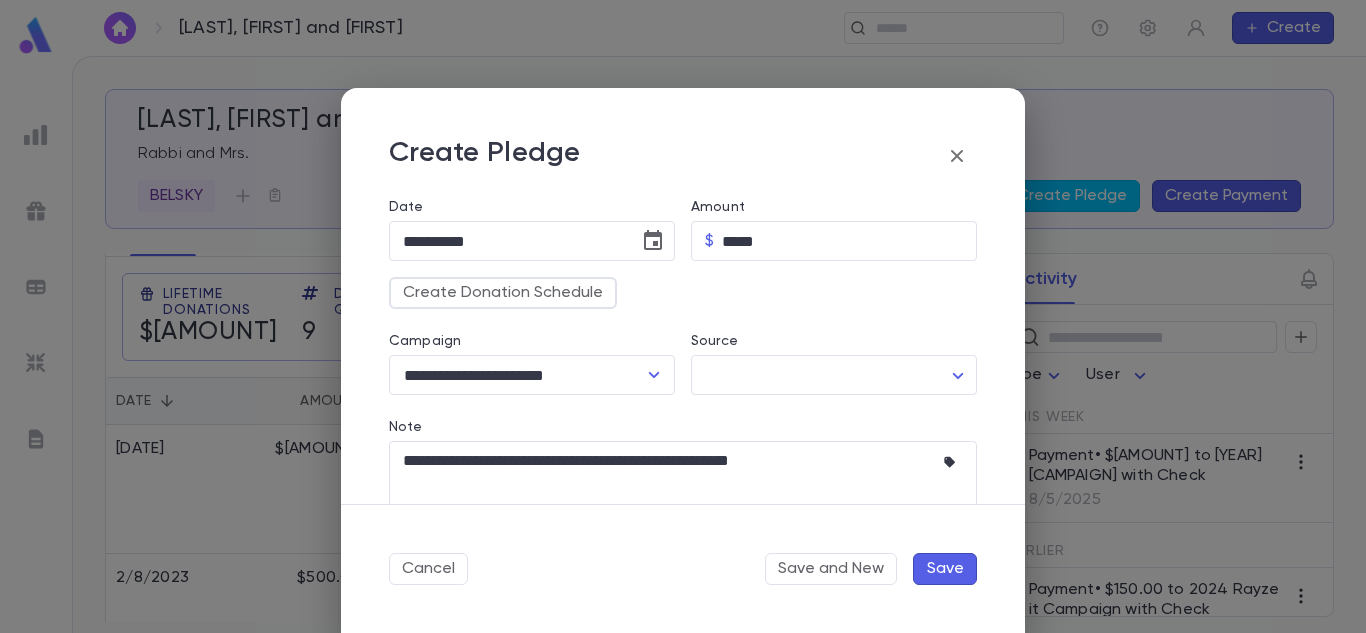 click on "Save" at bounding box center [945, 569] 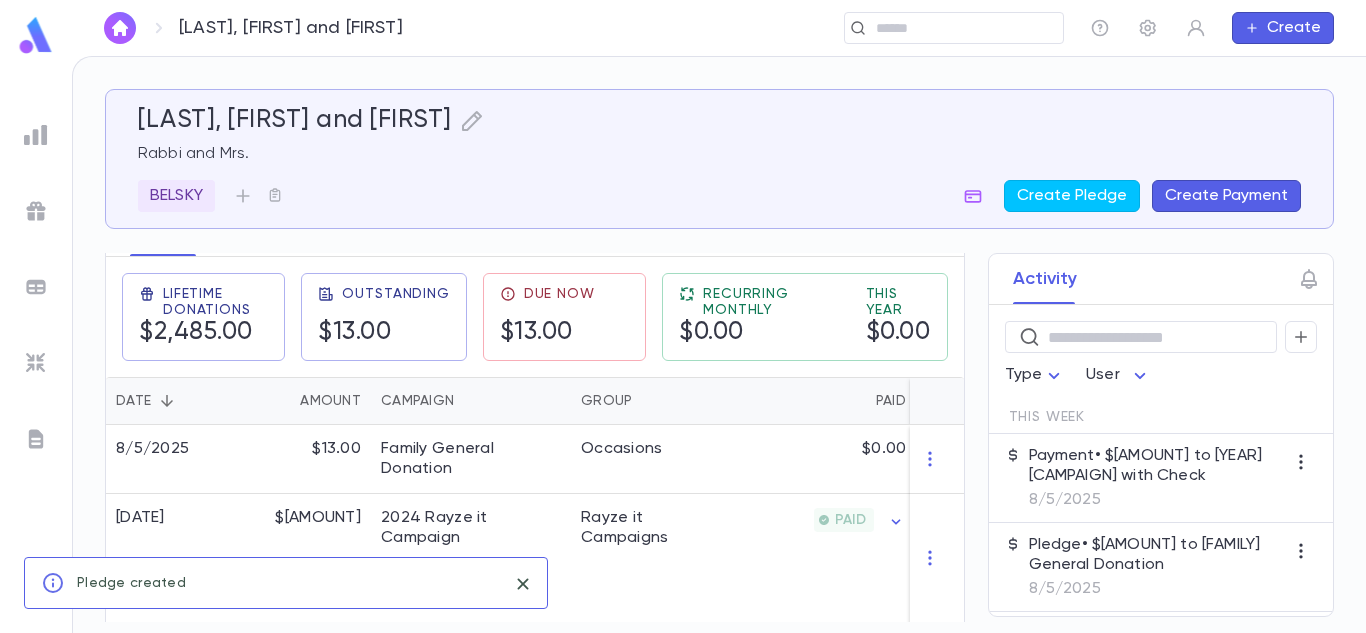 click on "Pledge  • $13.00 to Family General Donation" at bounding box center [1157, 555] 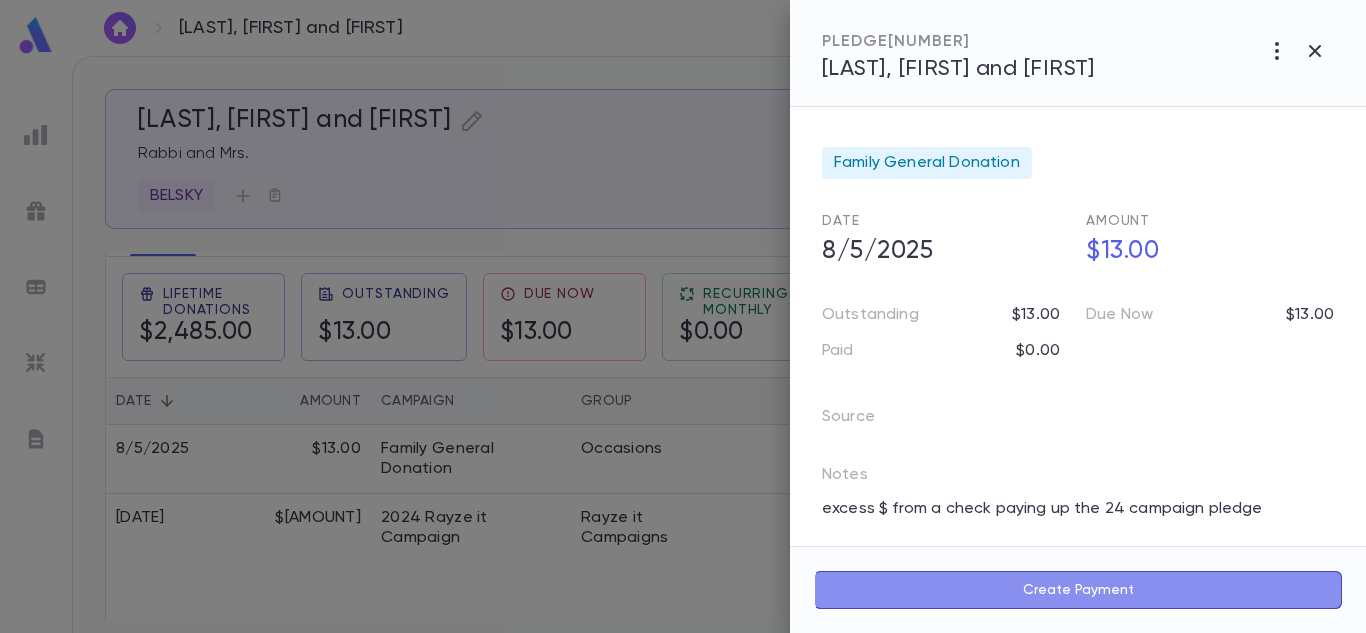 click on "Create Payment" at bounding box center [1078, 590] 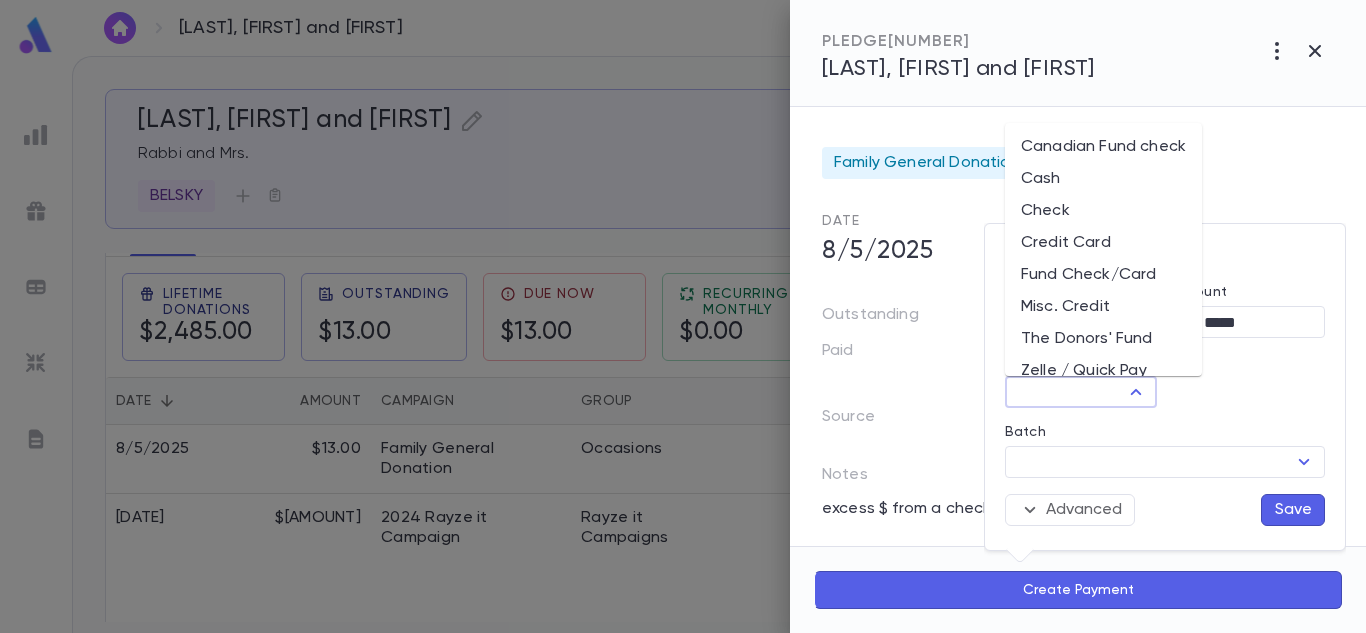 click on "Method" at bounding box center (1064, 392) 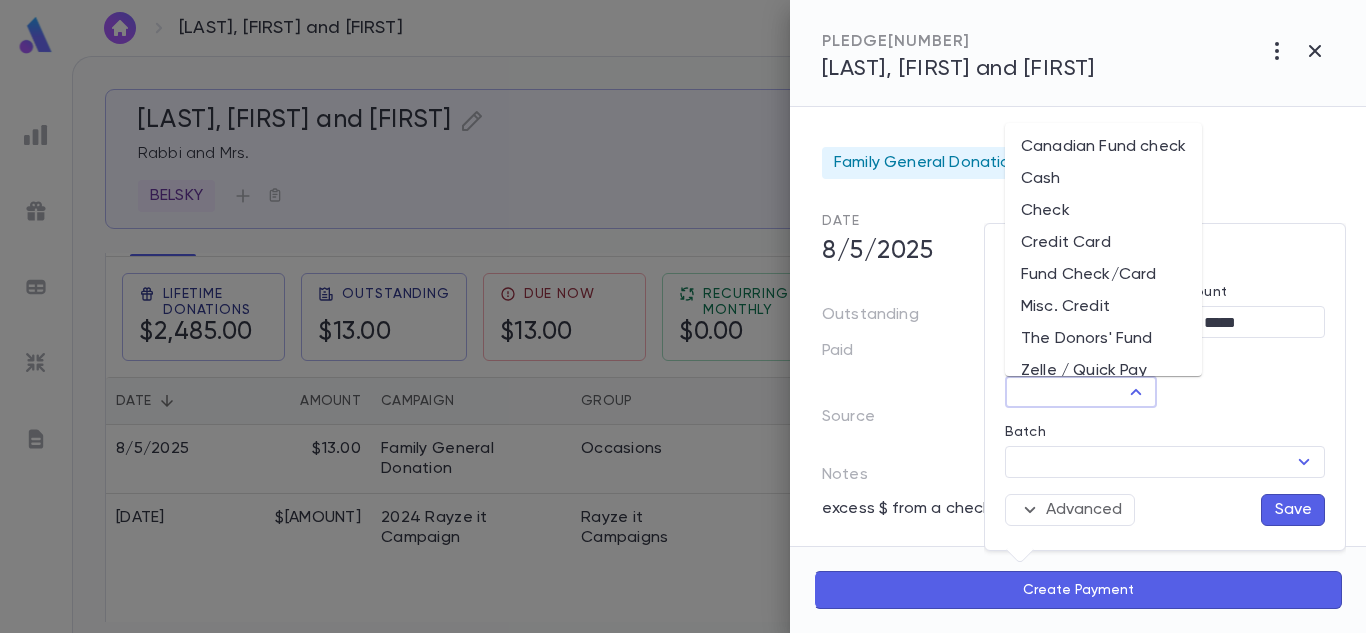 click on "Check" at bounding box center [1103, 211] 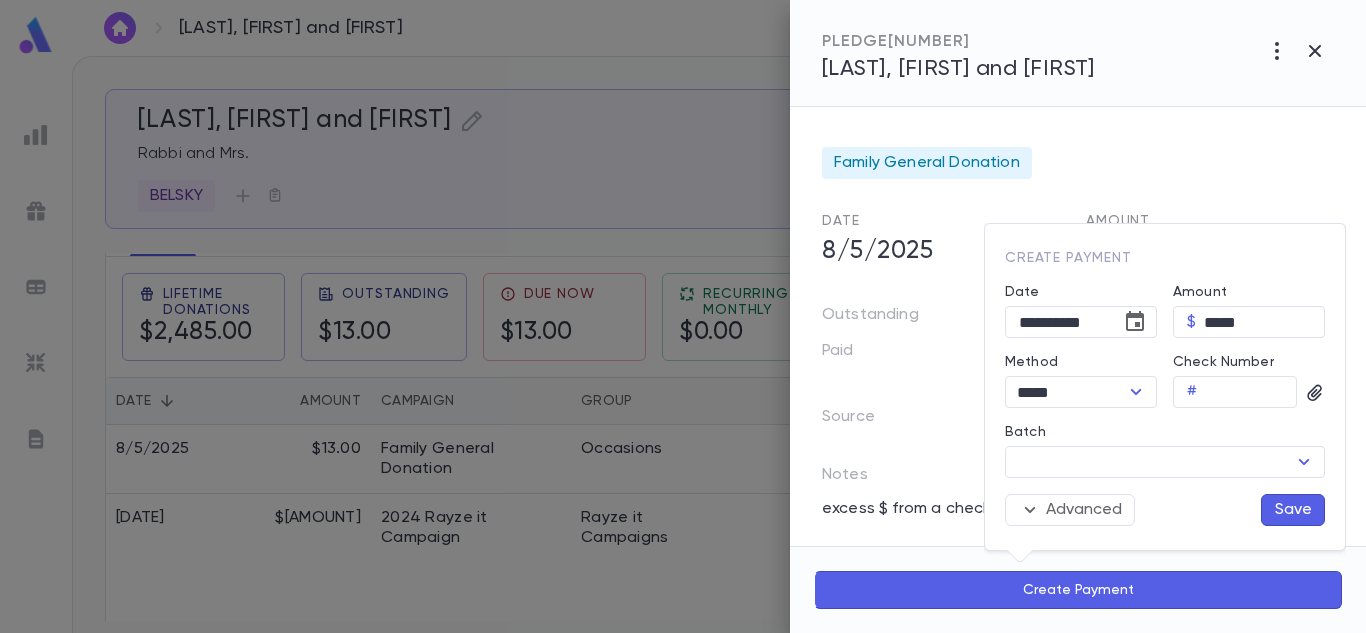 click on "Save" at bounding box center [1293, 510] 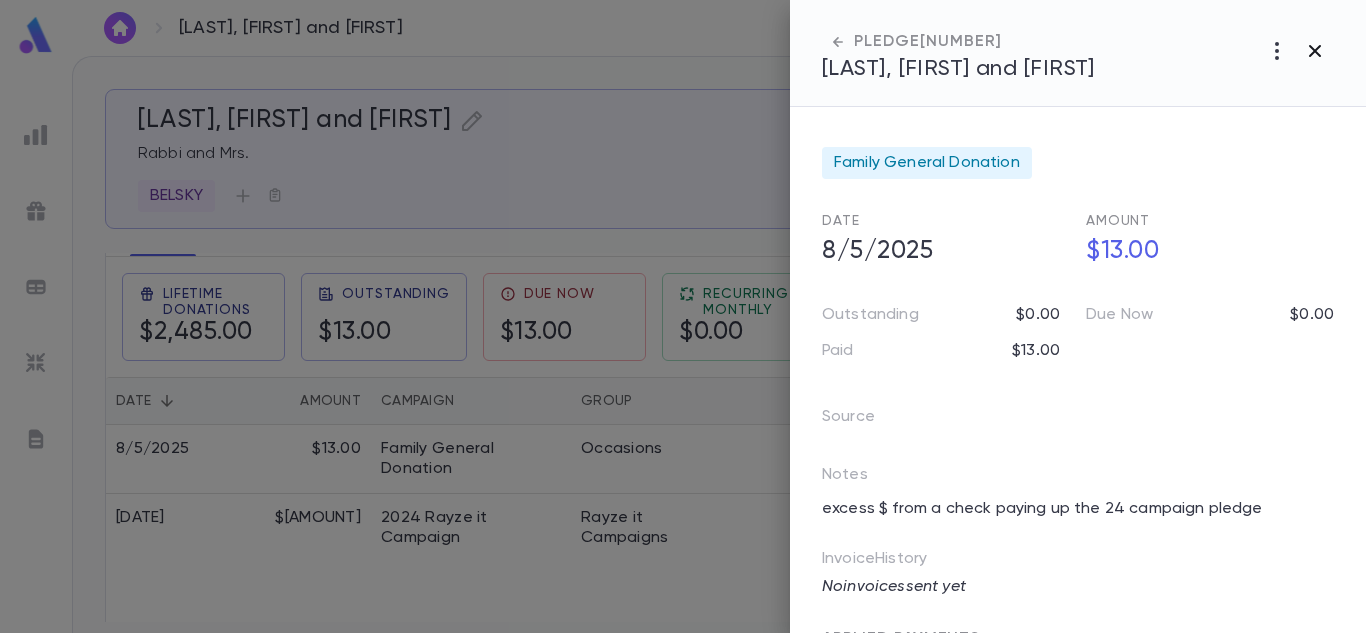 click at bounding box center [1315, 51] 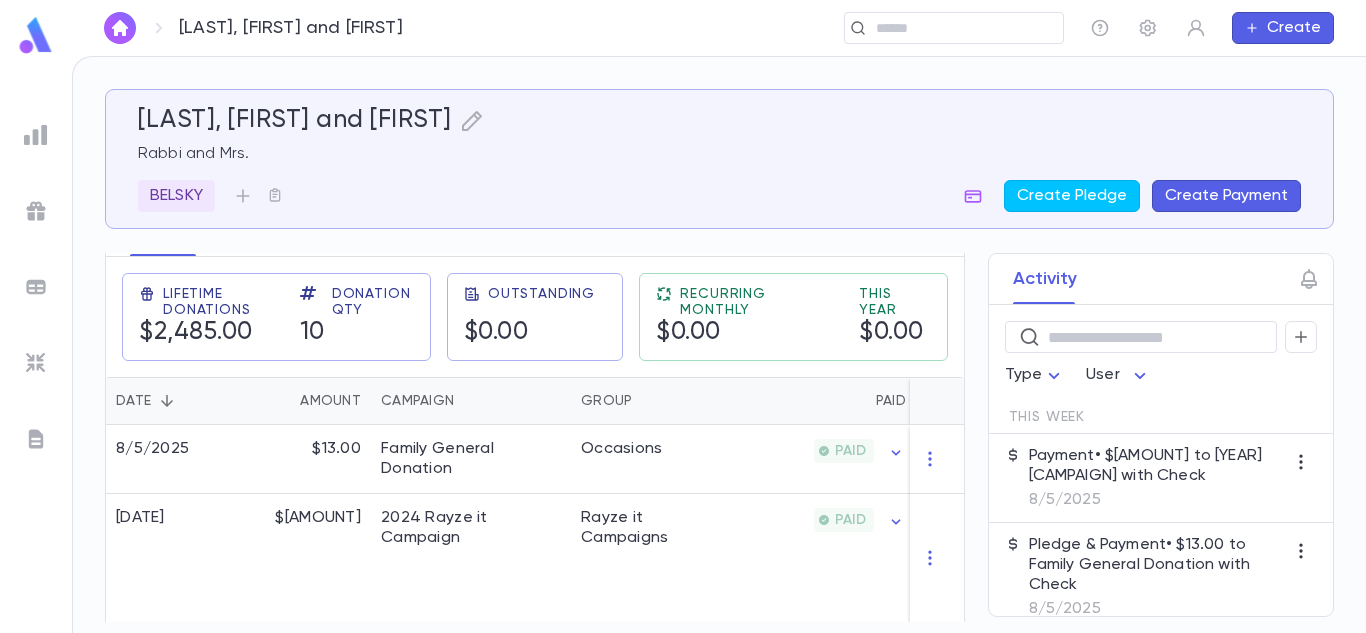 click on "Lifetime Donations $[AMOUNT] Donation Qty [NUMBER] Outstanding $[AMOUNT] Recurring Monthly $[AMOUNT] This Year $[AMOUNT]" at bounding box center (527, 309) 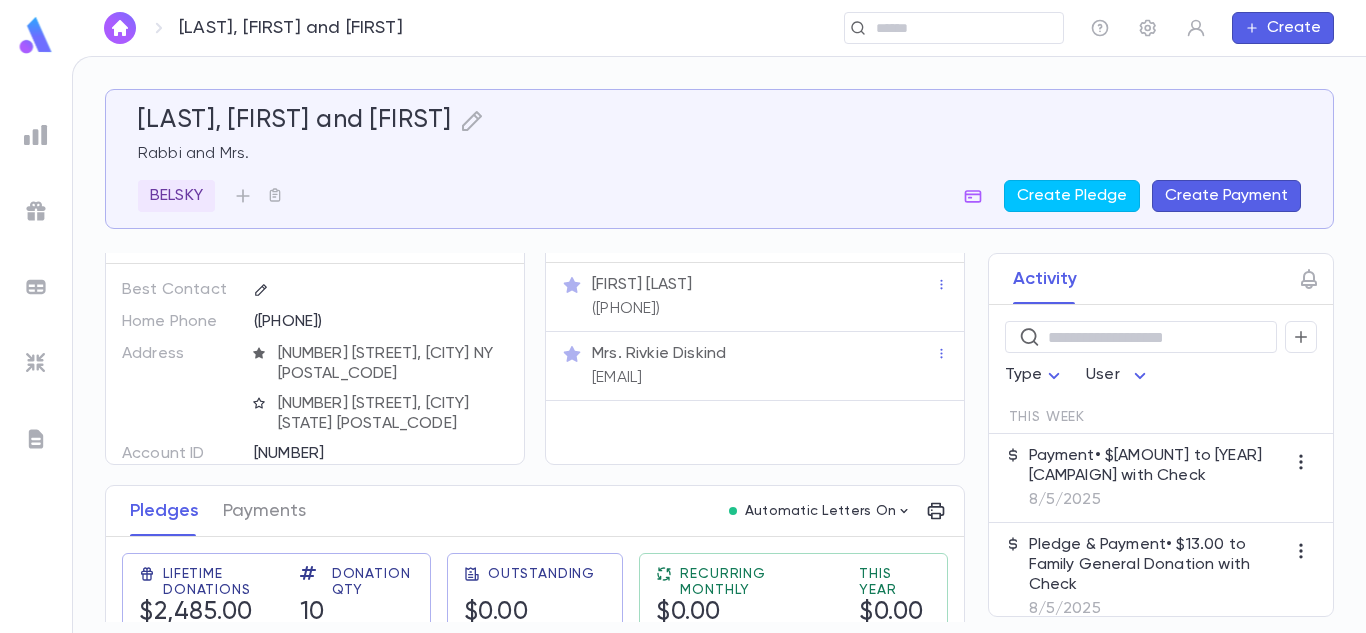 scroll, scrollTop: 0, scrollLeft: 0, axis: both 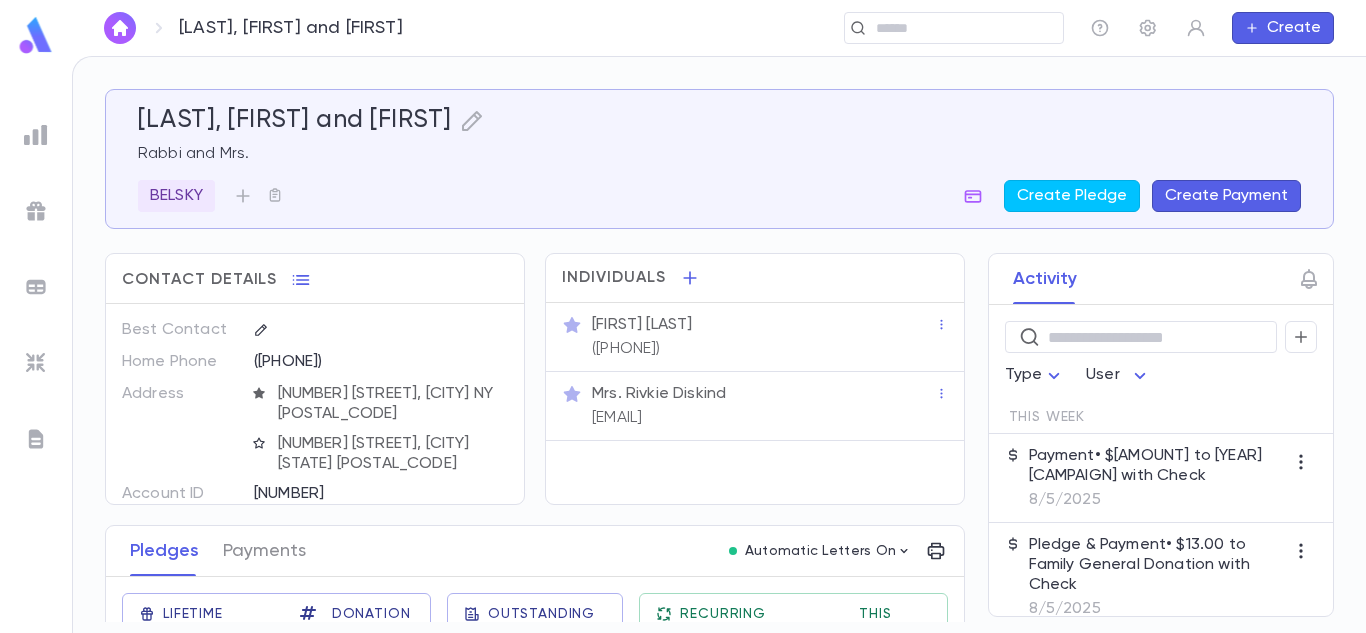 click on "Payment  • $214.00 to 2024 Rayze it Campaign with Check" at bounding box center (1157, 466) 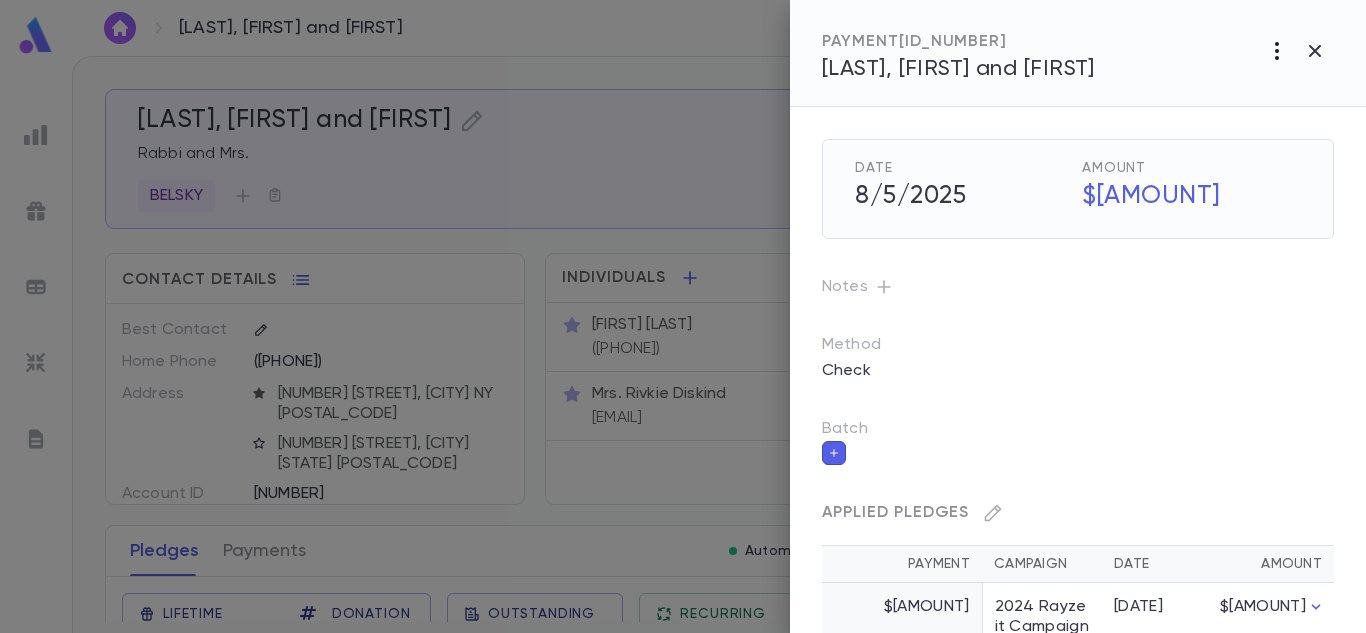 click at bounding box center [1277, 51] 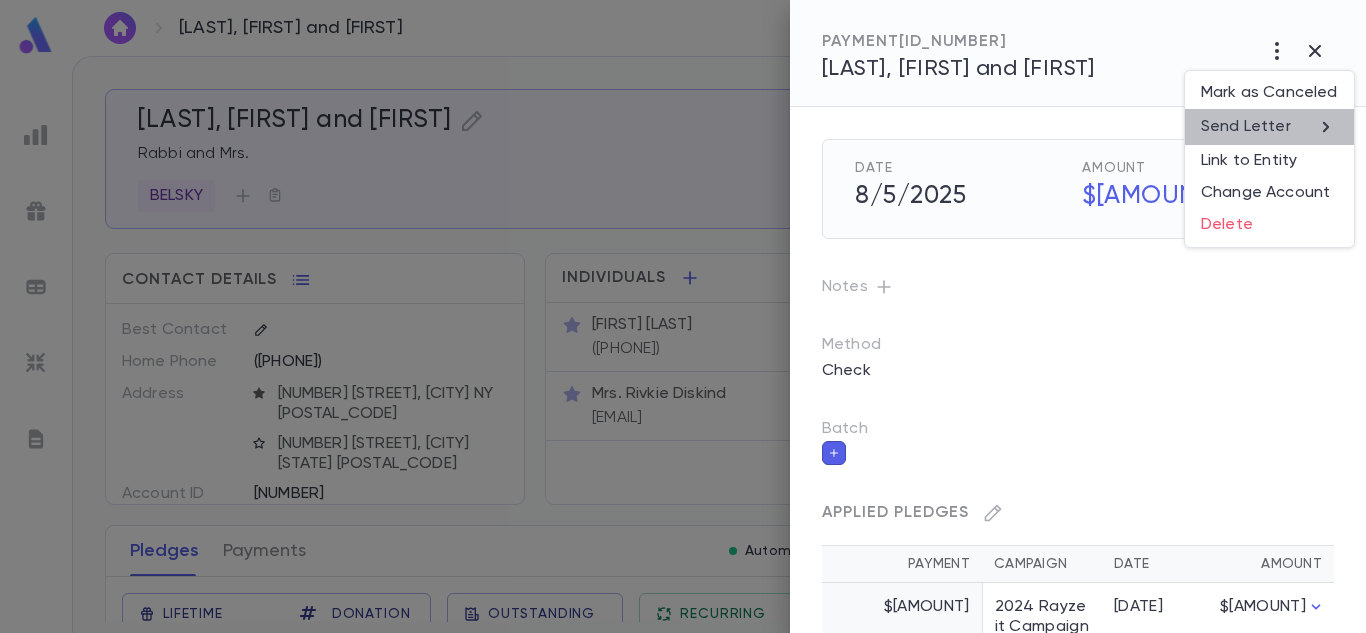 click on "Send    Letter" at bounding box center [1246, 127] 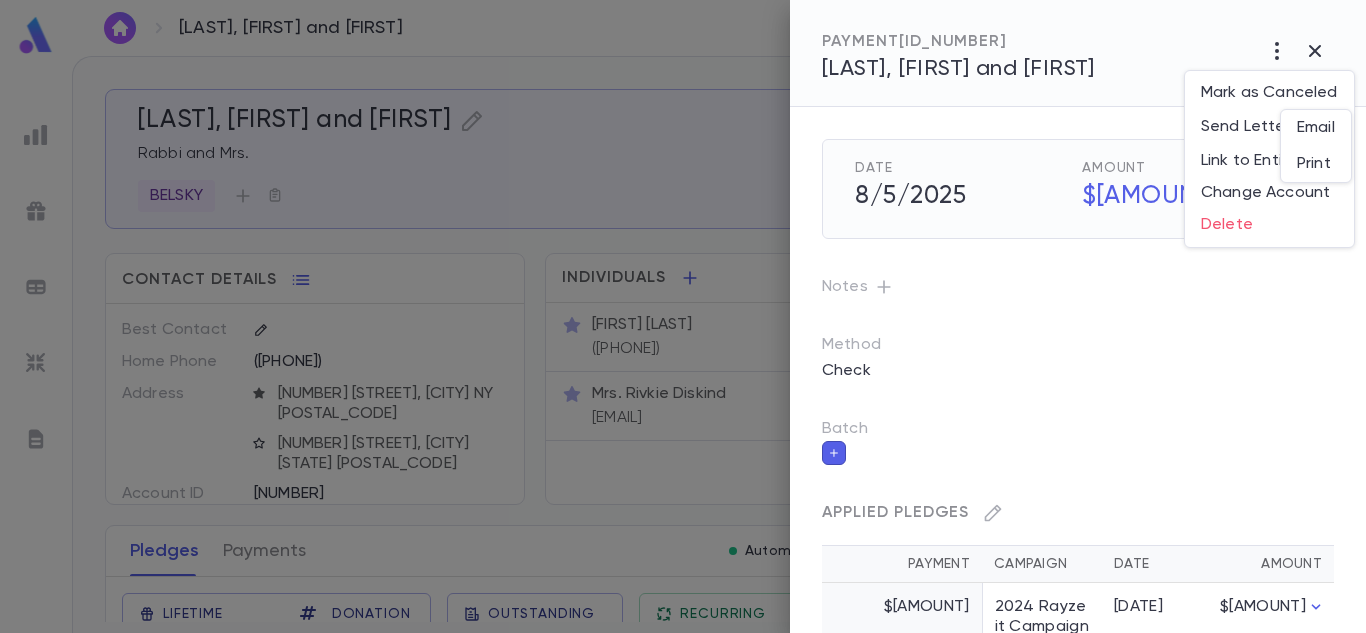 click on "Email" at bounding box center [1316, 128] 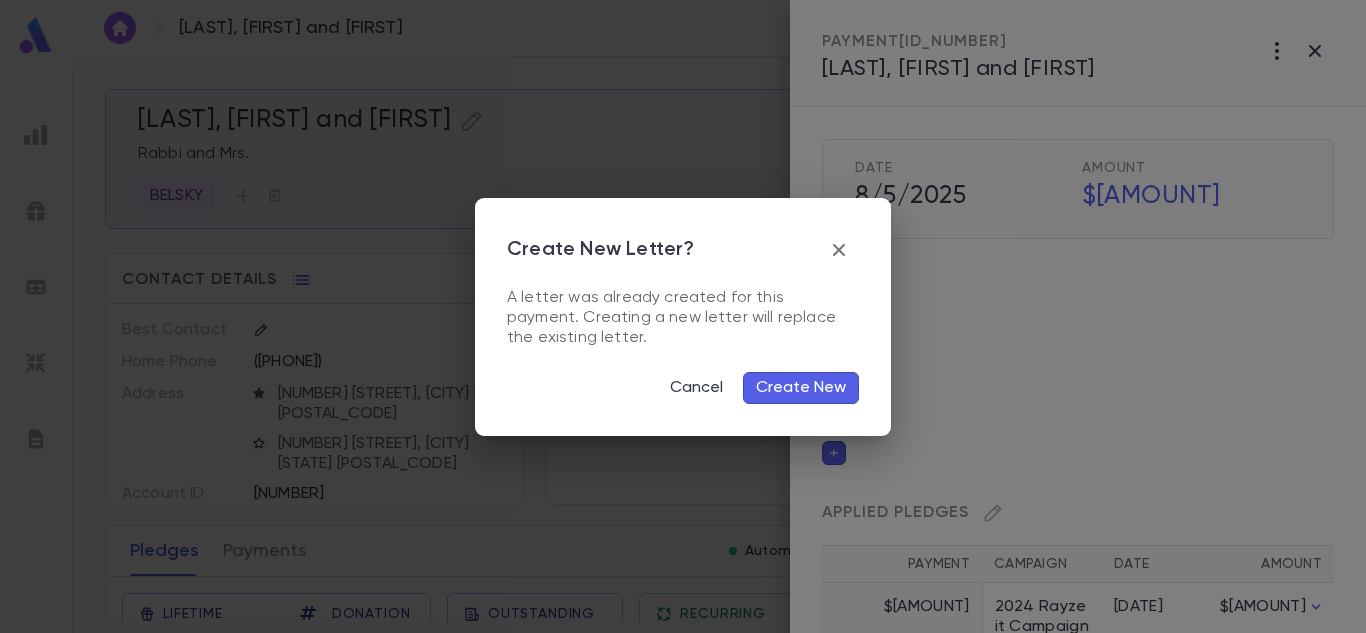 click on "Create New" at bounding box center (801, 388) 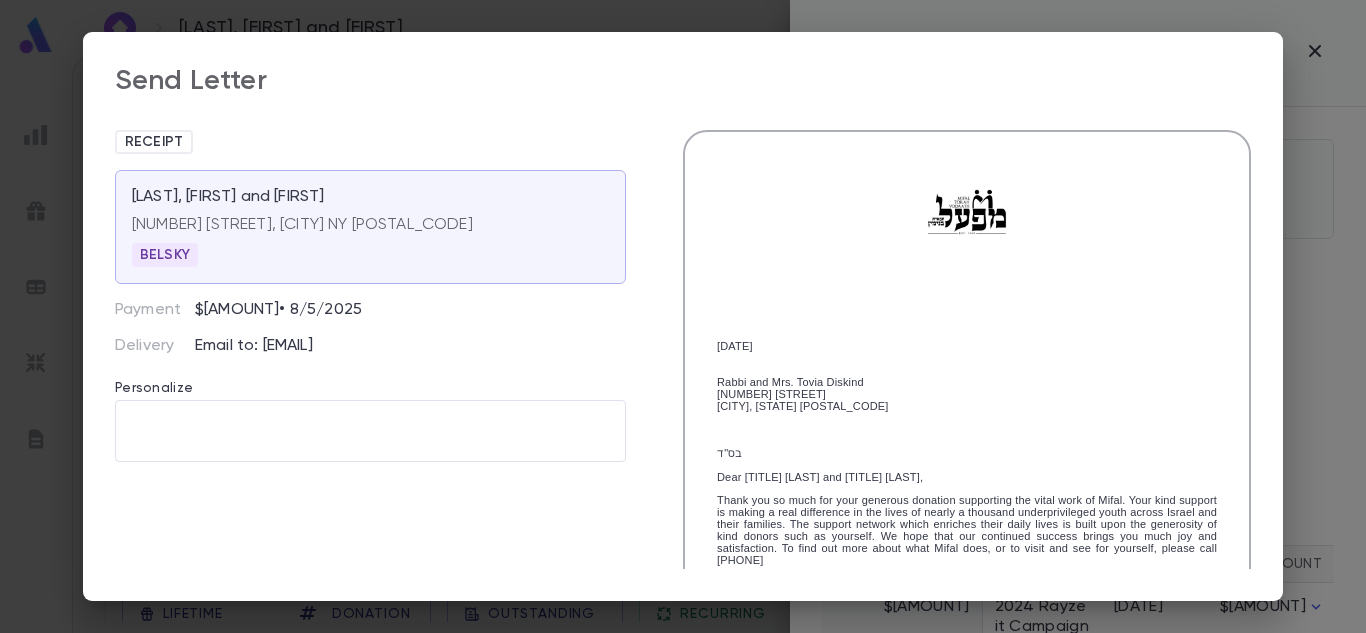 scroll, scrollTop: 398, scrollLeft: 0, axis: vertical 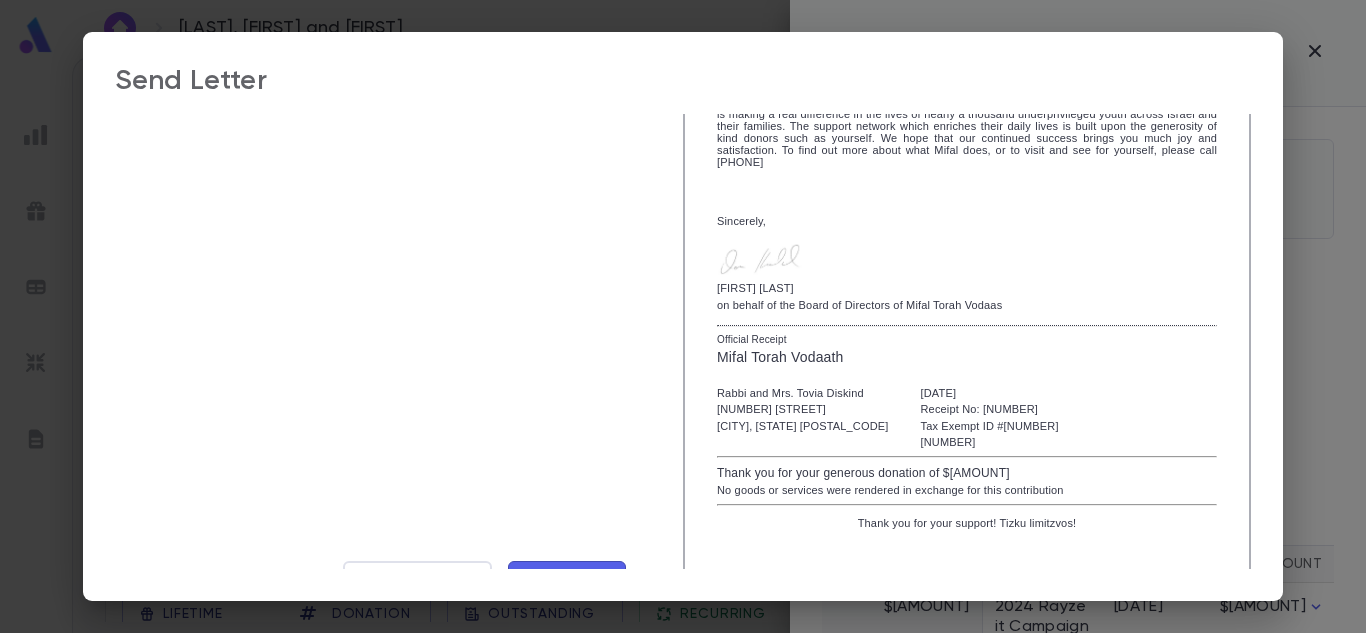 click on "Send Now" at bounding box center [567, 580] 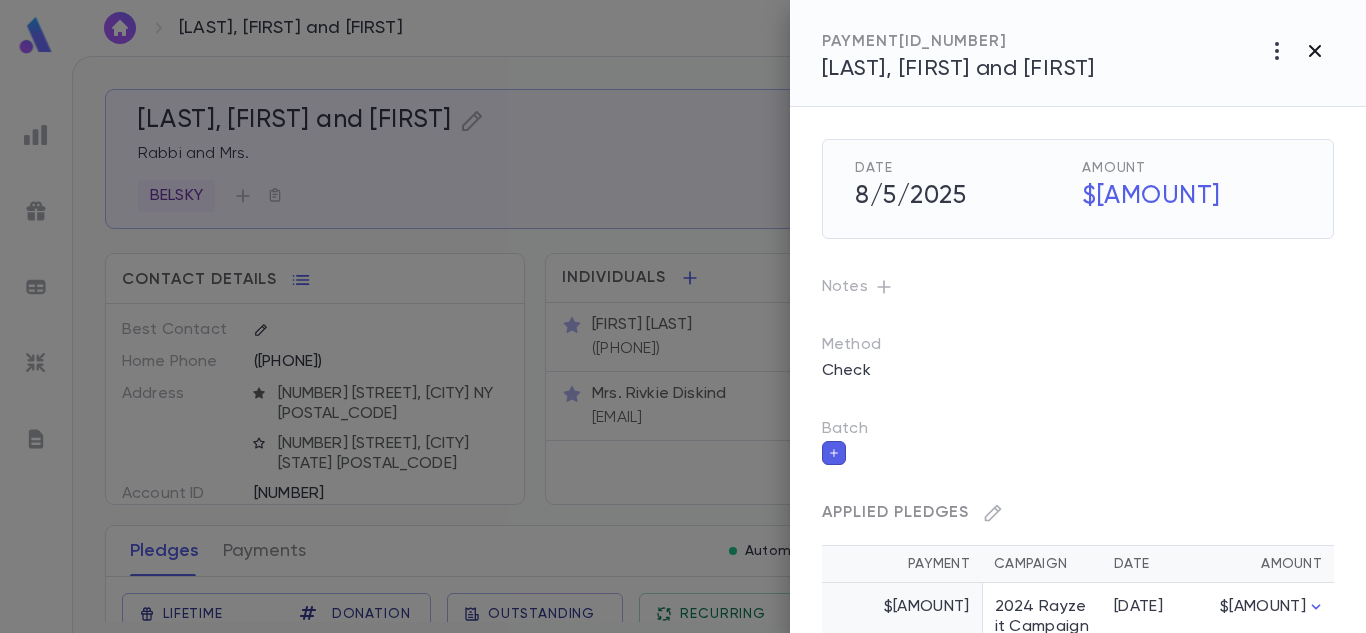 click 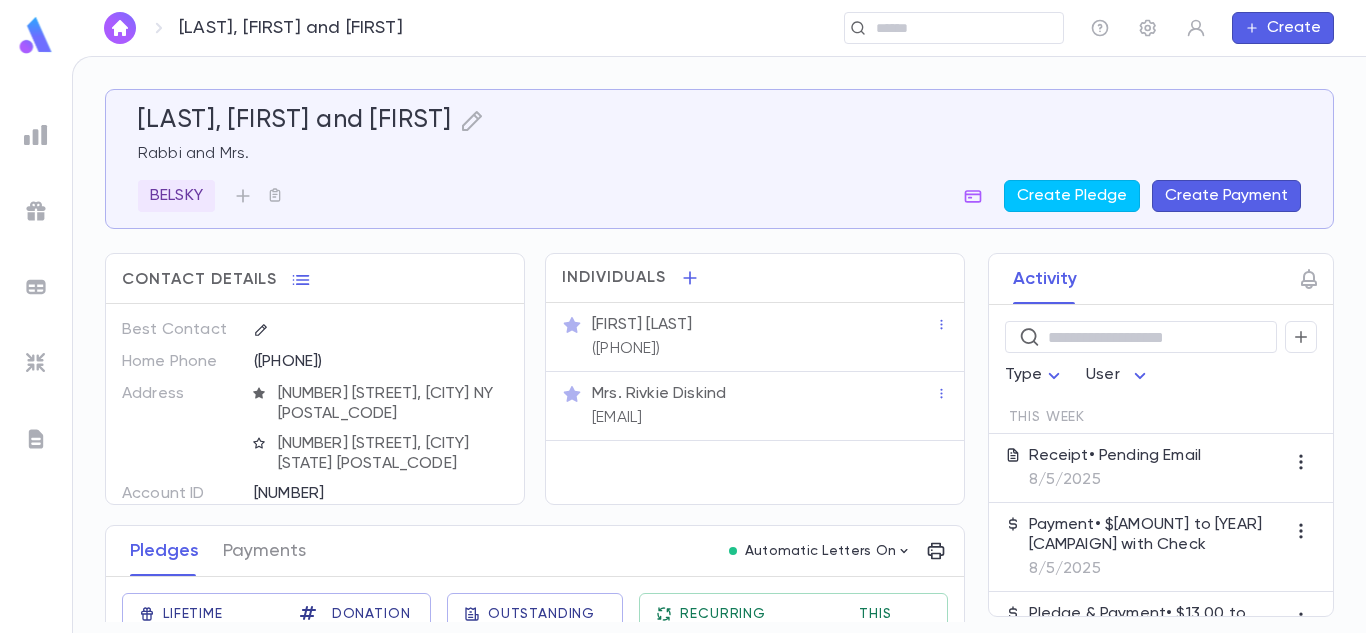 scroll, scrollTop: 272, scrollLeft: 0, axis: vertical 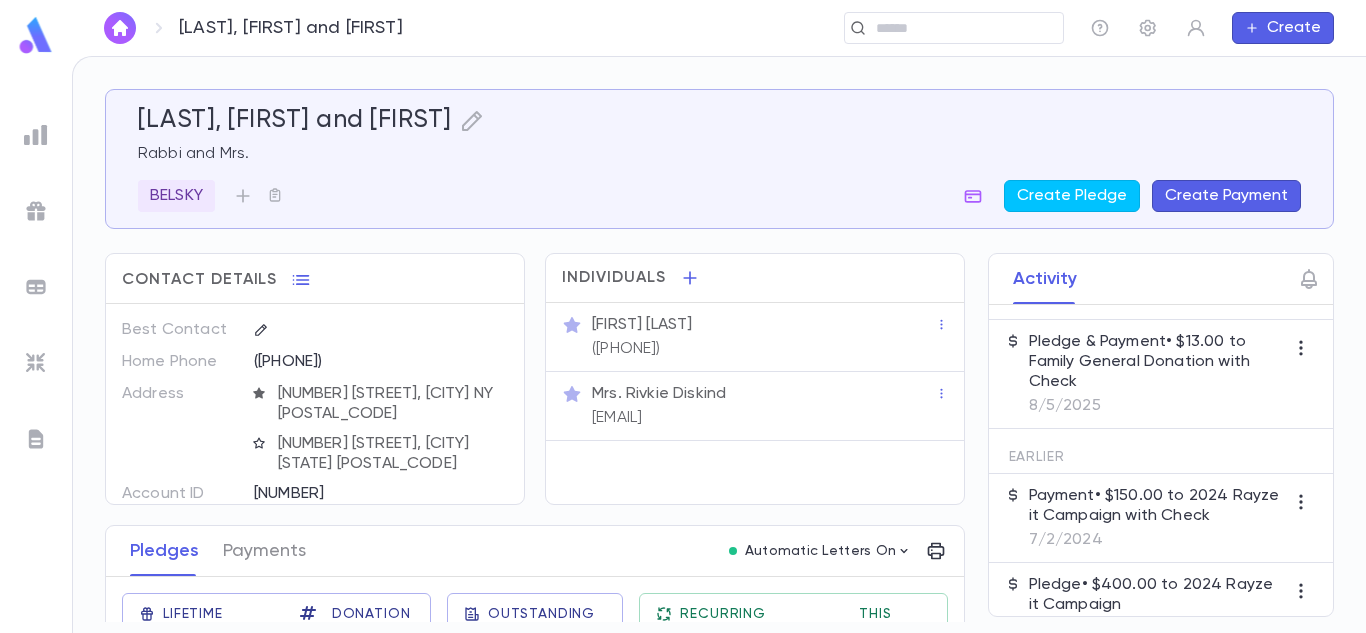 click on "Pledge & Payment  • $13.00 to Family General Donation with Check" at bounding box center (1157, 362) 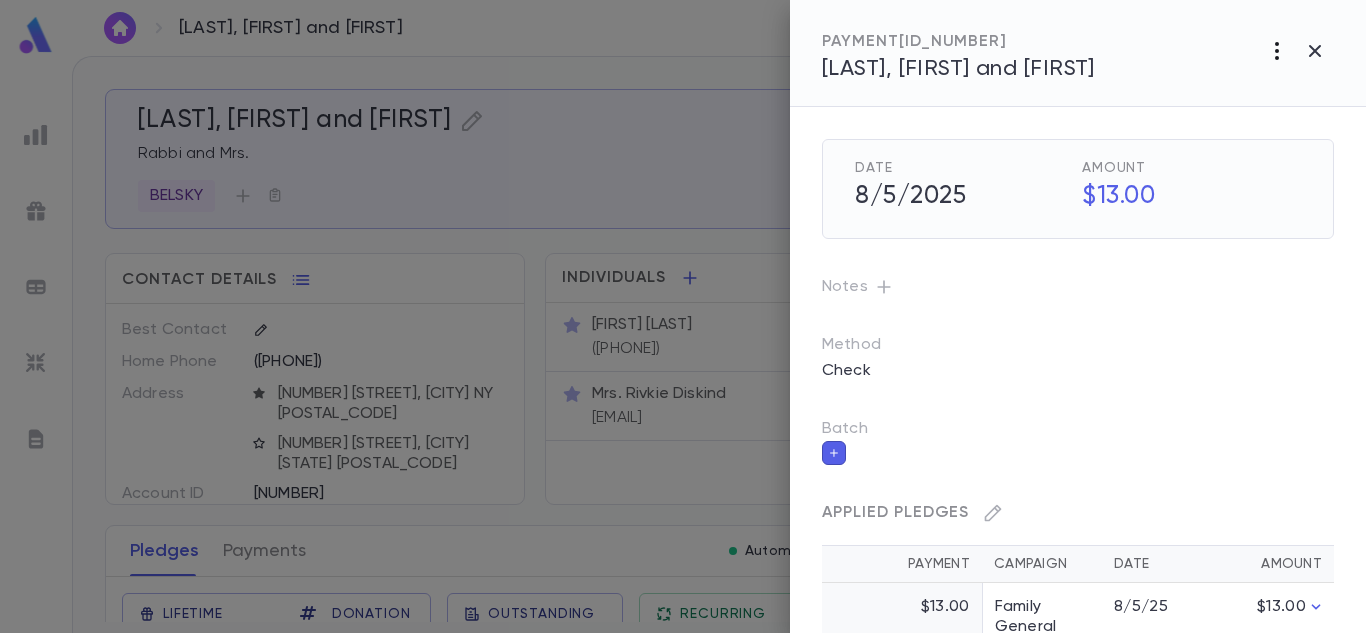click 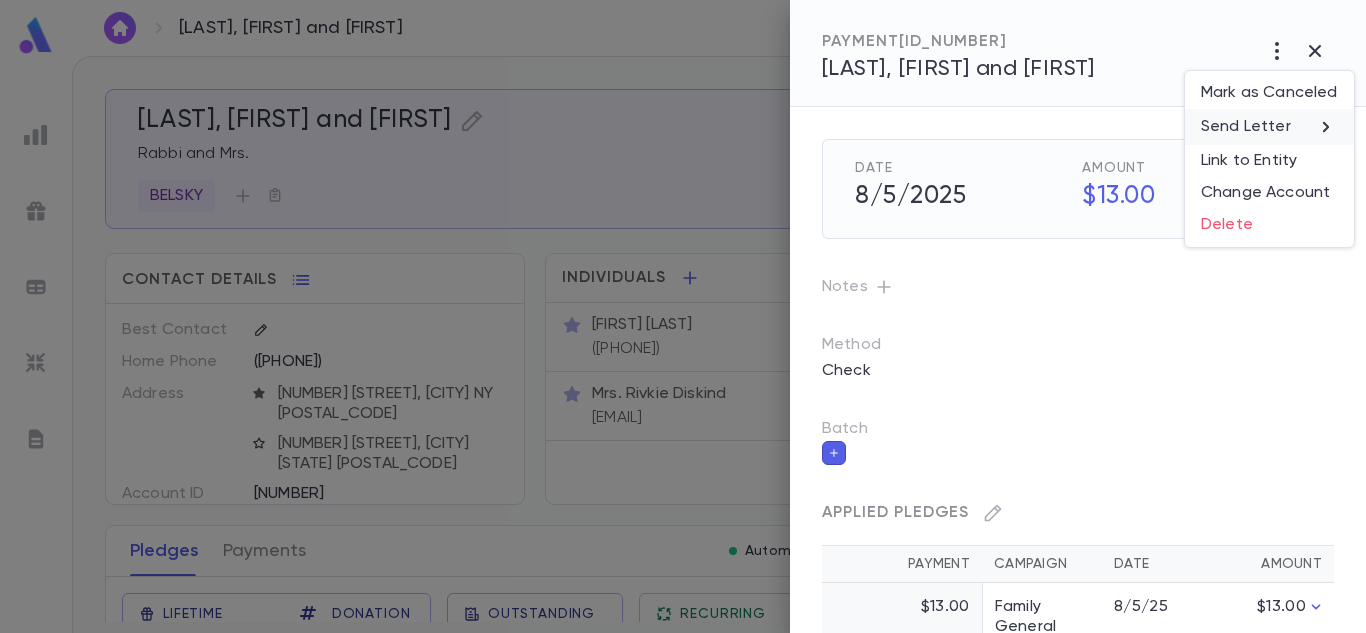 click on "Send    Letter" at bounding box center [1246, 127] 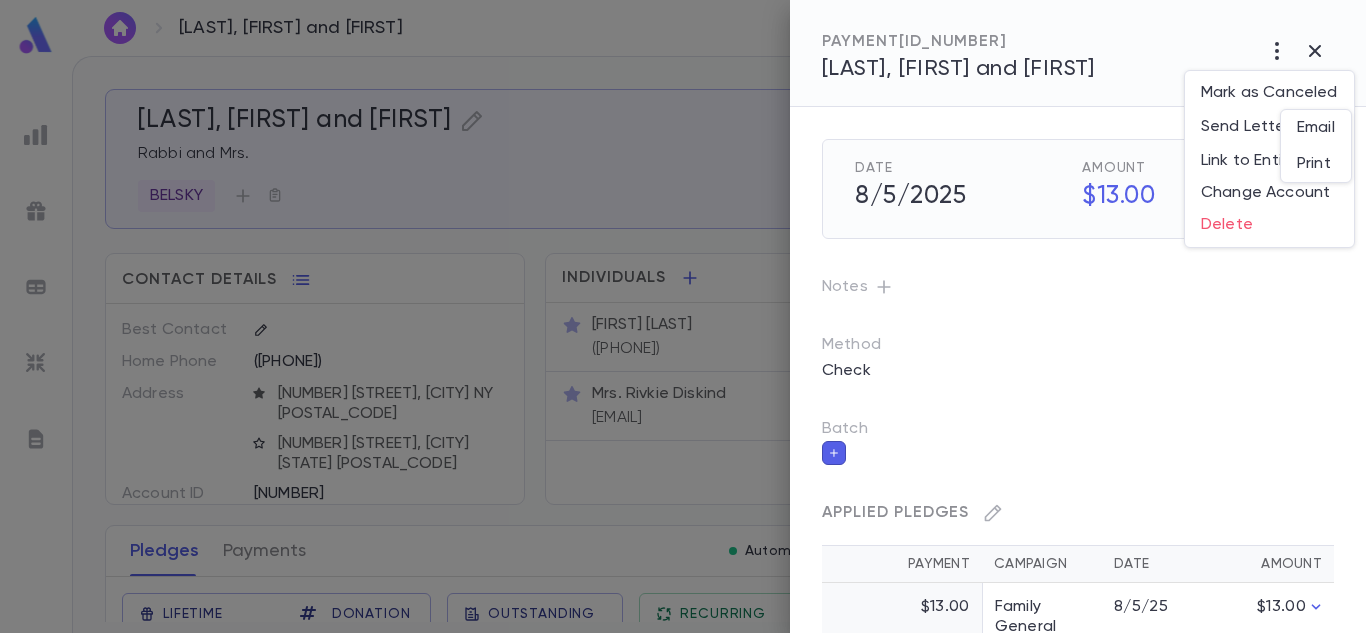 click on "Email" at bounding box center (1316, 128) 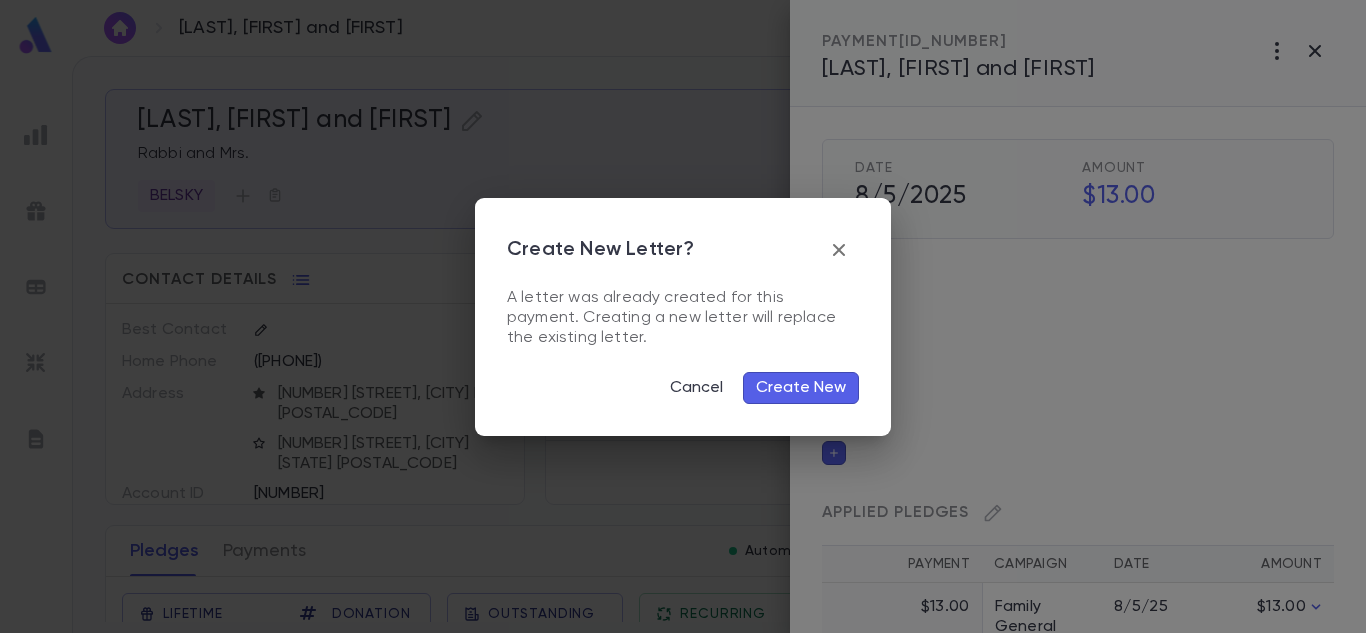 click on "Create New" at bounding box center (801, 388) 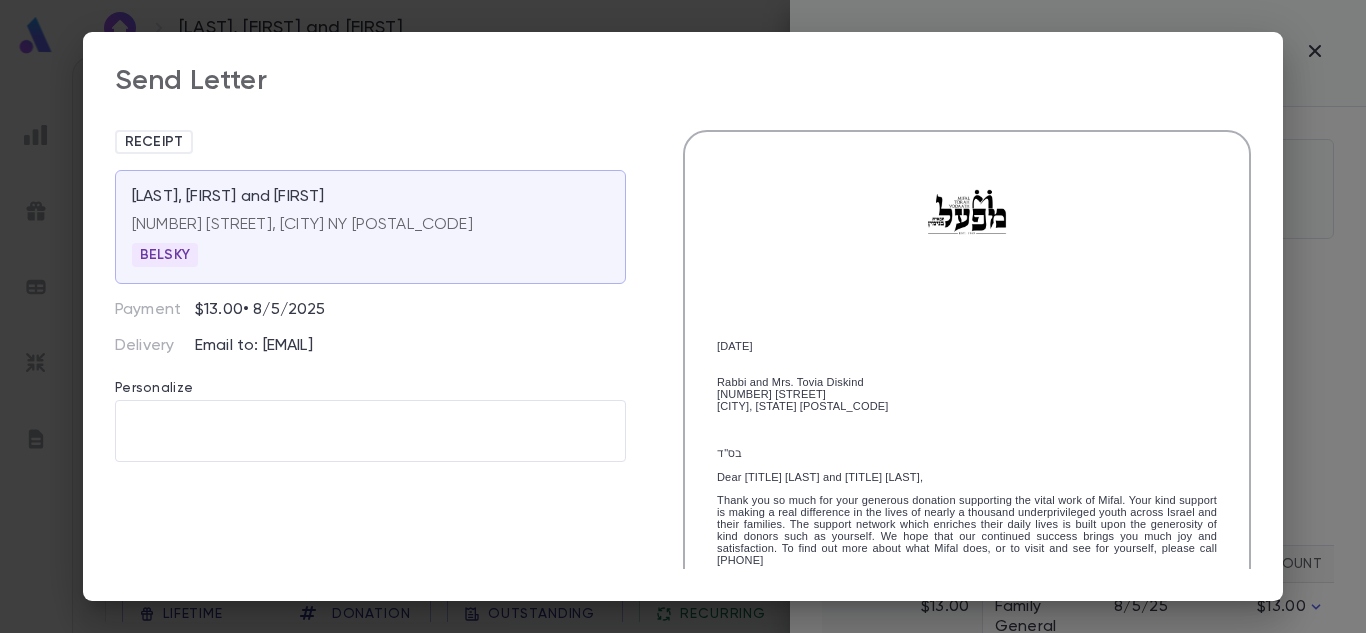 scroll, scrollTop: 398, scrollLeft: 0, axis: vertical 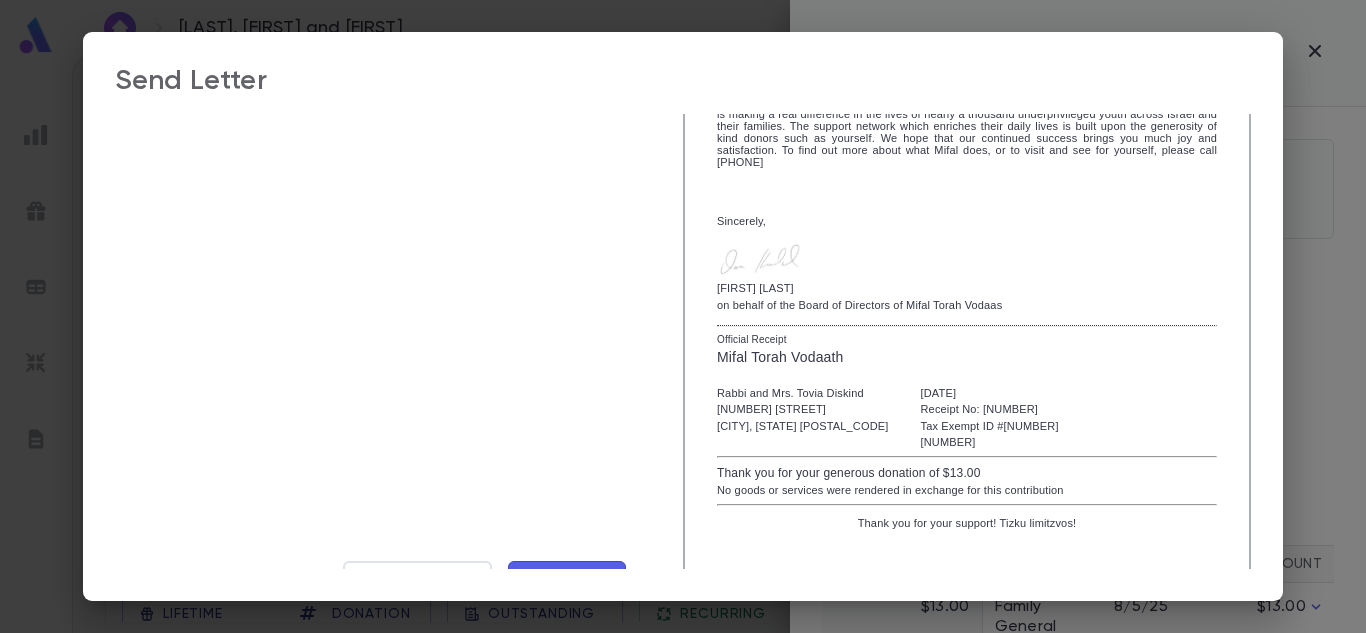 click on "Send Now" at bounding box center [567, 580] 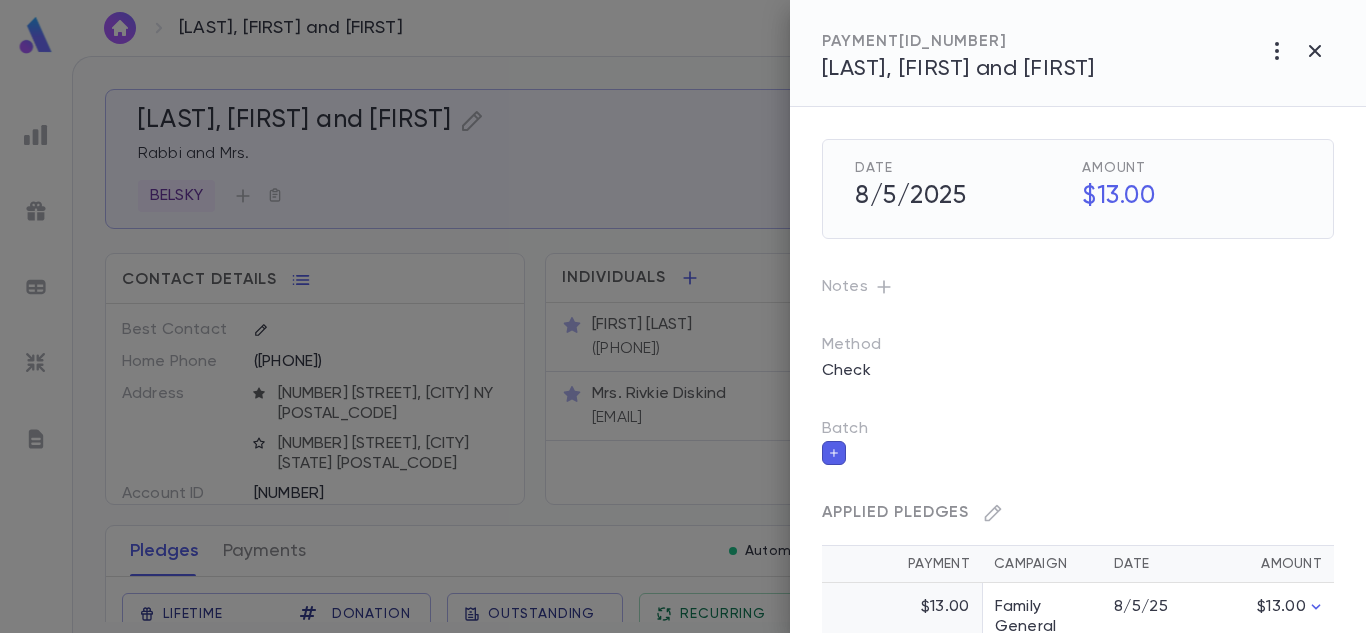scroll, scrollTop: 341, scrollLeft: 0, axis: vertical 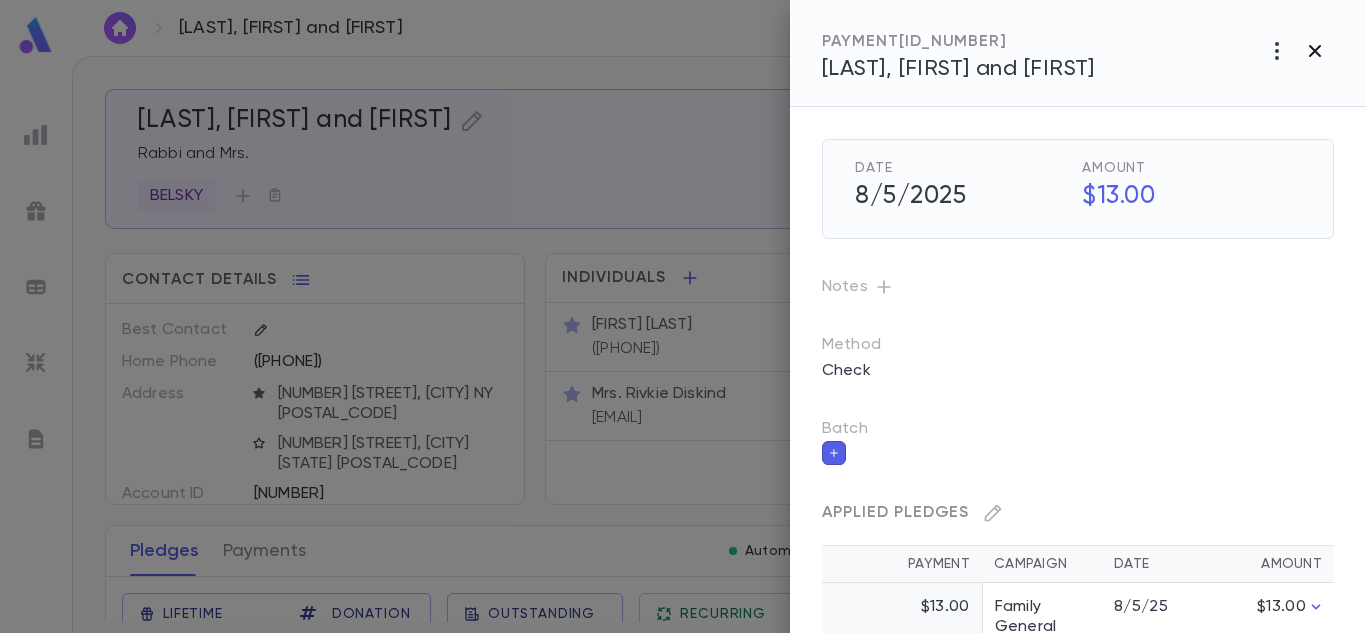 click 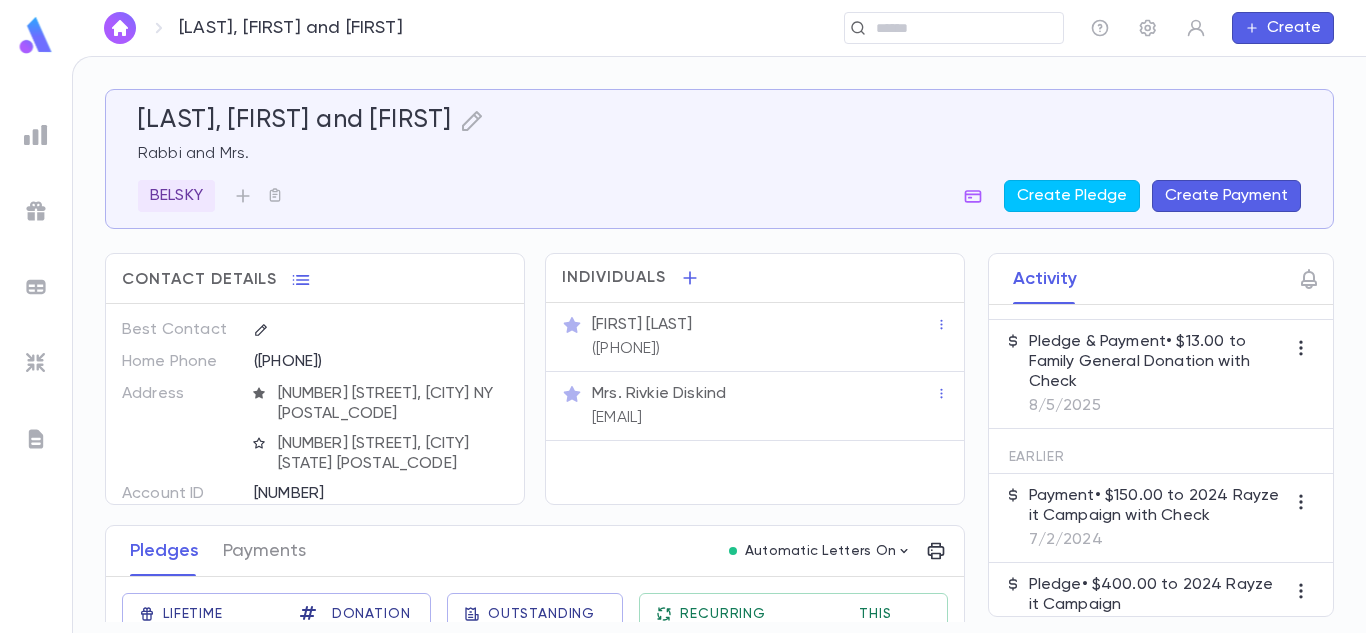 drag, startPoint x: 783, startPoint y: 417, endPoint x: 764, endPoint y: 422, distance: 19.646883 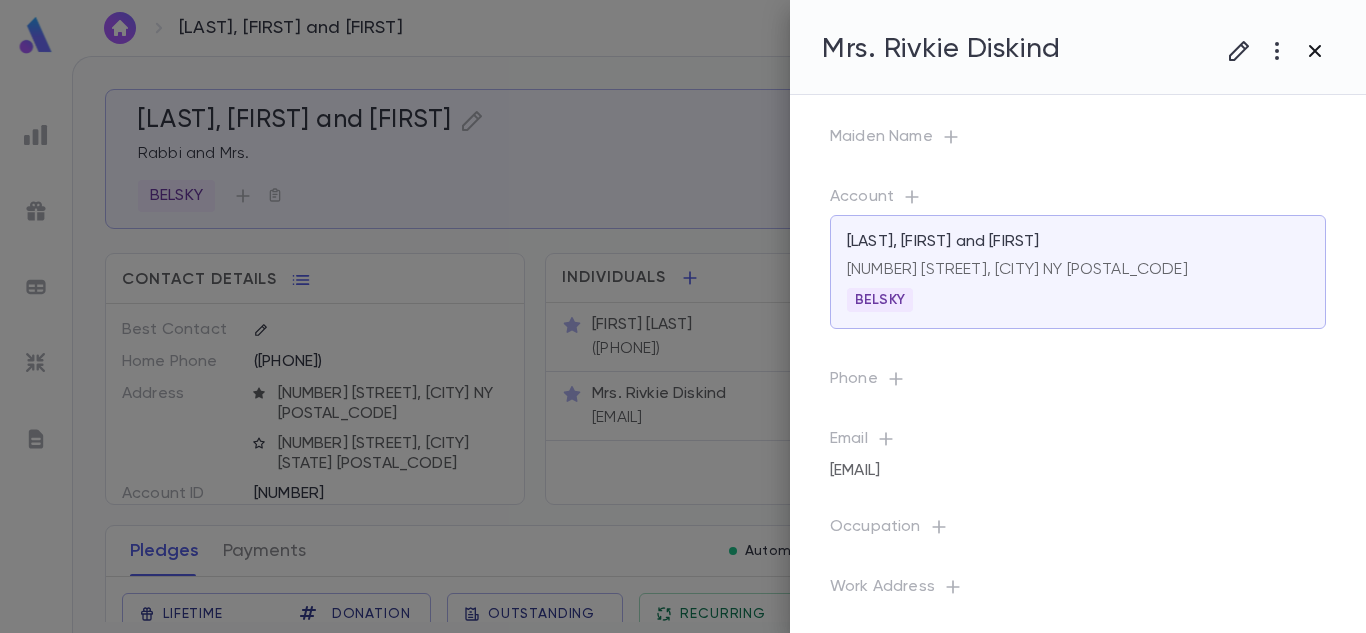 click 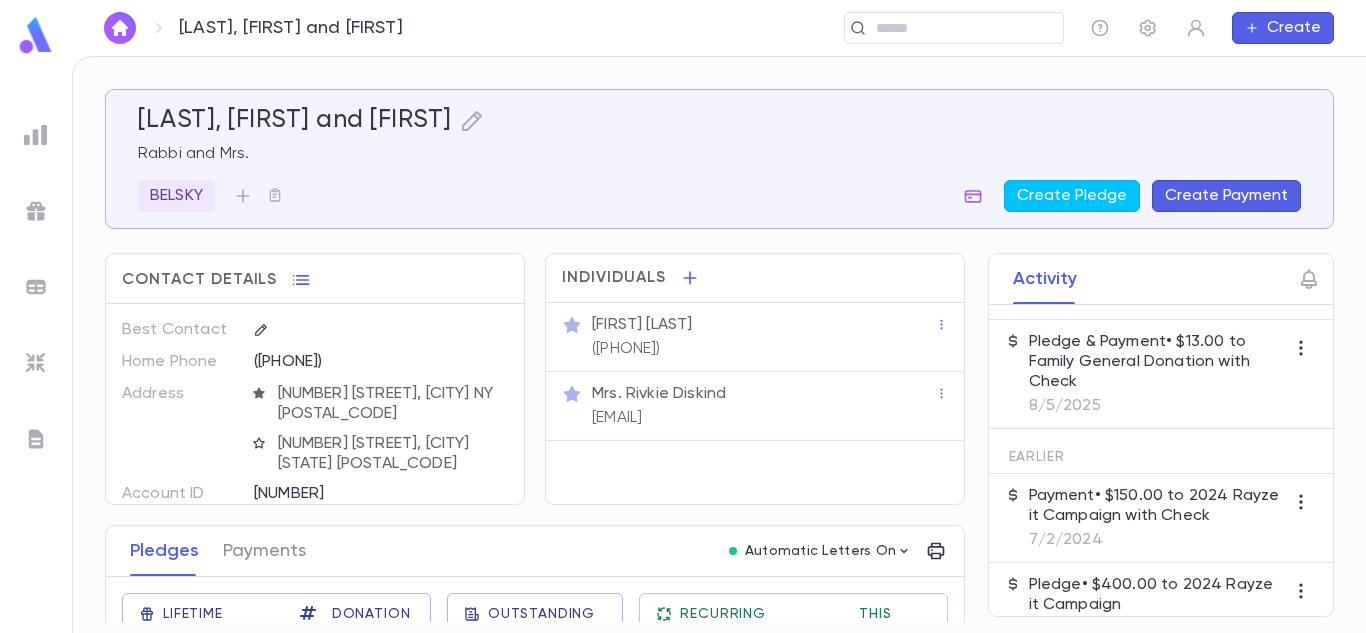 copy on "[EMAIL]" 